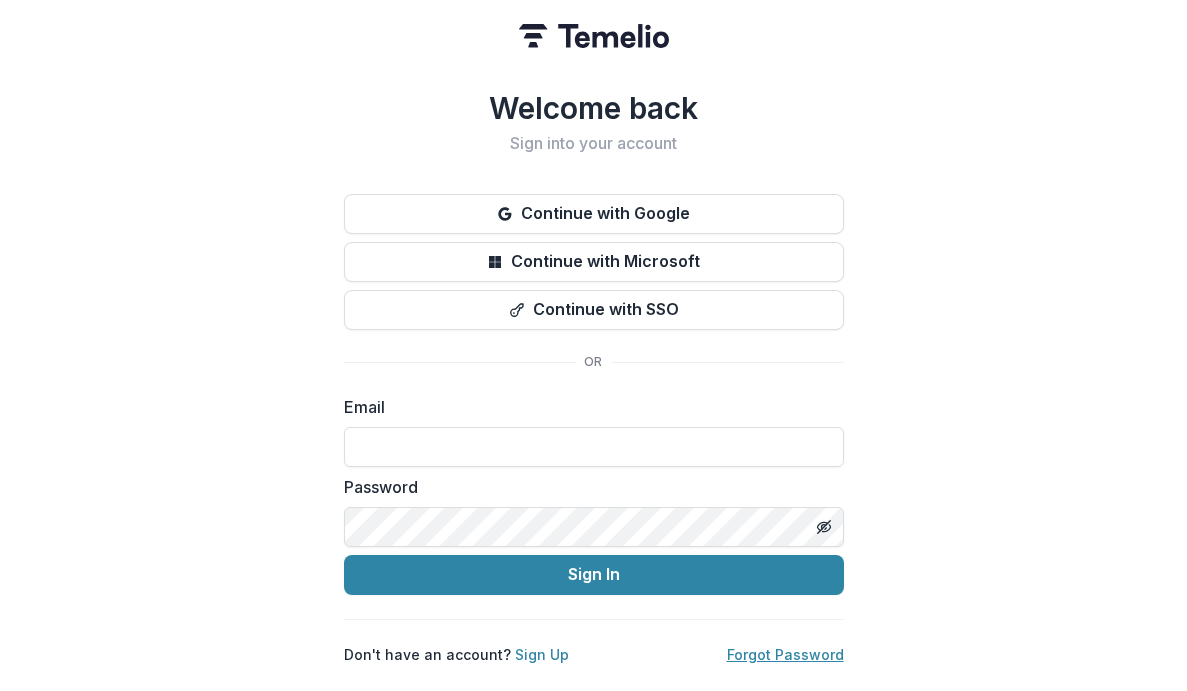 scroll, scrollTop: 0, scrollLeft: 0, axis: both 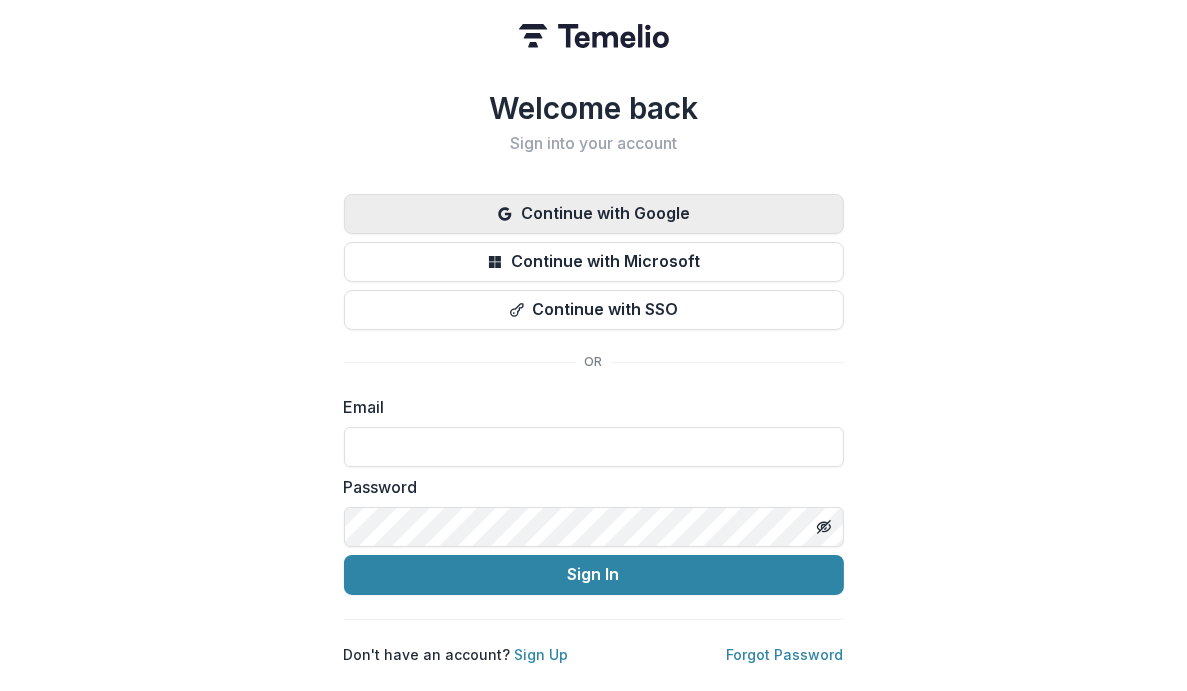 click 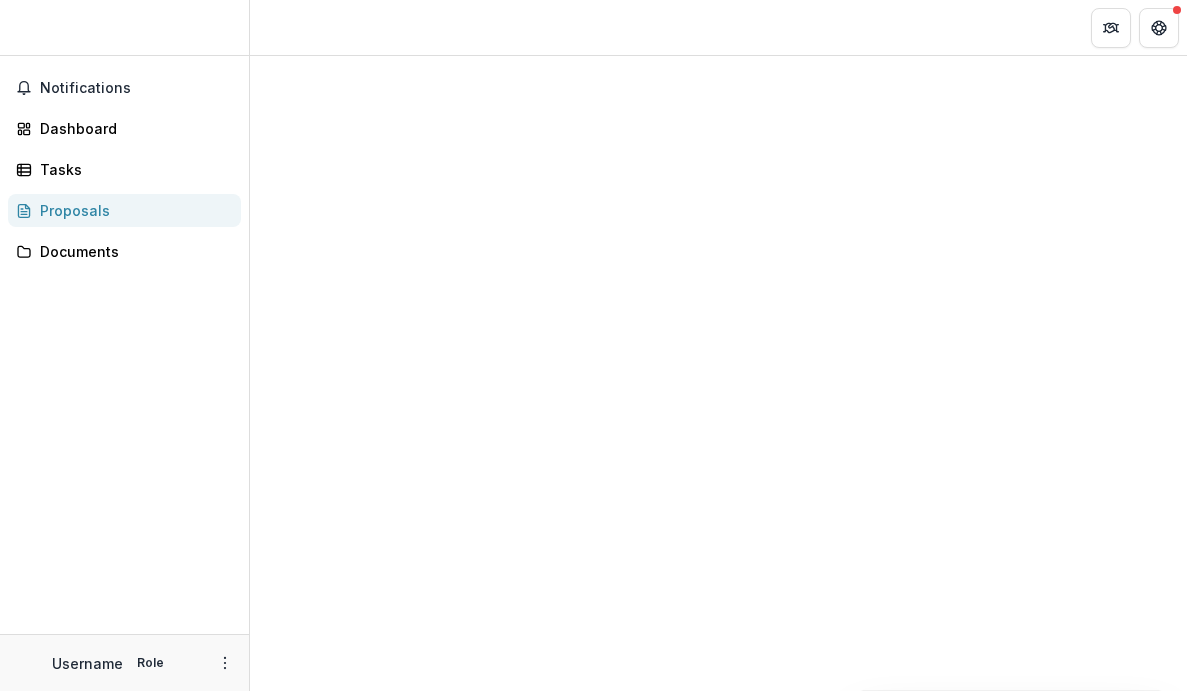 scroll, scrollTop: 0, scrollLeft: 0, axis: both 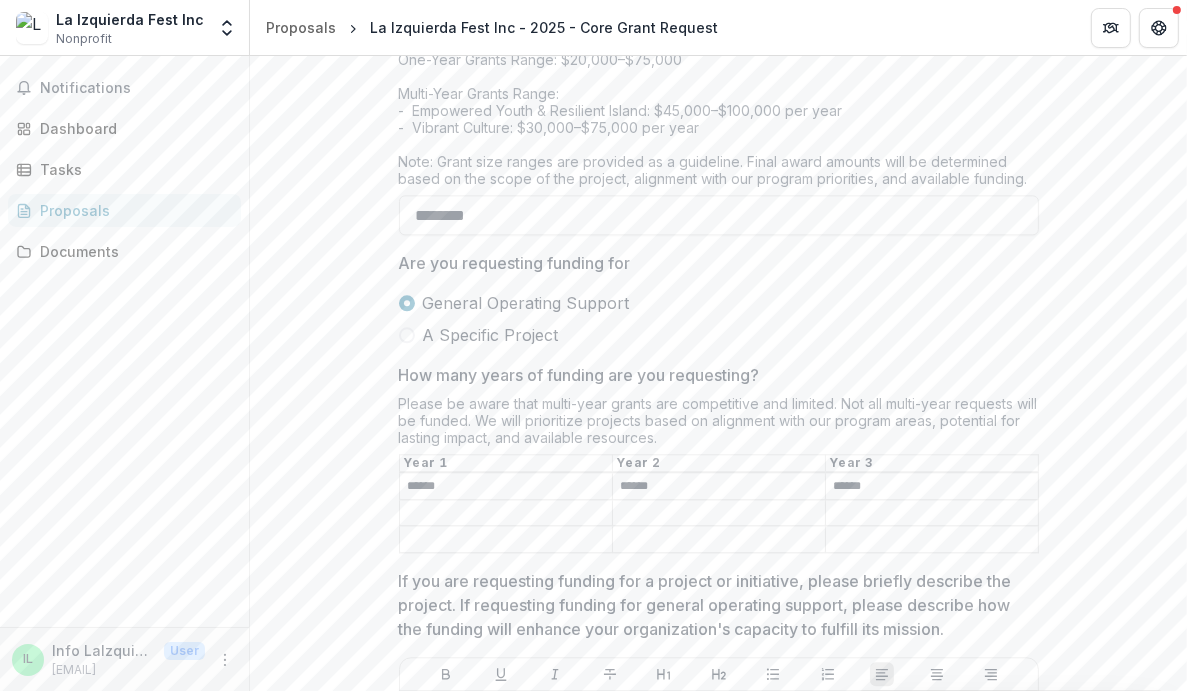 click on "******" at bounding box center [506, 487] 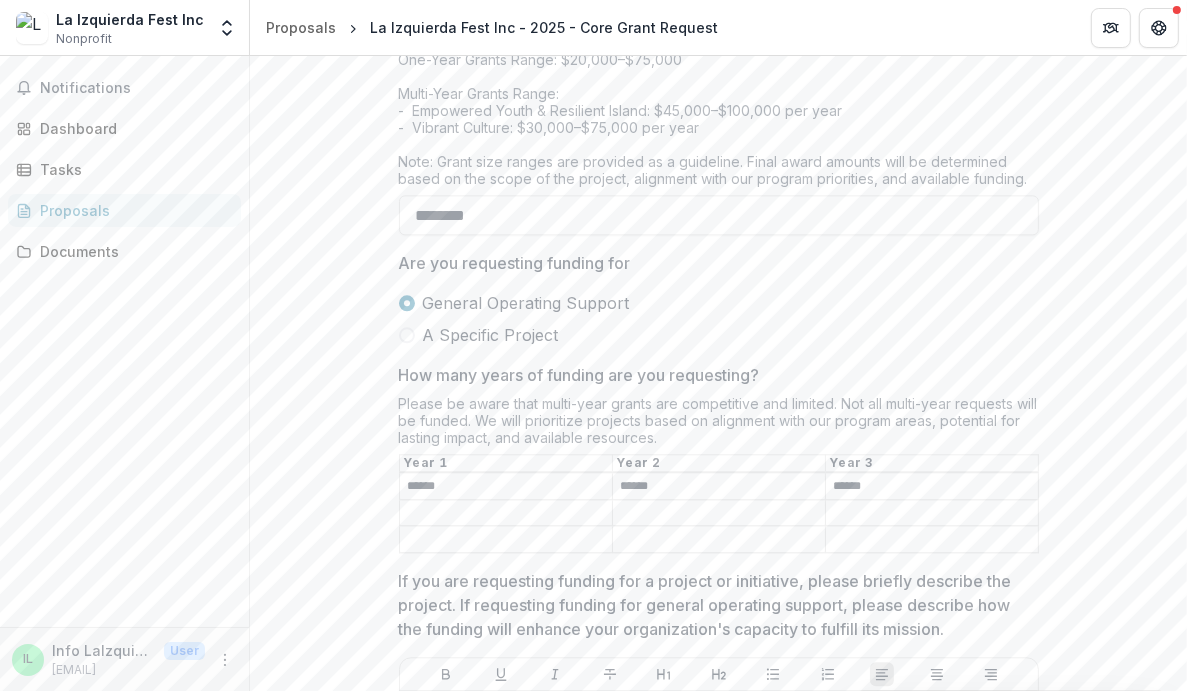 type on "******" 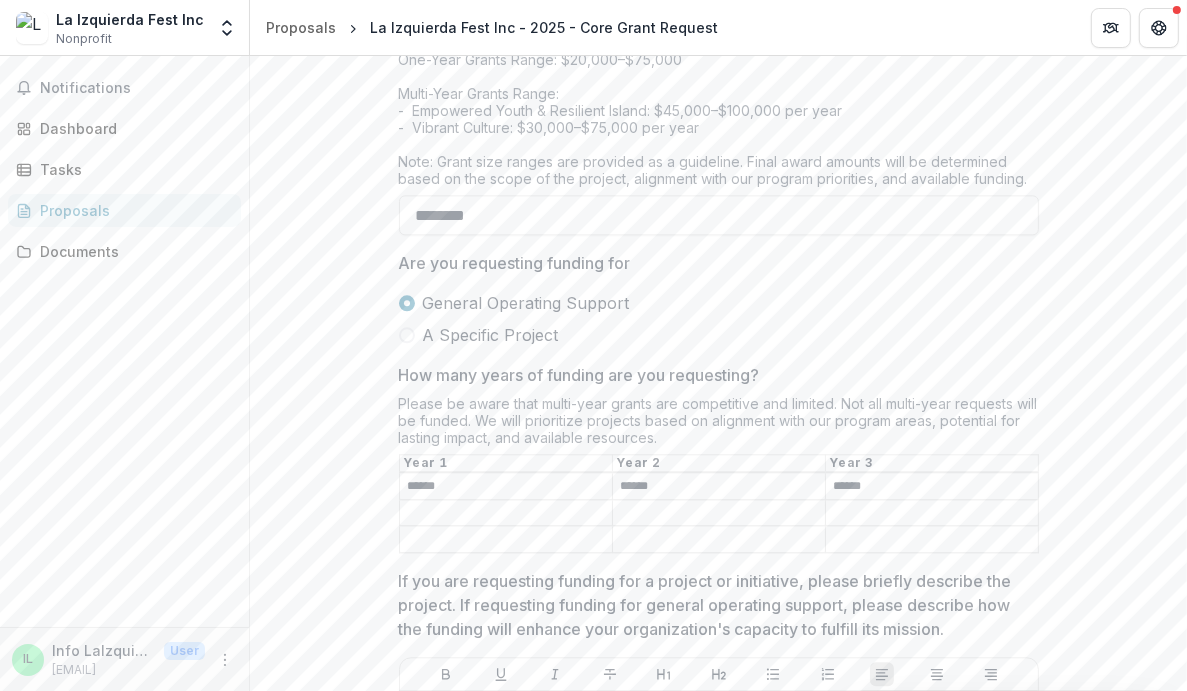 click on "******" at bounding box center [719, 487] 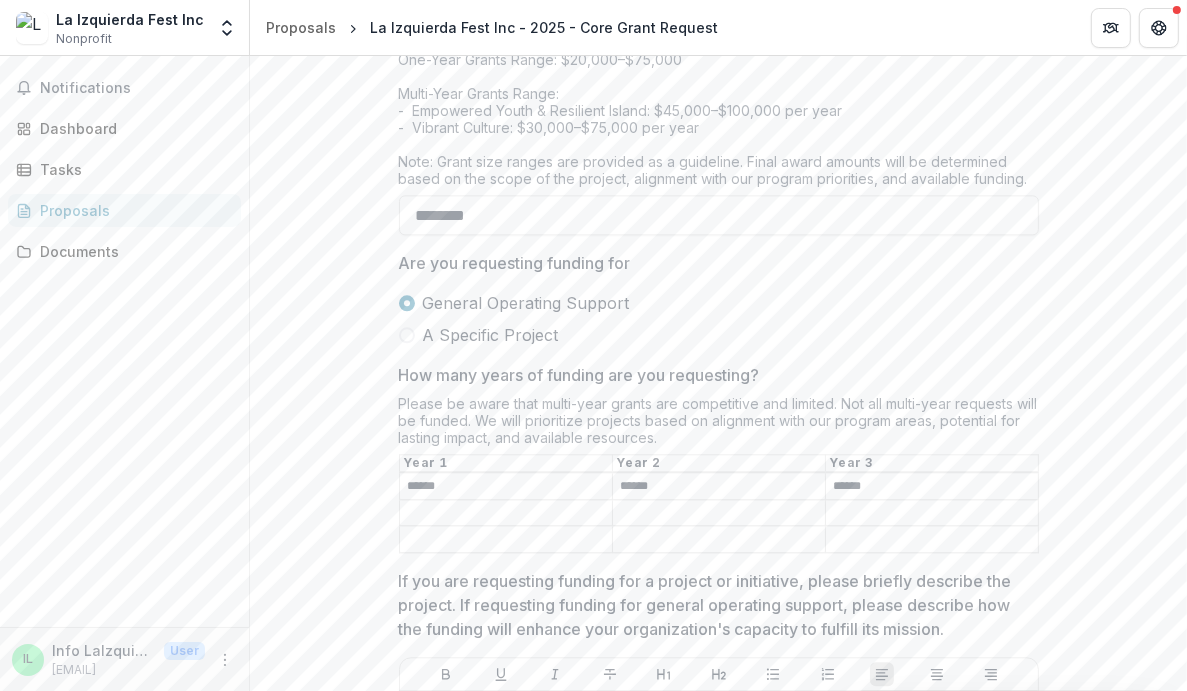 type on "******" 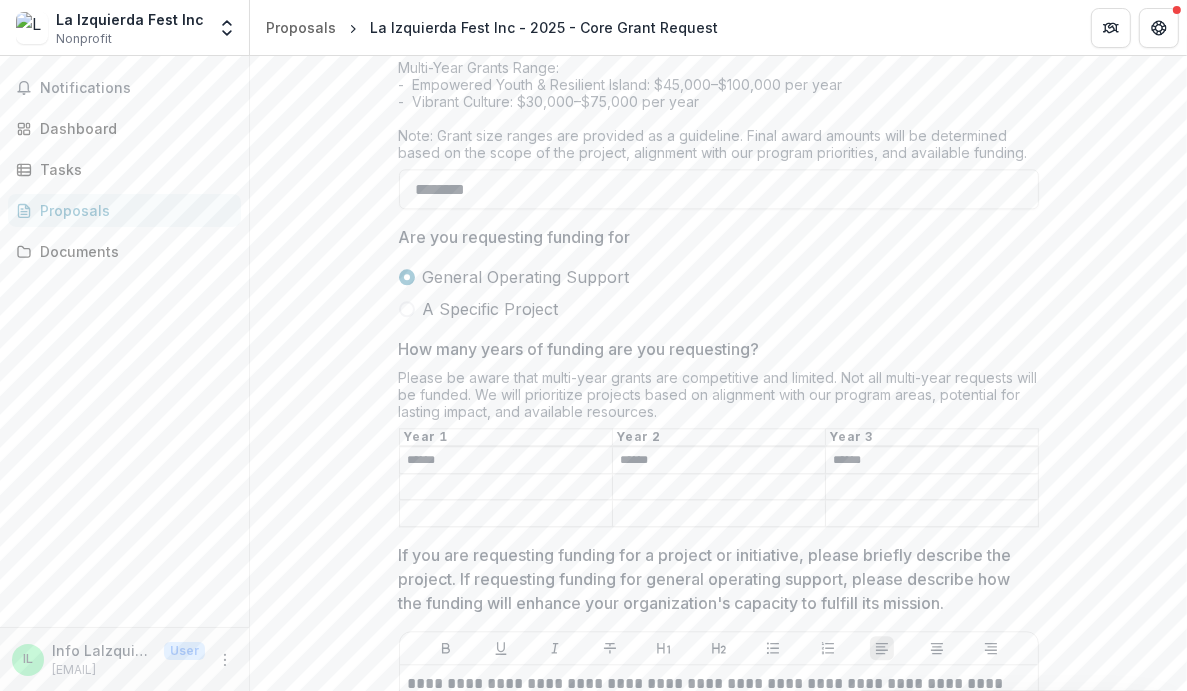 scroll, scrollTop: 3690, scrollLeft: 0, axis: vertical 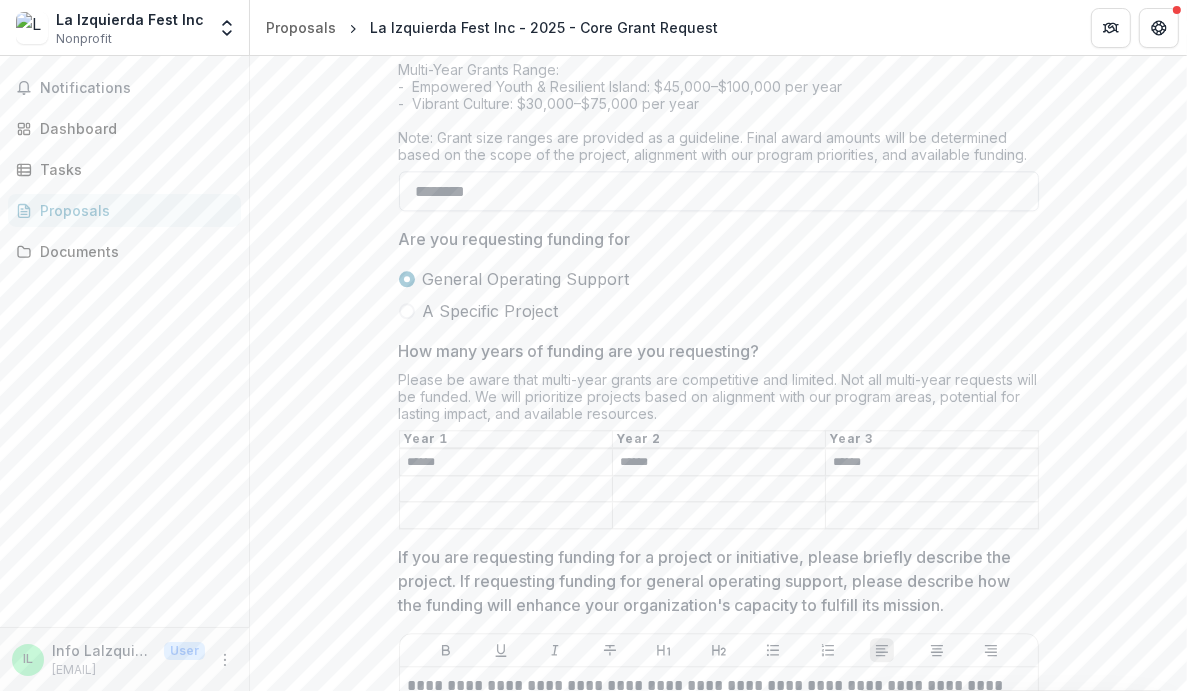 click on "********" at bounding box center [719, 191] 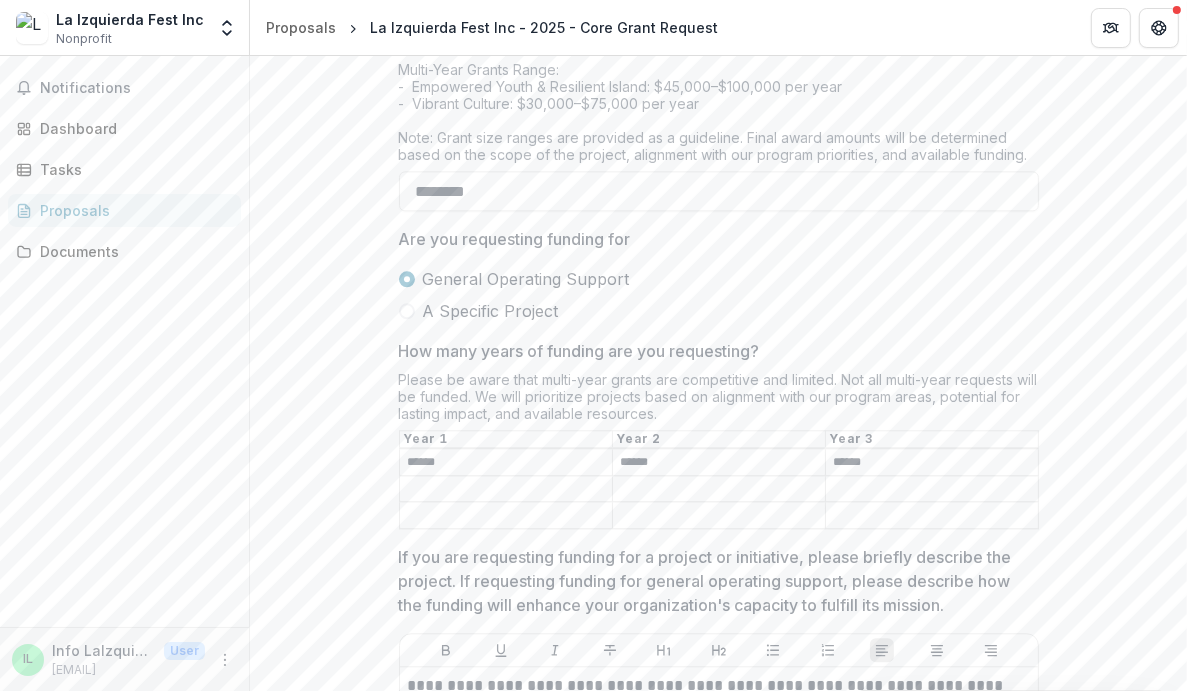 type on "********" 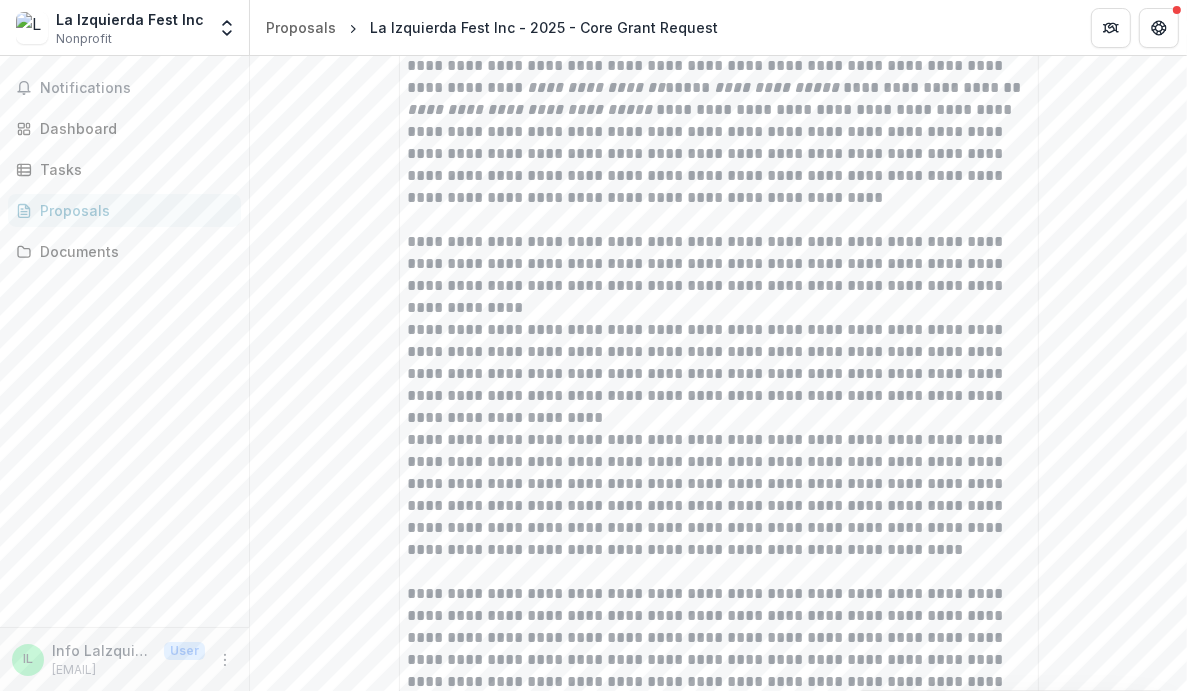 scroll, scrollTop: 4312, scrollLeft: 0, axis: vertical 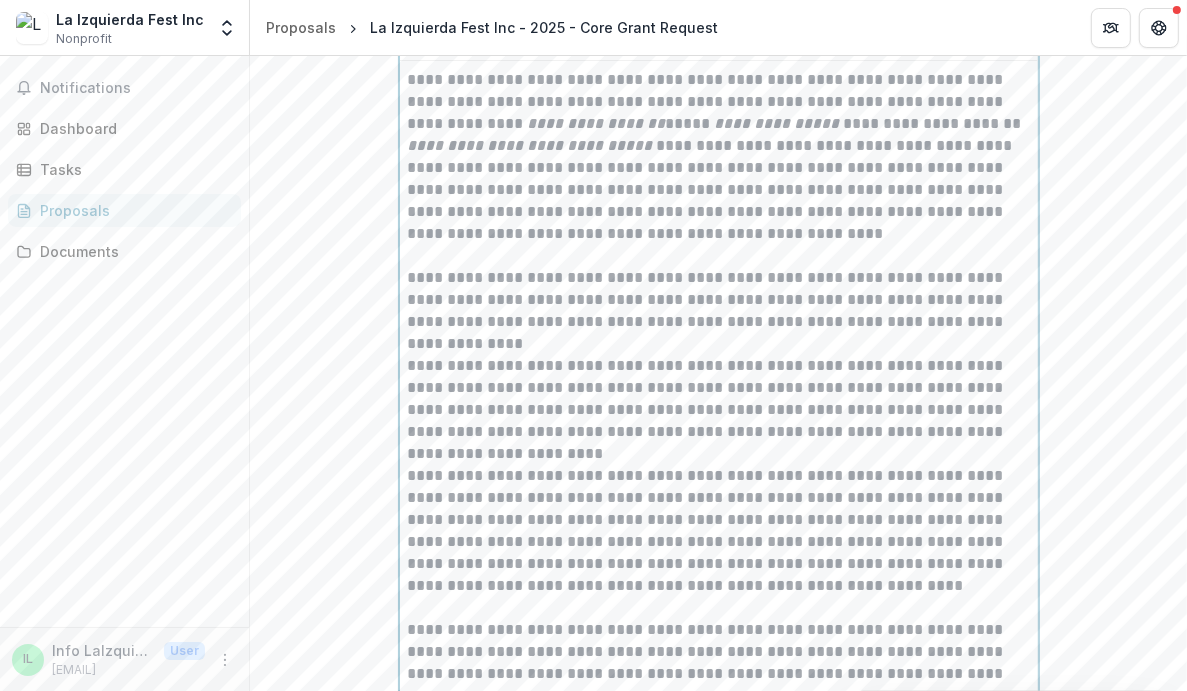 click on "**********" at bounding box center [719, 311] 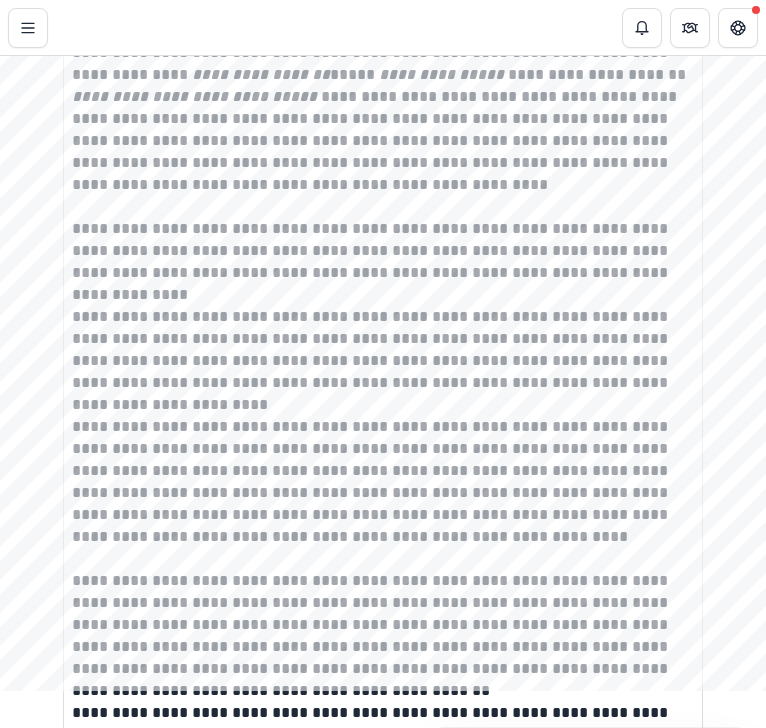 scroll, scrollTop: 4415, scrollLeft: 0, axis: vertical 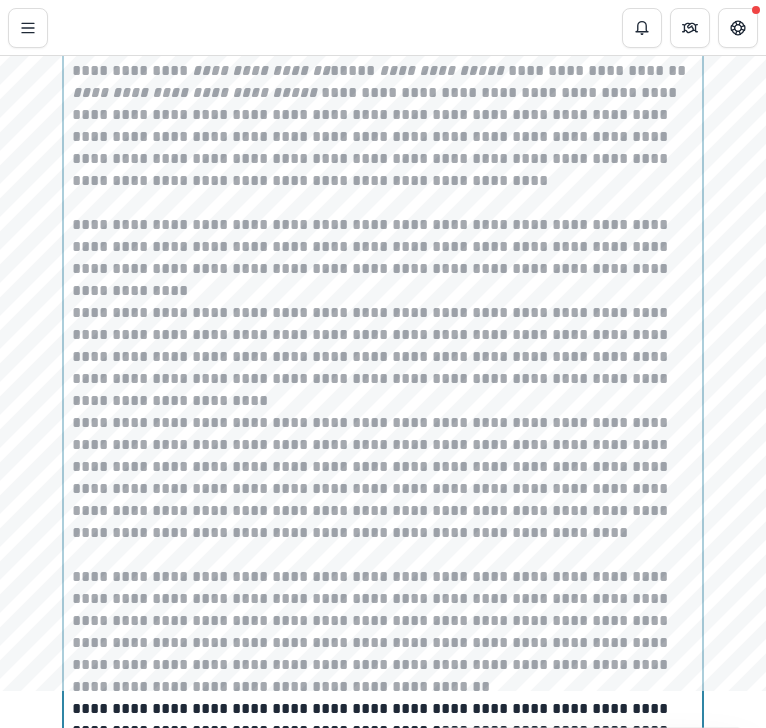 click on "**********" at bounding box center [383, 258] 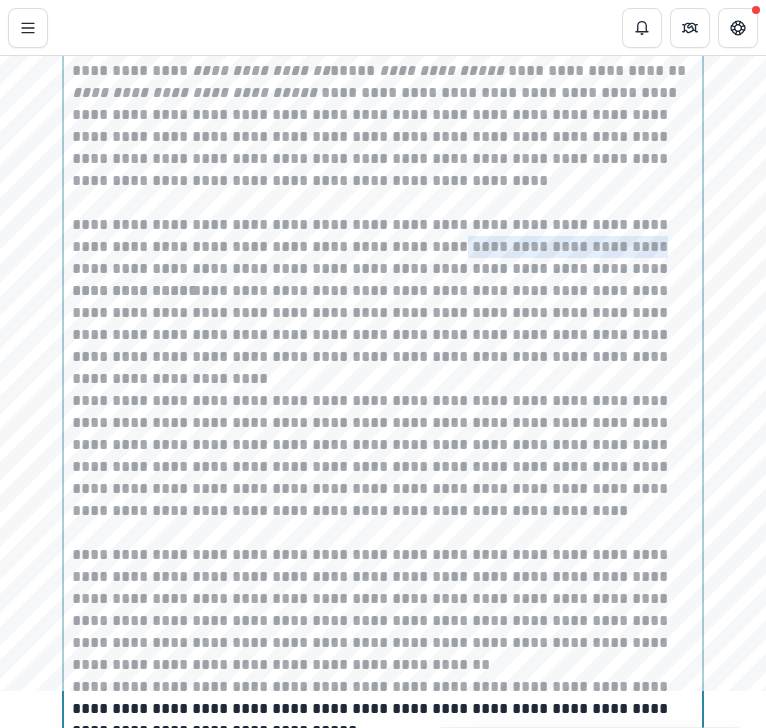 drag, startPoint x: 573, startPoint y: 252, endPoint x: 395, endPoint y: 244, distance: 178.17969 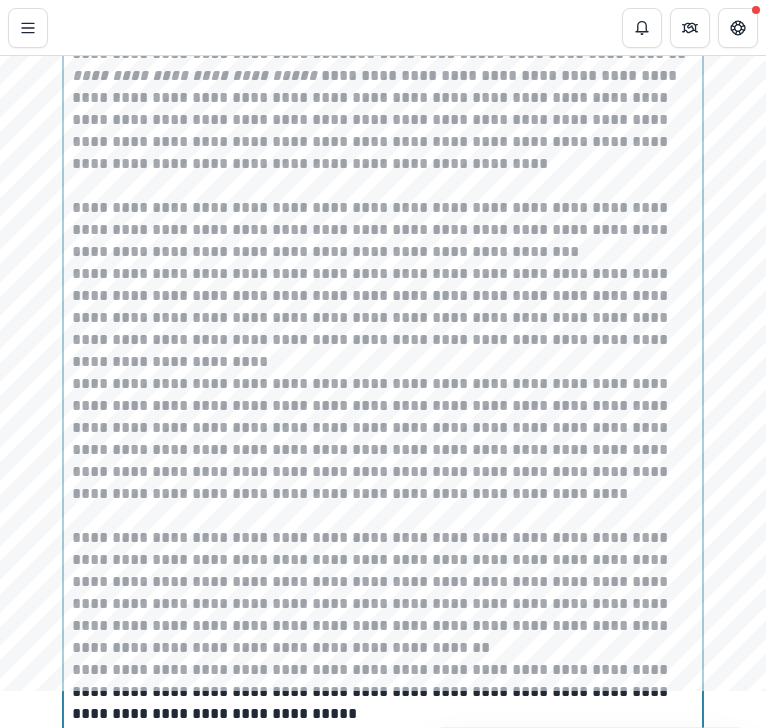 scroll, scrollTop: 4435, scrollLeft: 0, axis: vertical 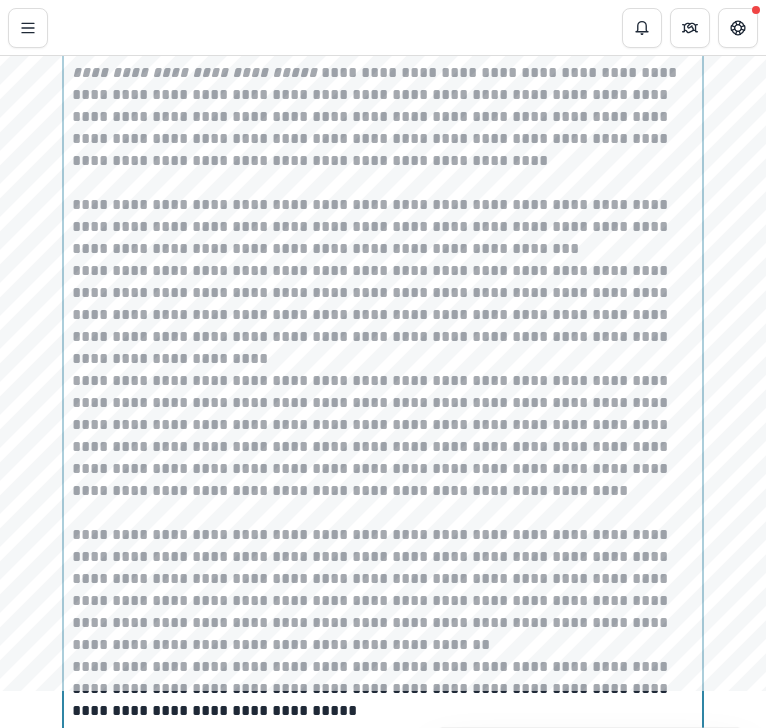 click on "**********" at bounding box center [383, 227] 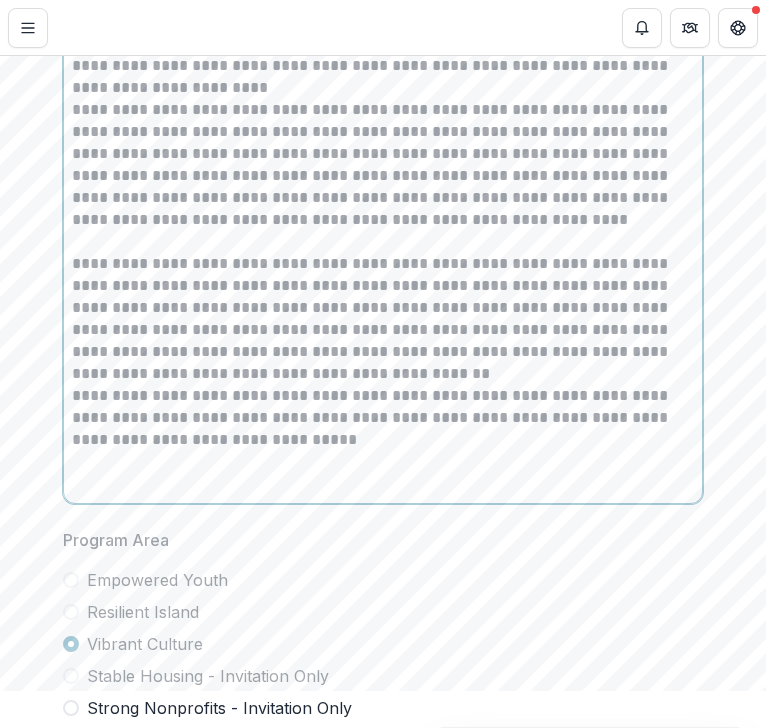 scroll, scrollTop: 4729, scrollLeft: 0, axis: vertical 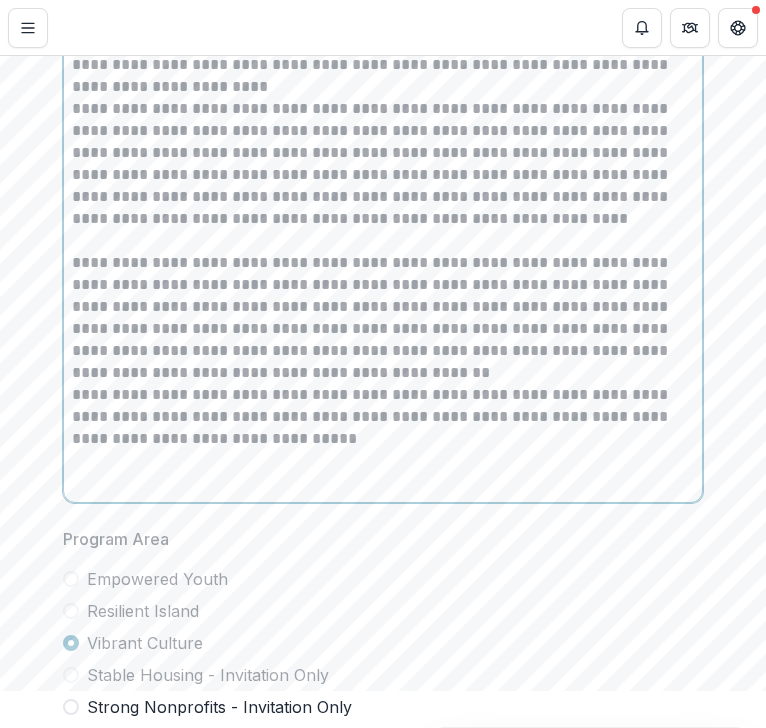 click on "**********" at bounding box center (383, 318) 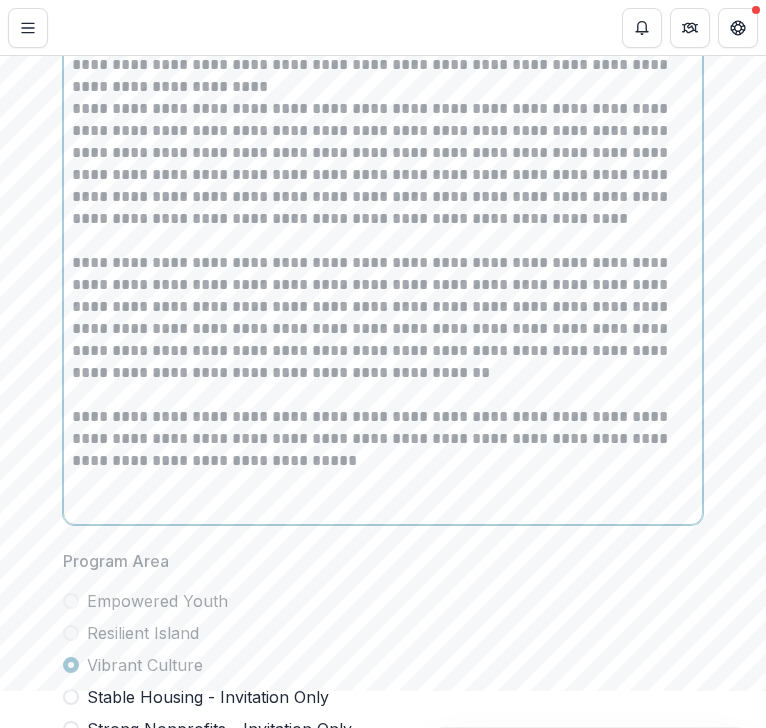 click on "**********" at bounding box center (383, 164) 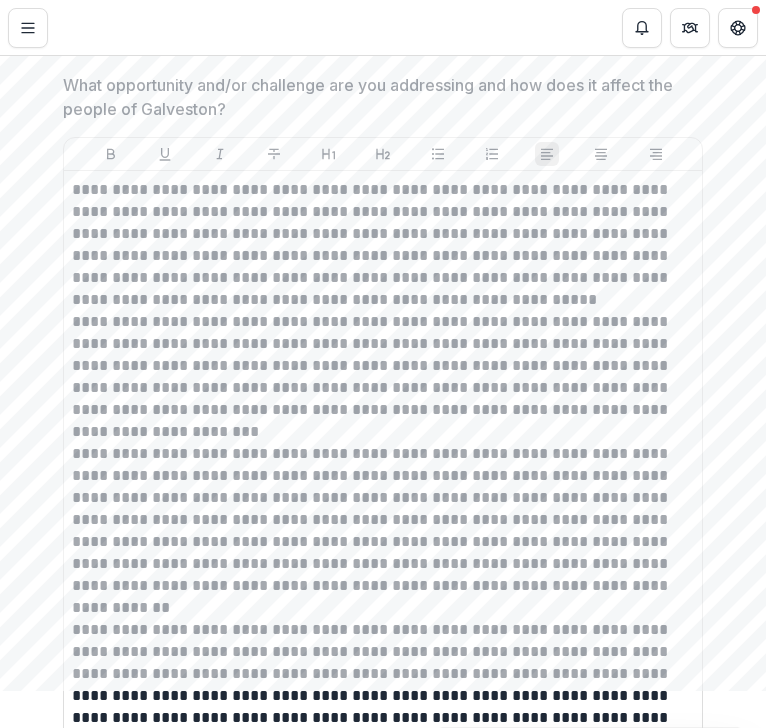 scroll, scrollTop: 5460, scrollLeft: 0, axis: vertical 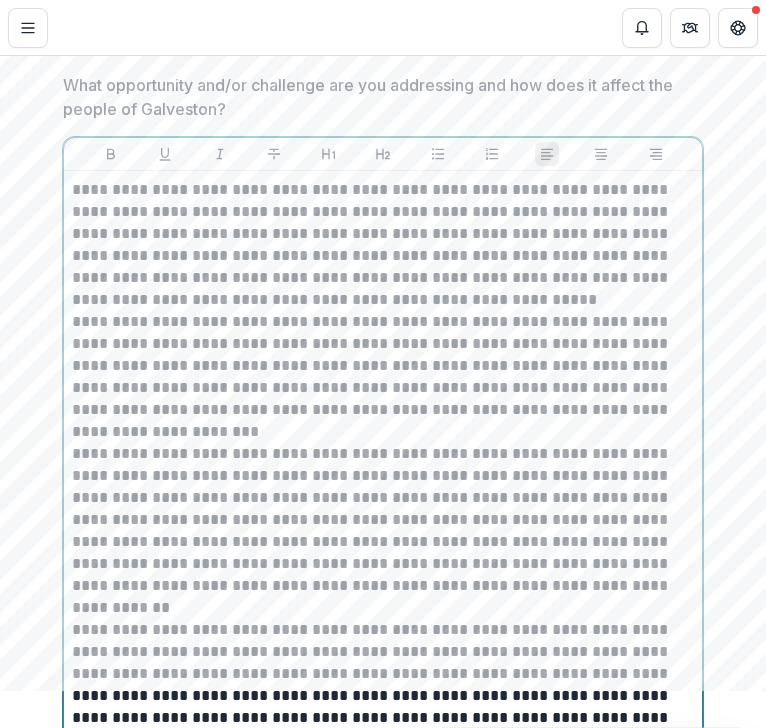 click on "**********" at bounding box center (383, 245) 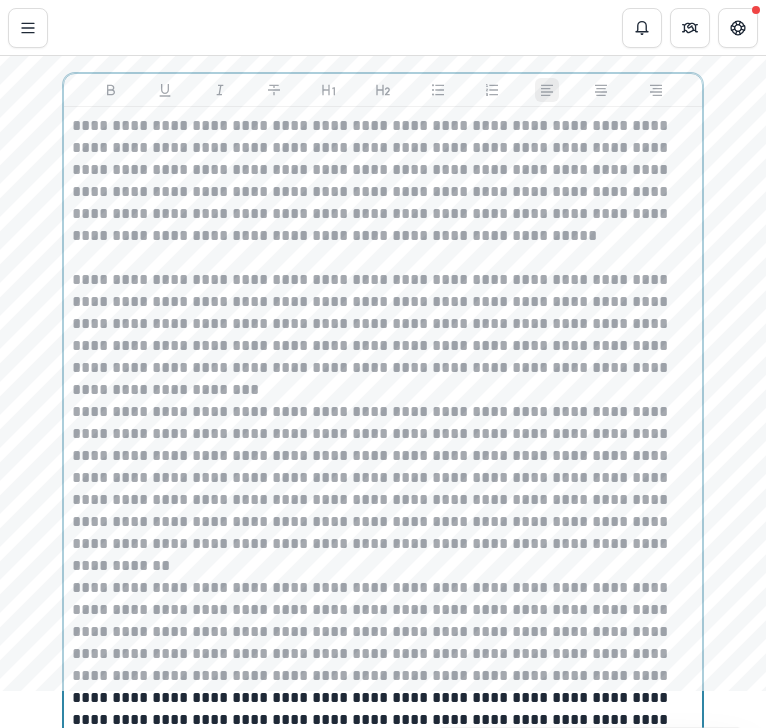 scroll, scrollTop: 5526, scrollLeft: 0, axis: vertical 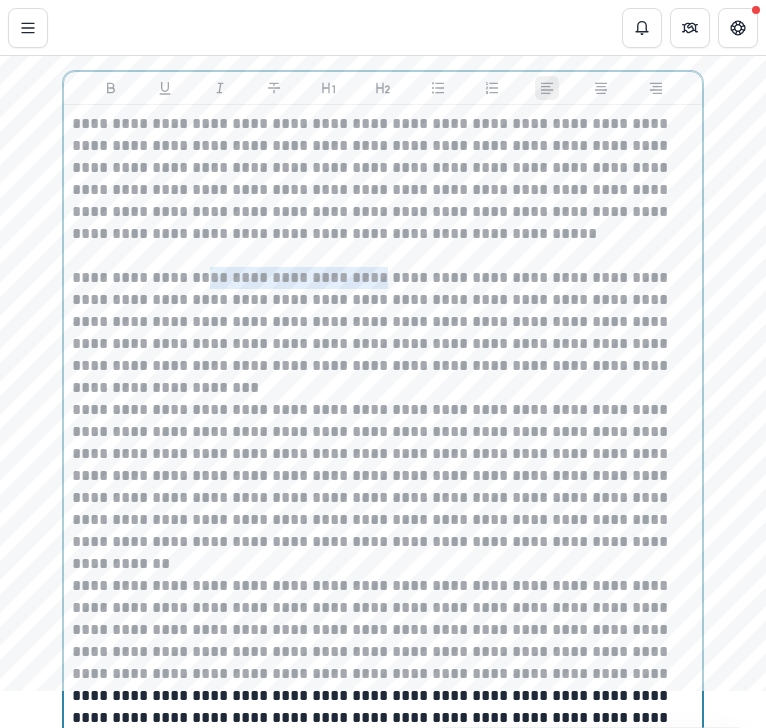 drag, startPoint x: 206, startPoint y: 285, endPoint x: 368, endPoint y: 285, distance: 162 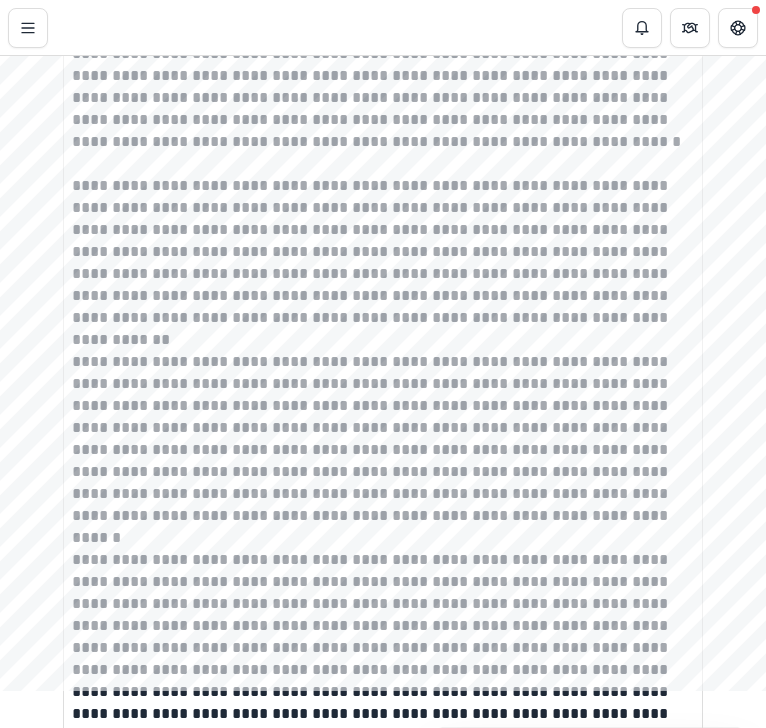 scroll, scrollTop: 5751, scrollLeft: 0, axis: vertical 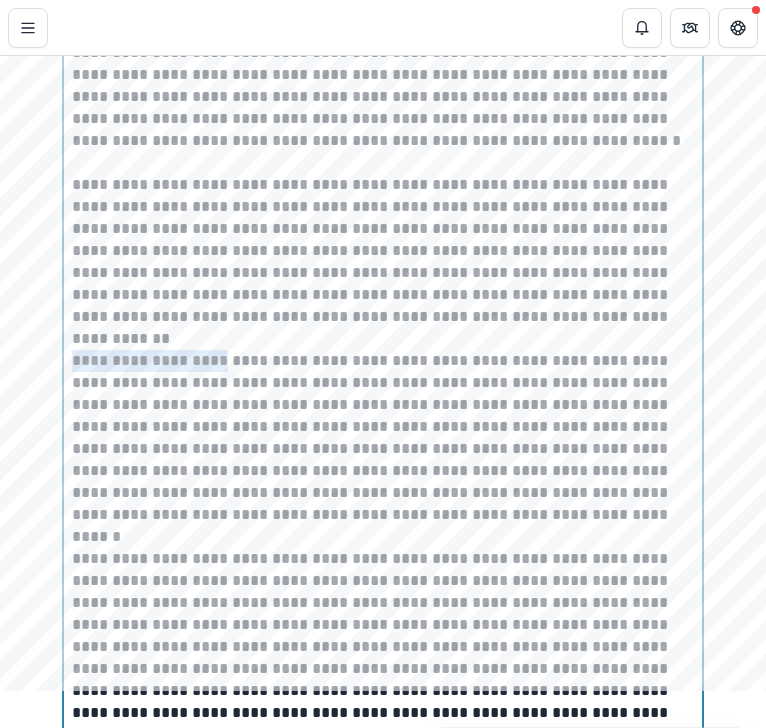 drag, startPoint x: 218, startPoint y: 369, endPoint x: 72, endPoint y: 376, distance: 146.16771 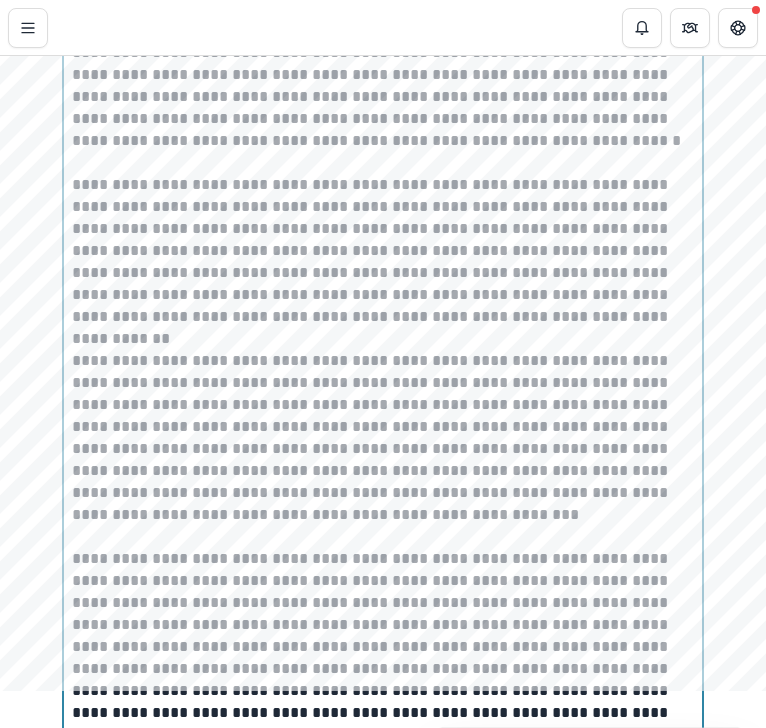 click on "**********" at bounding box center (383, 438) 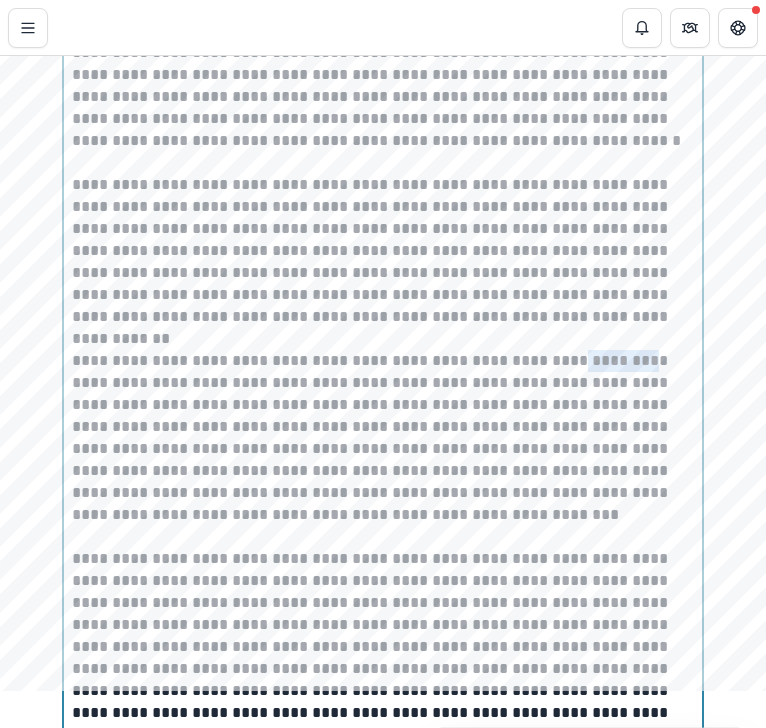 drag, startPoint x: 632, startPoint y: 368, endPoint x: 567, endPoint y: 368, distance: 65 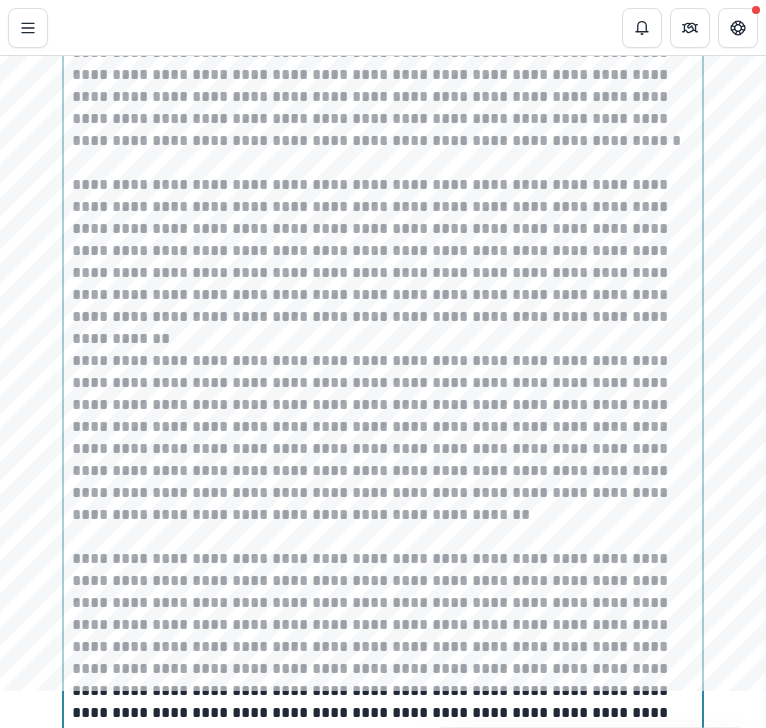 click on "**********" at bounding box center [383, 438] 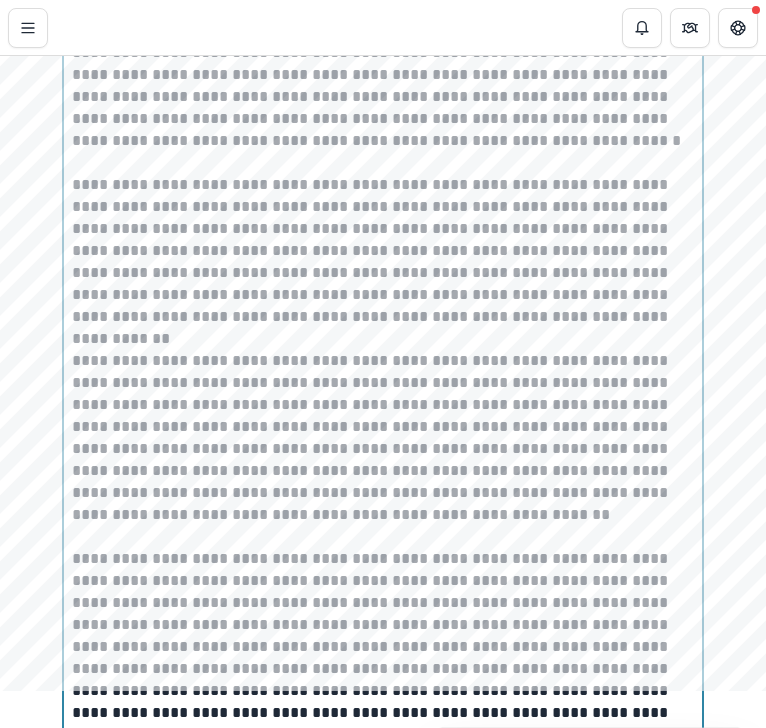 click on "**********" at bounding box center [383, 438] 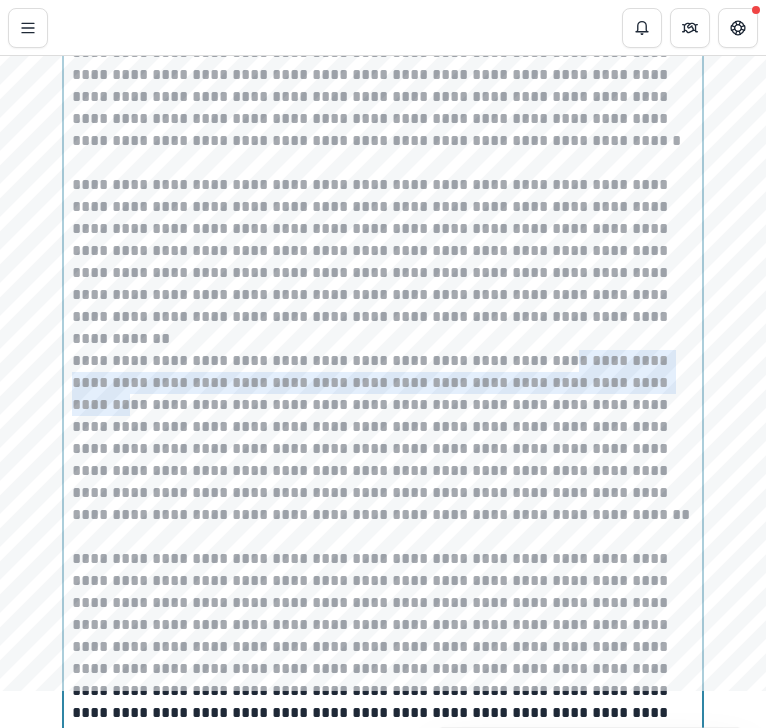 drag, startPoint x: 556, startPoint y: 371, endPoint x: 629, endPoint y: 389, distance: 75.18643 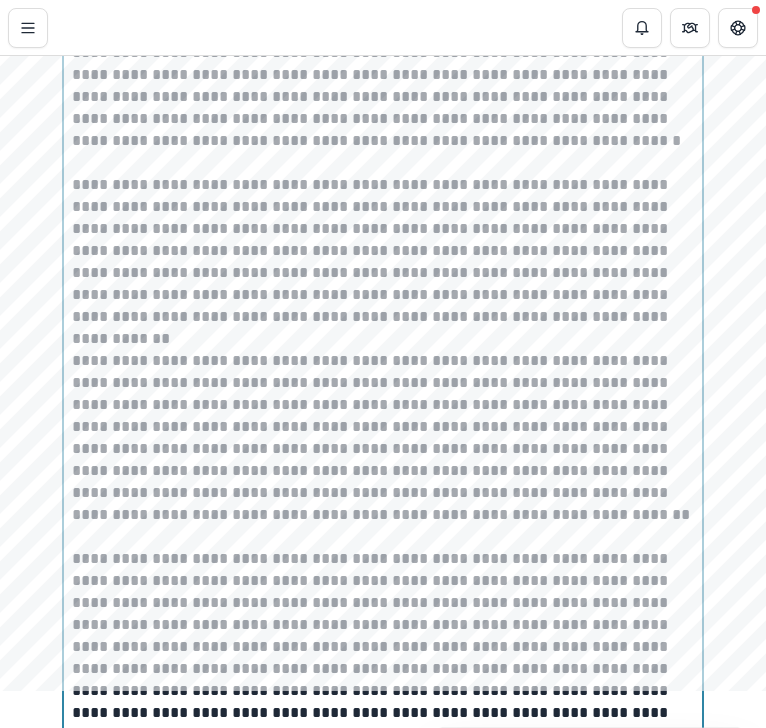 click on "**********" at bounding box center (383, 438) 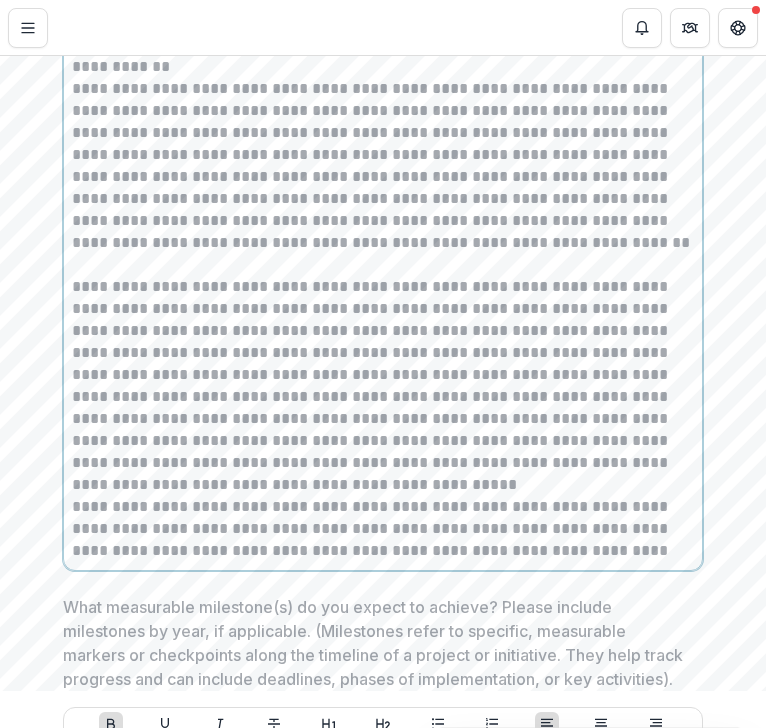 scroll, scrollTop: 6024, scrollLeft: 0, axis: vertical 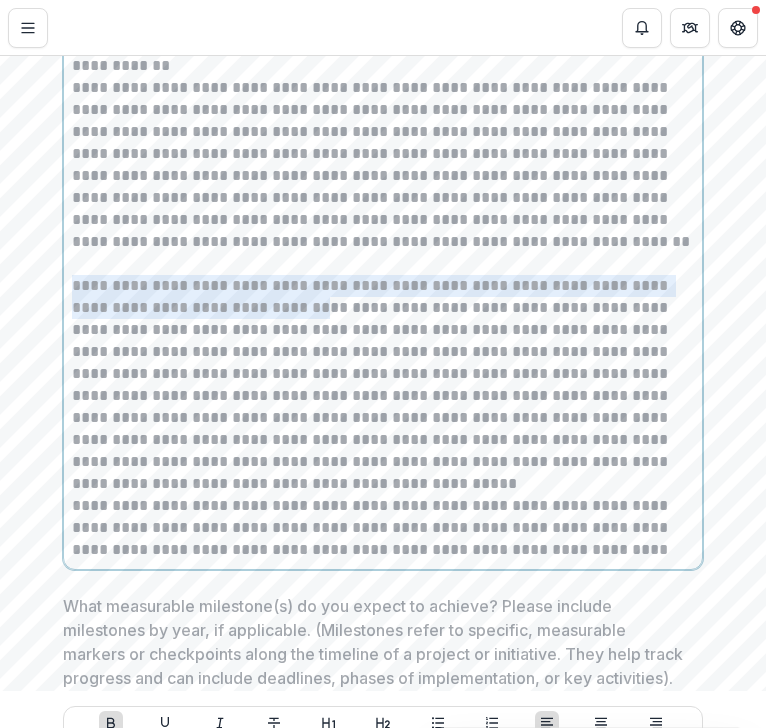 drag, startPoint x: 295, startPoint y: 314, endPoint x: 64, endPoint y: 295, distance: 231.78008 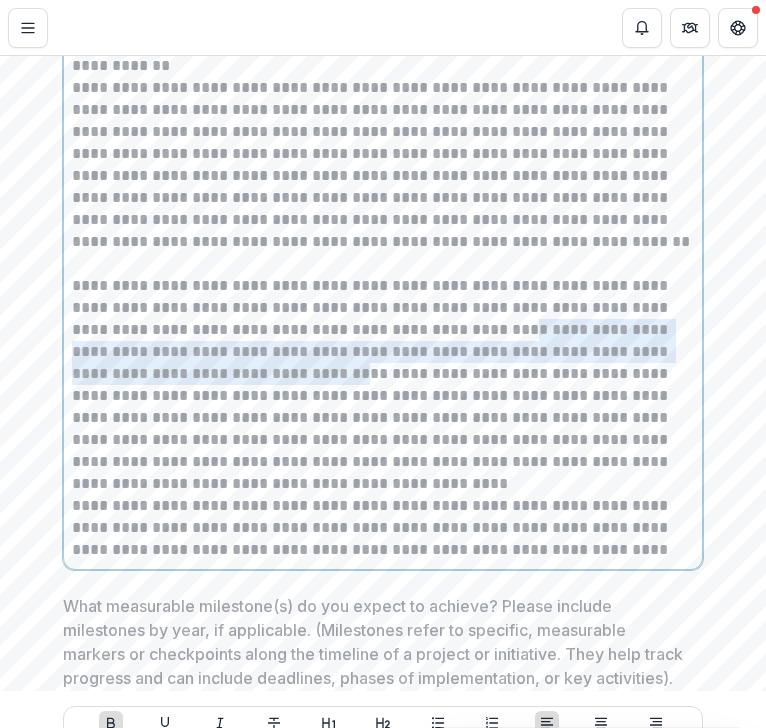 drag, startPoint x: 450, startPoint y: 331, endPoint x: 238, endPoint y: 379, distance: 217.36604 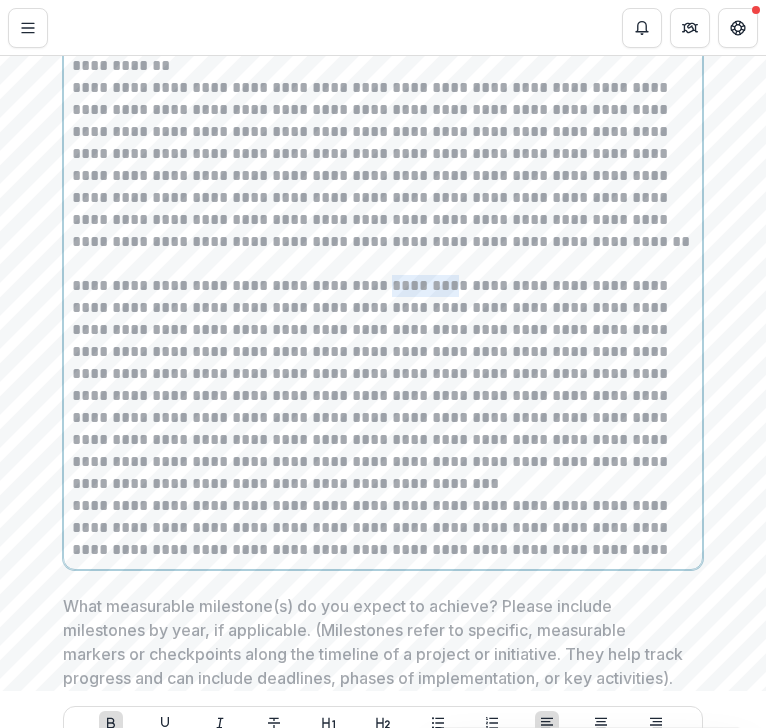 drag, startPoint x: 385, startPoint y: 294, endPoint x: 458, endPoint y: 291, distance: 73.061615 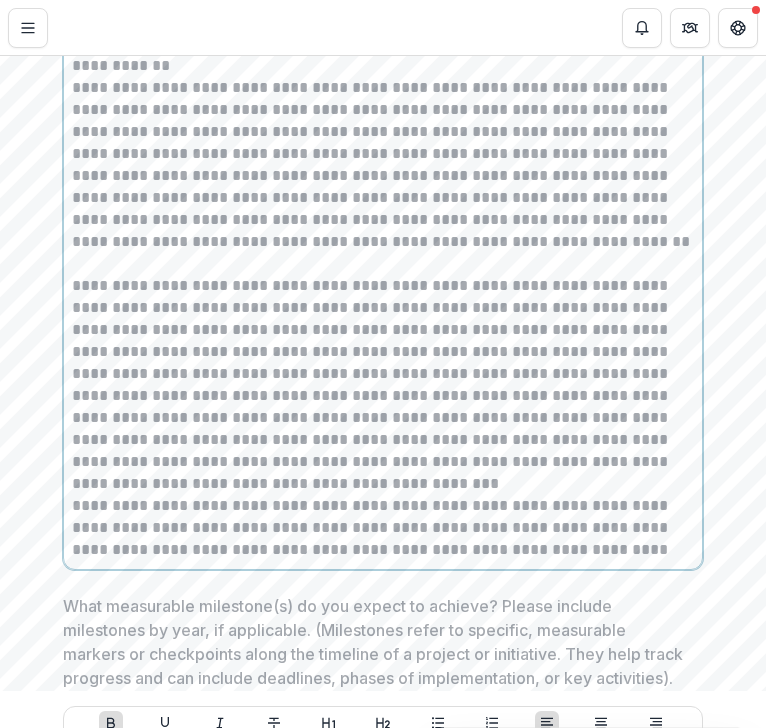 drag, startPoint x: 474, startPoint y: 291, endPoint x: 450, endPoint y: 292, distance: 24.020824 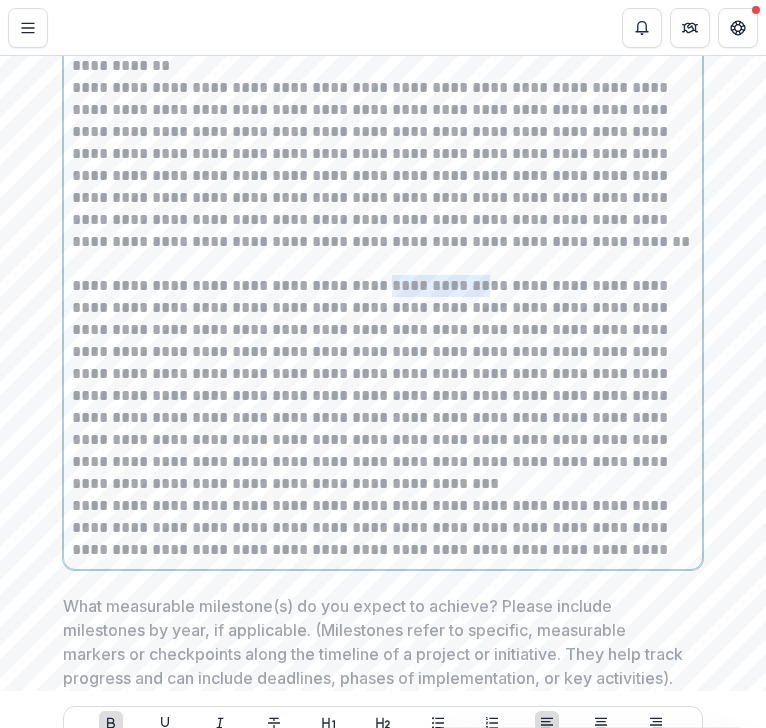 drag, startPoint x: 486, startPoint y: 292, endPoint x: 383, endPoint y: 296, distance: 103.077644 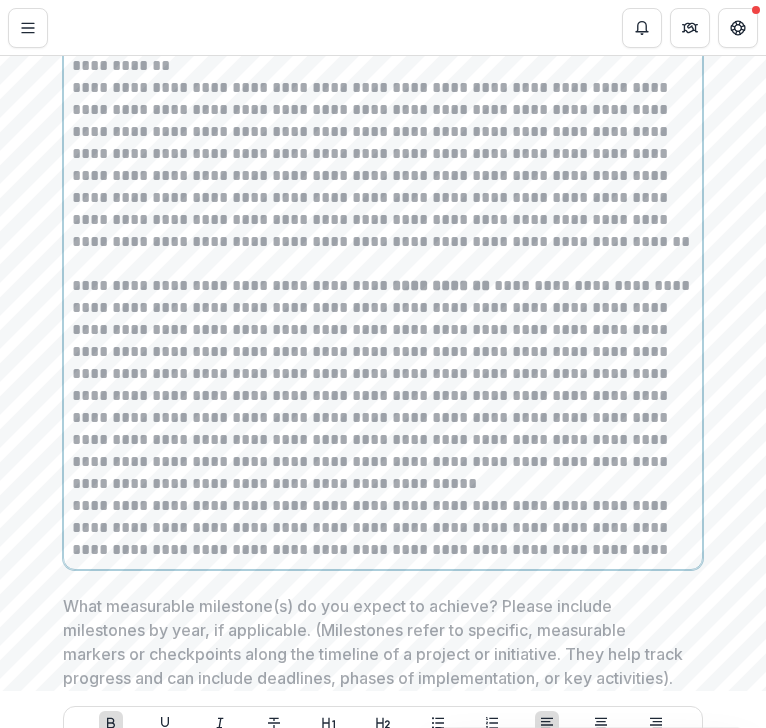 click on "**********" at bounding box center [383, 385] 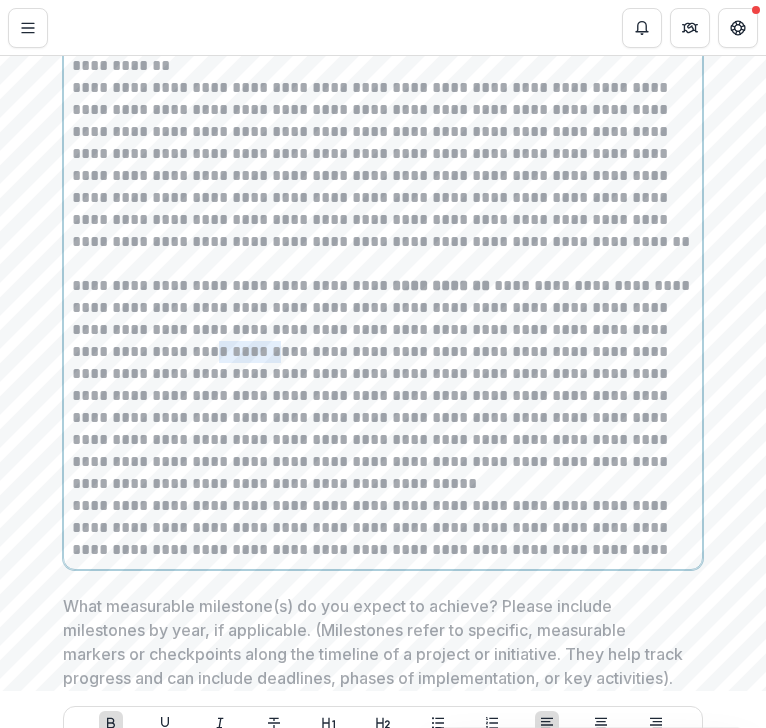 click on "**********" at bounding box center (383, 385) 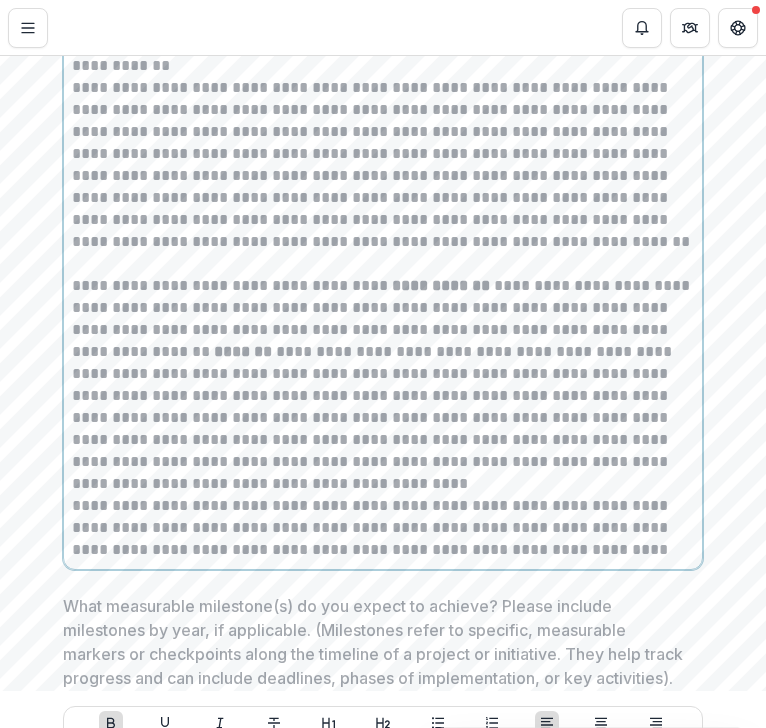click on "**********" at bounding box center (383, 385) 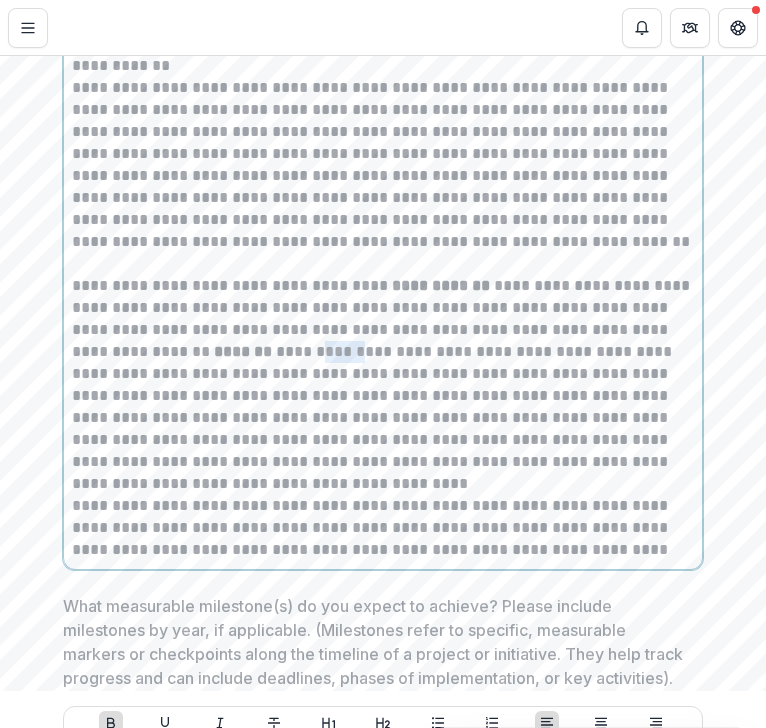 click on "**********" at bounding box center (383, 385) 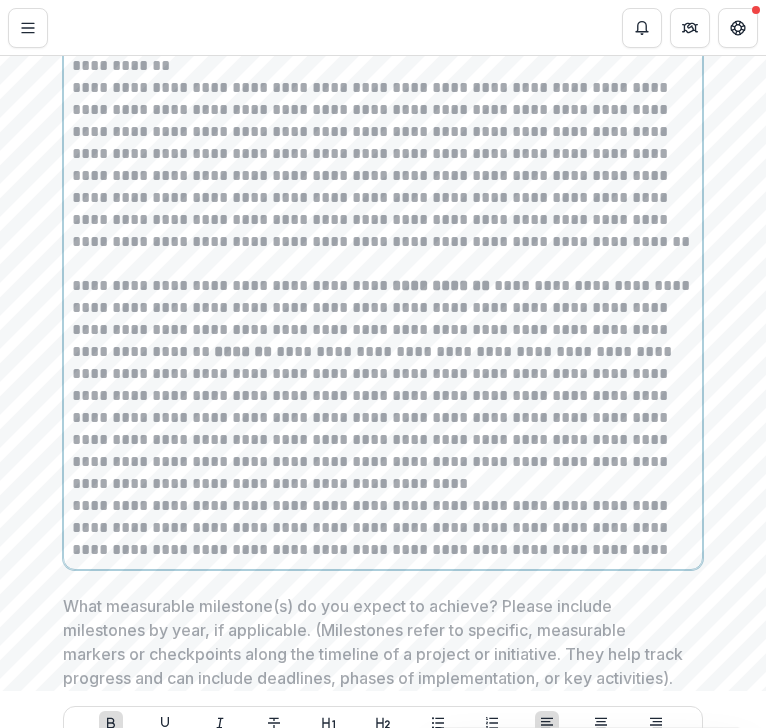 click on "**********" at bounding box center (383, 385) 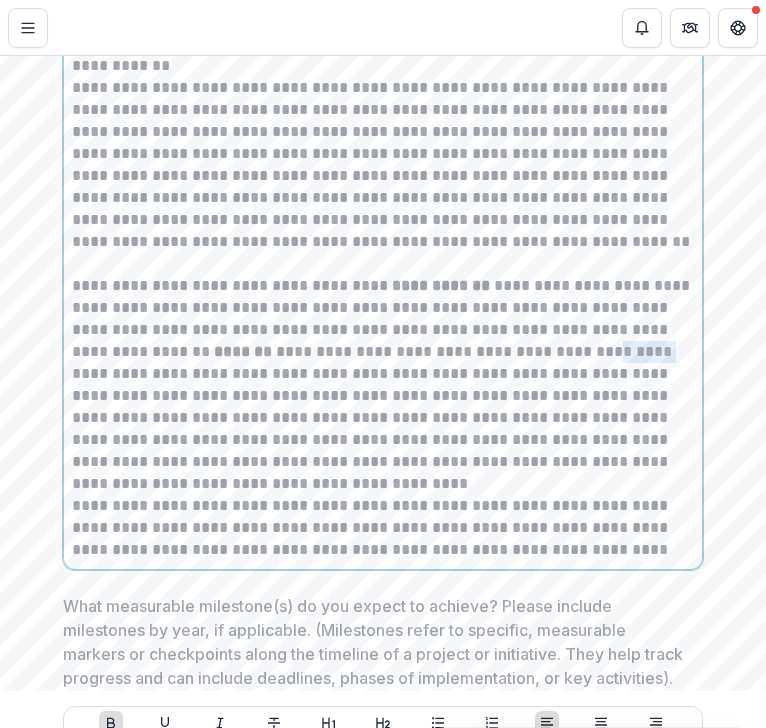 click on "**********" at bounding box center [383, 385] 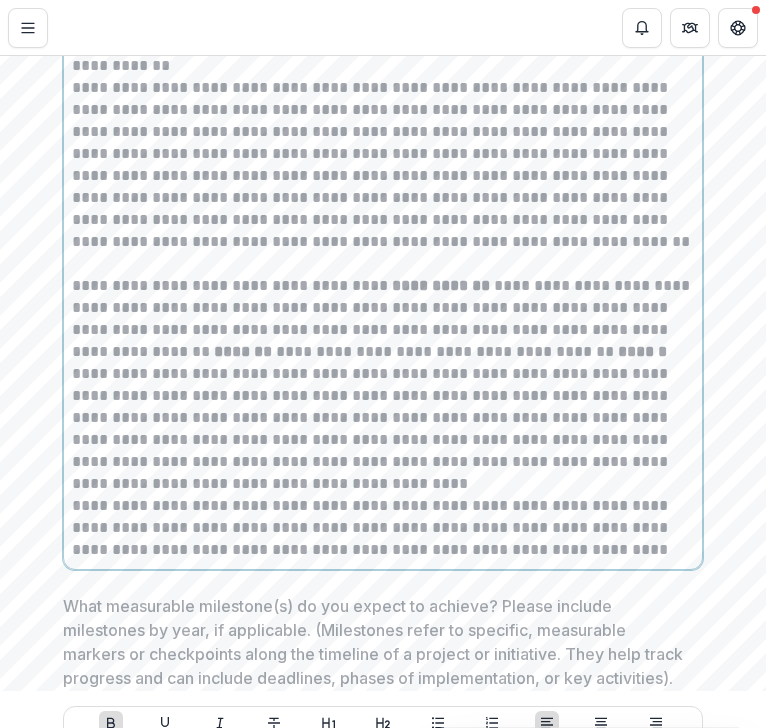 click on "**********" at bounding box center [383, 385] 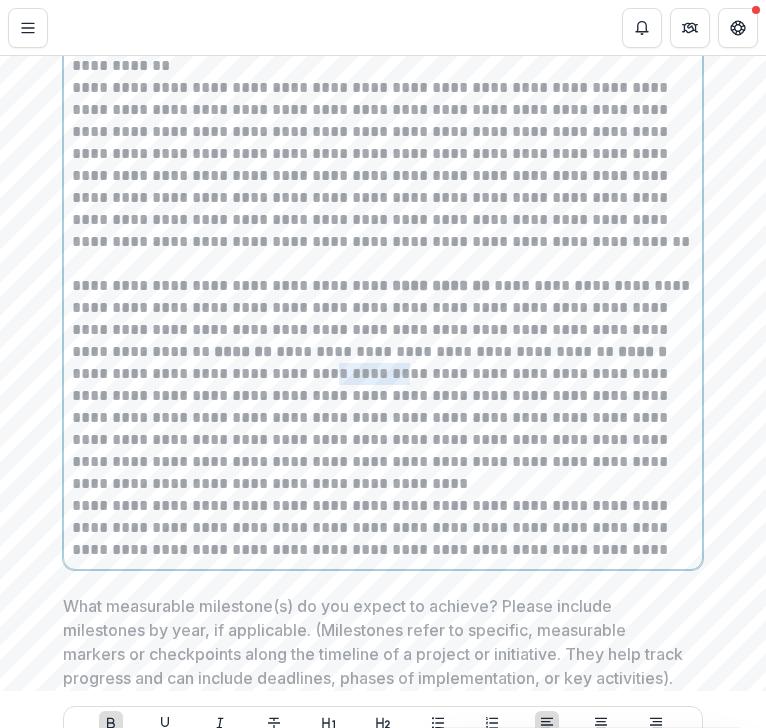 click on "**********" at bounding box center [383, 385] 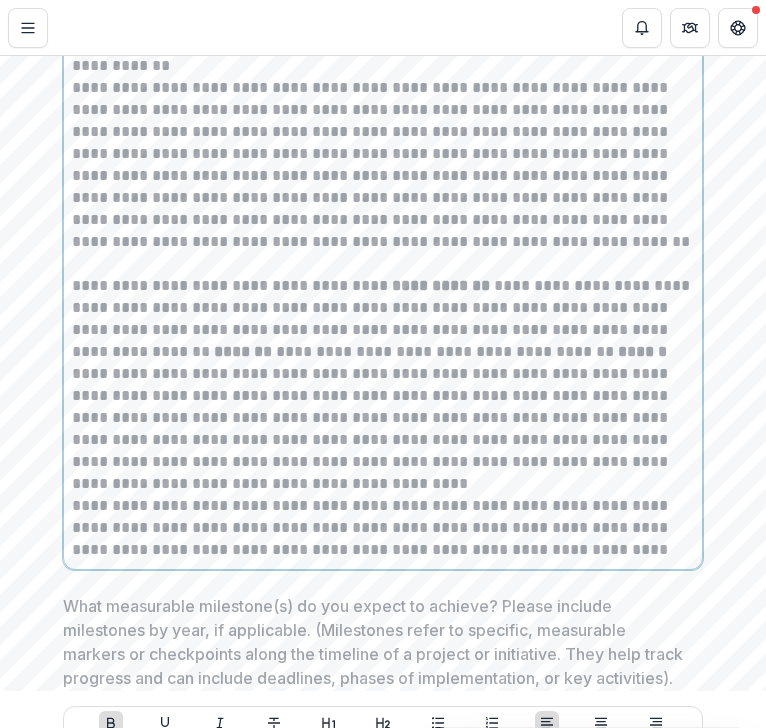 click on "**********" at bounding box center (383, 385) 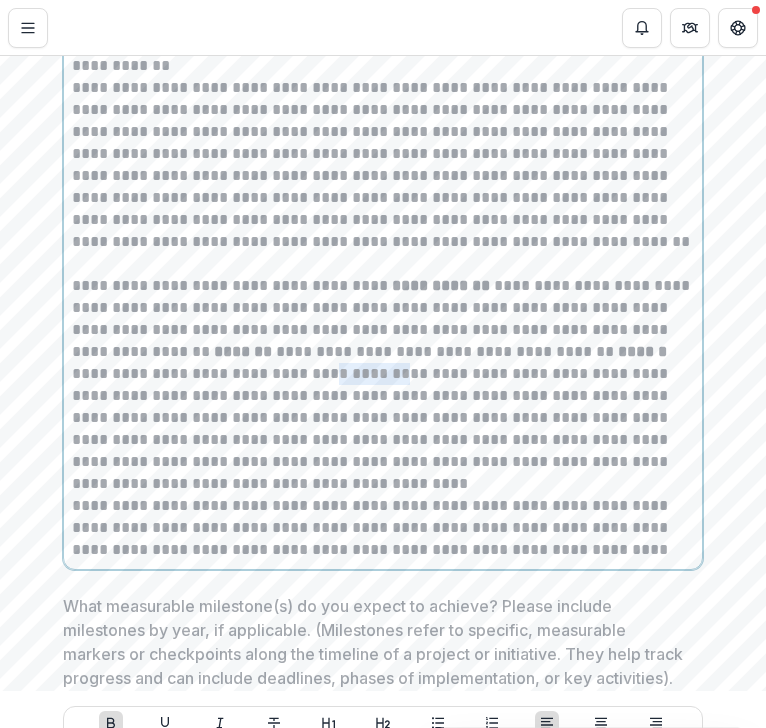 click on "**********" at bounding box center (383, 385) 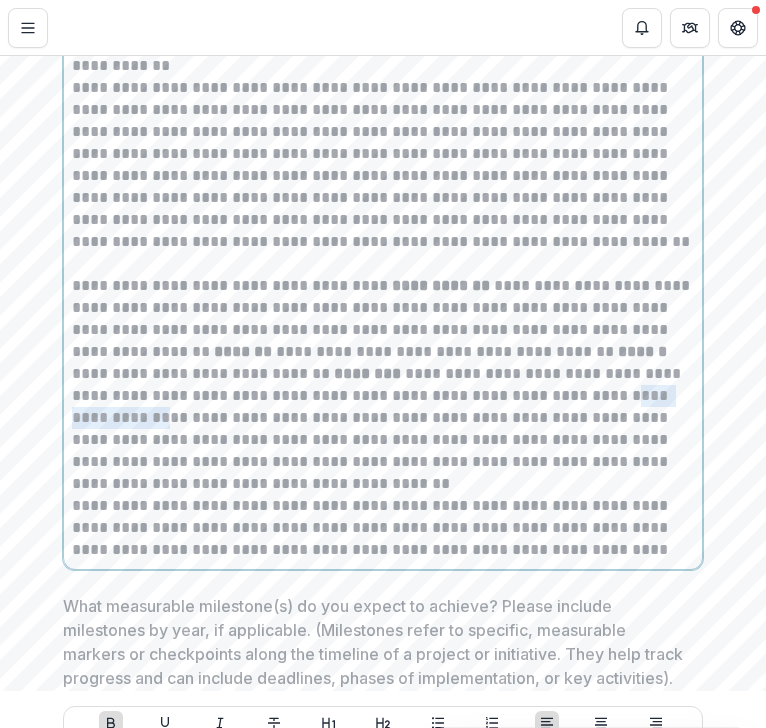 drag, startPoint x: 634, startPoint y: 402, endPoint x: 510, endPoint y: 405, distance: 124.036285 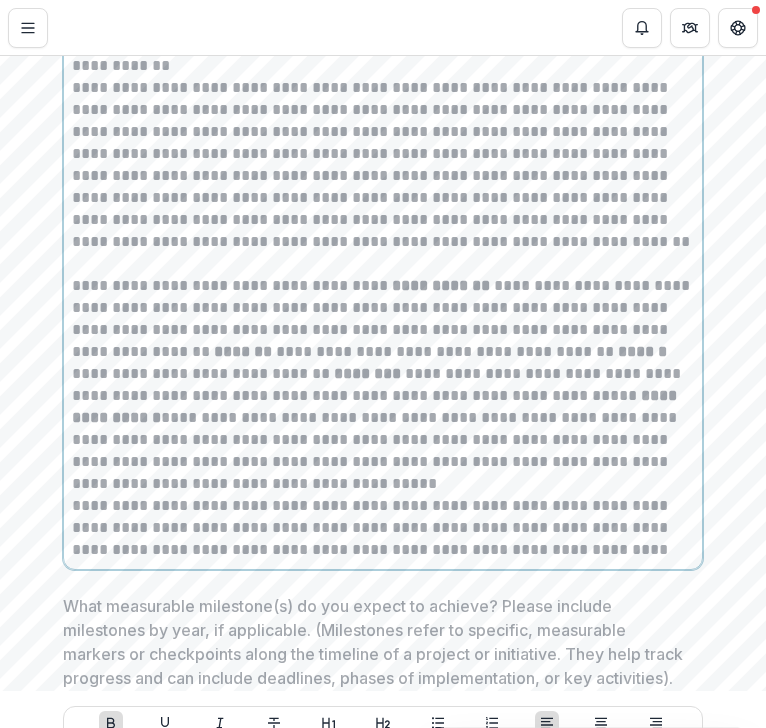 click on "**********" at bounding box center [383, 385] 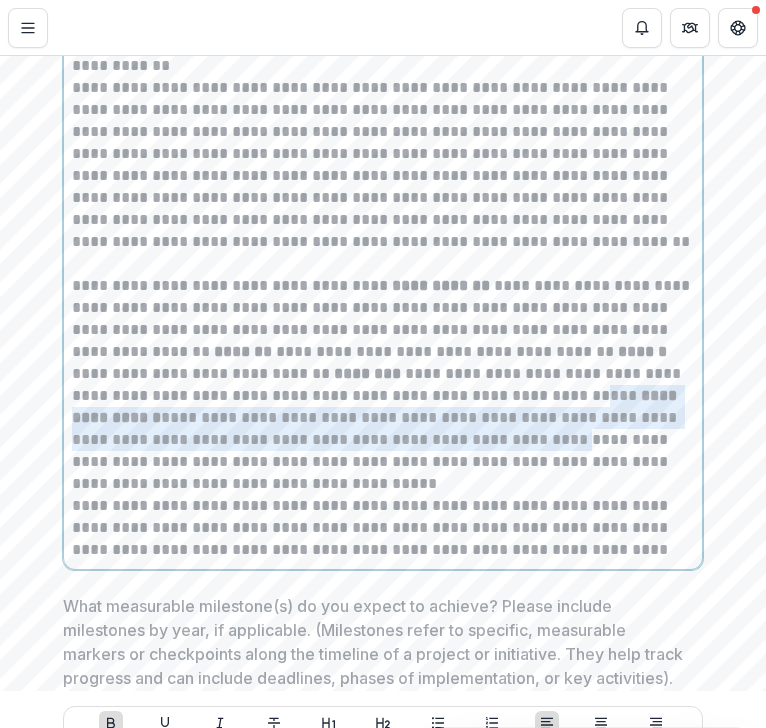 drag, startPoint x: 483, startPoint y: 398, endPoint x: 450, endPoint y: 451, distance: 62.433964 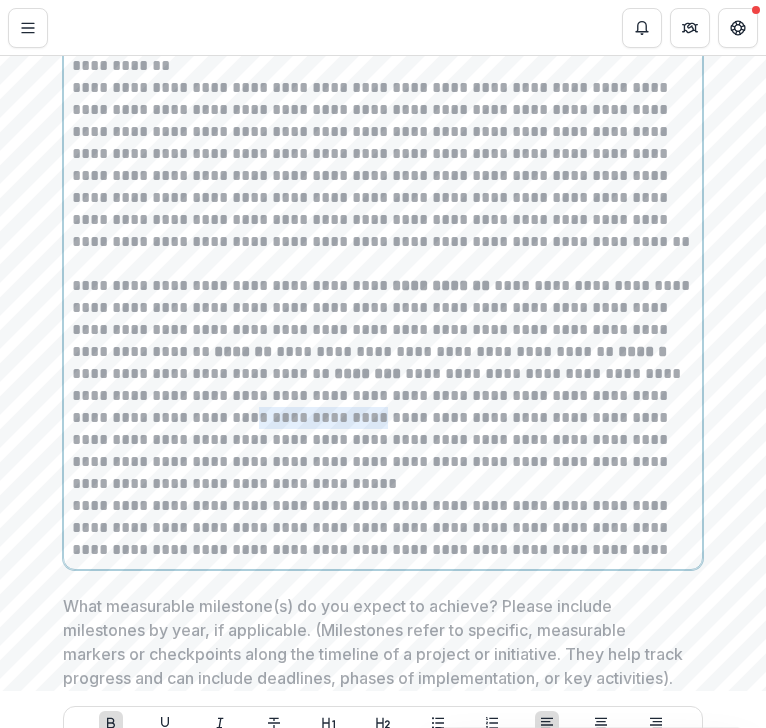 drag, startPoint x: 98, startPoint y: 423, endPoint x: 217, endPoint y: 423, distance: 119 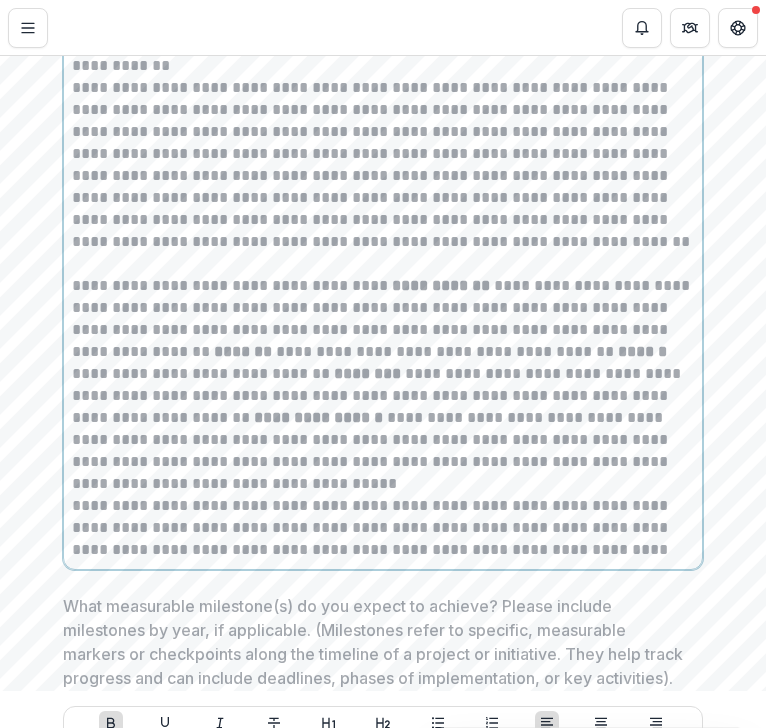 click on "**********" at bounding box center (383, 385) 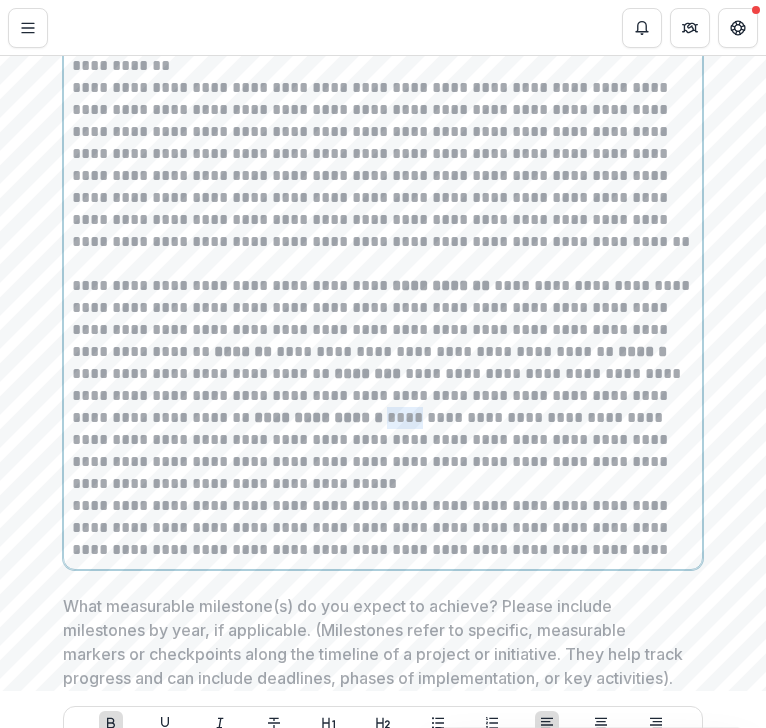 click on "**********" at bounding box center (383, 385) 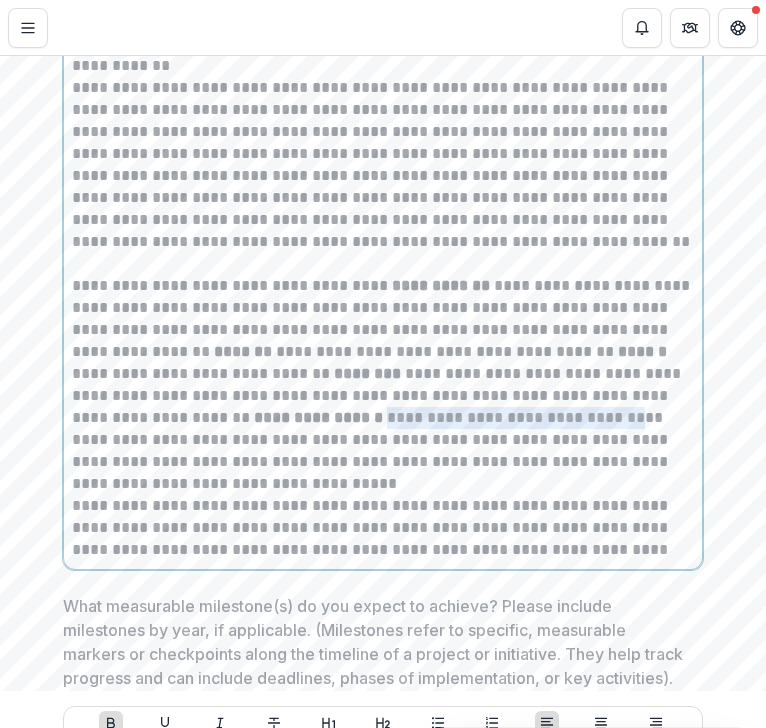 drag, startPoint x: 228, startPoint y: 426, endPoint x: 478, endPoint y: 428, distance: 250.008 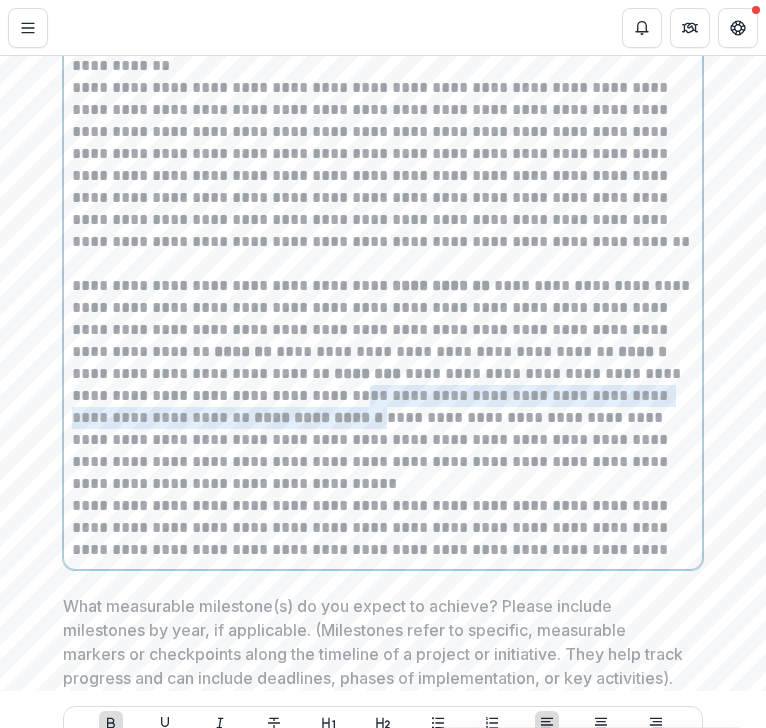 drag, startPoint x: 265, startPoint y: 413, endPoint x: 228, endPoint y: 427, distance: 39.56008 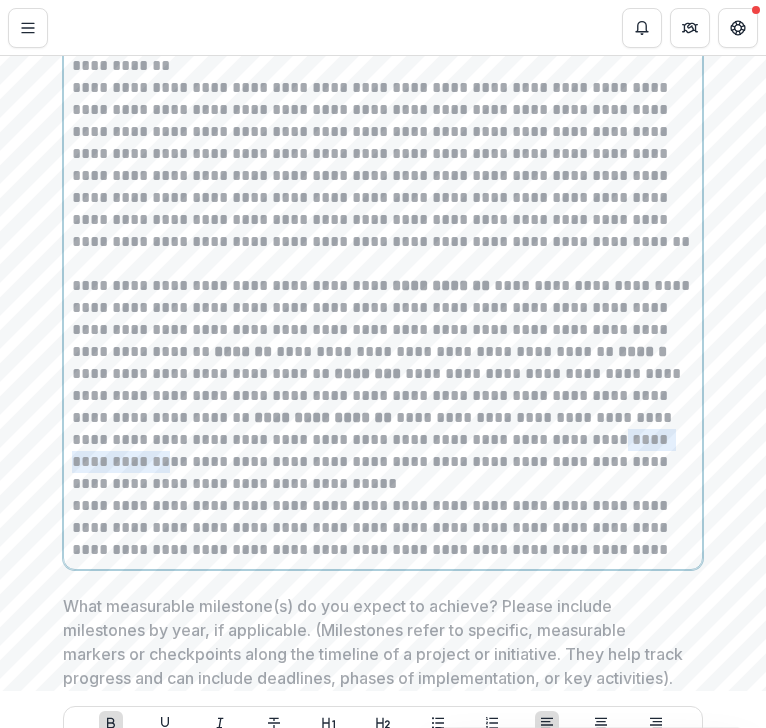 drag, startPoint x: 422, startPoint y: 445, endPoint x: 554, endPoint y: 438, distance: 132.18547 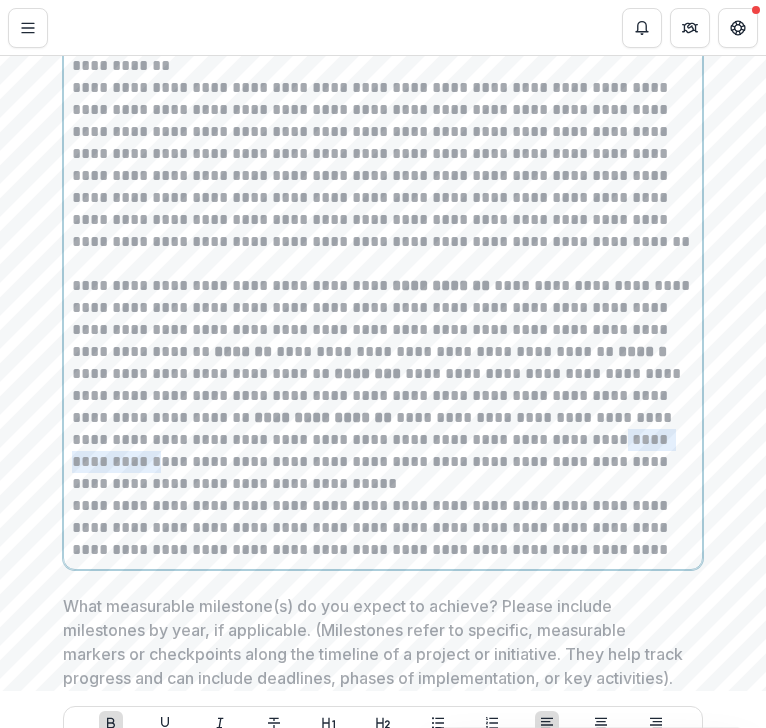 drag, startPoint x: 422, startPoint y: 447, endPoint x: 550, endPoint y: 453, distance: 128.14055 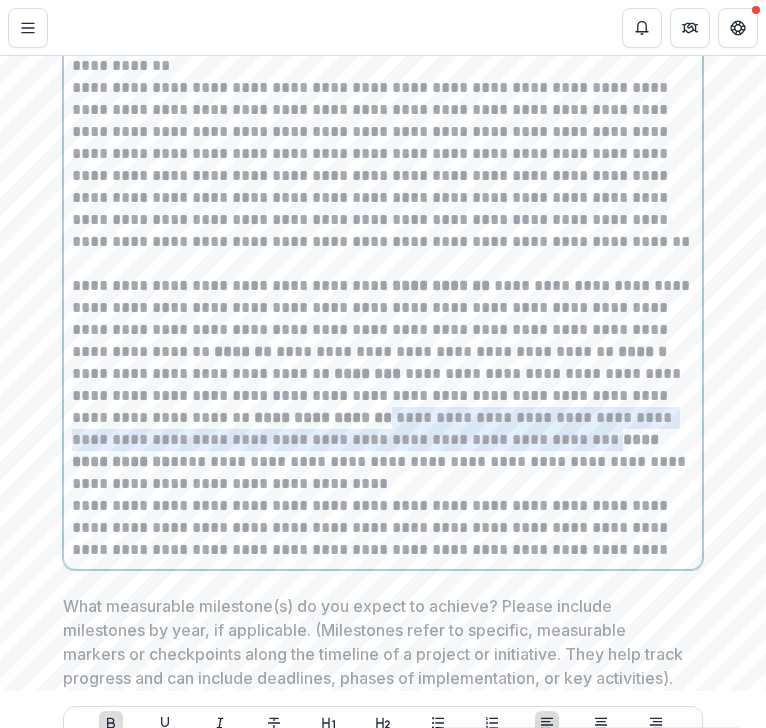 click on "**********" at bounding box center [367, 450] 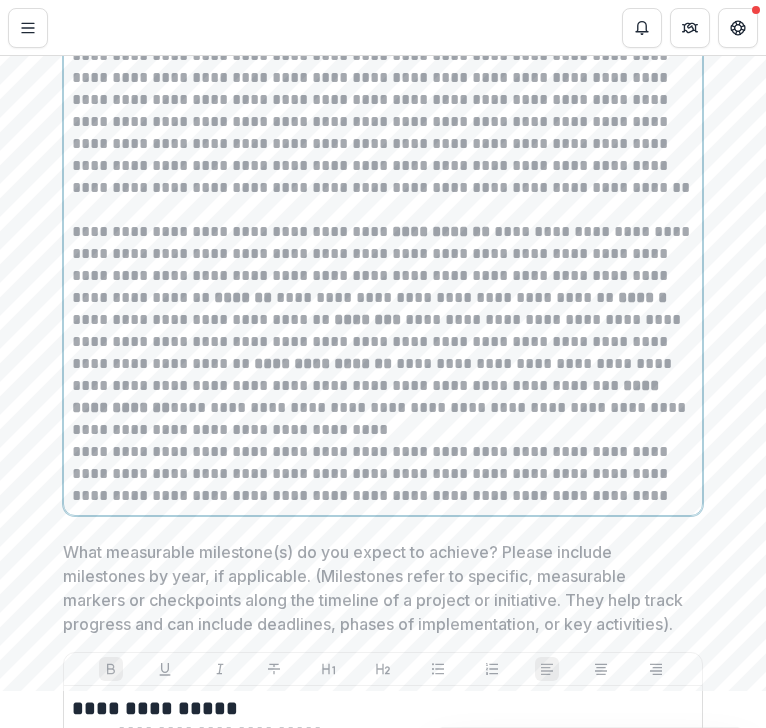 scroll, scrollTop: 6079, scrollLeft: 0, axis: vertical 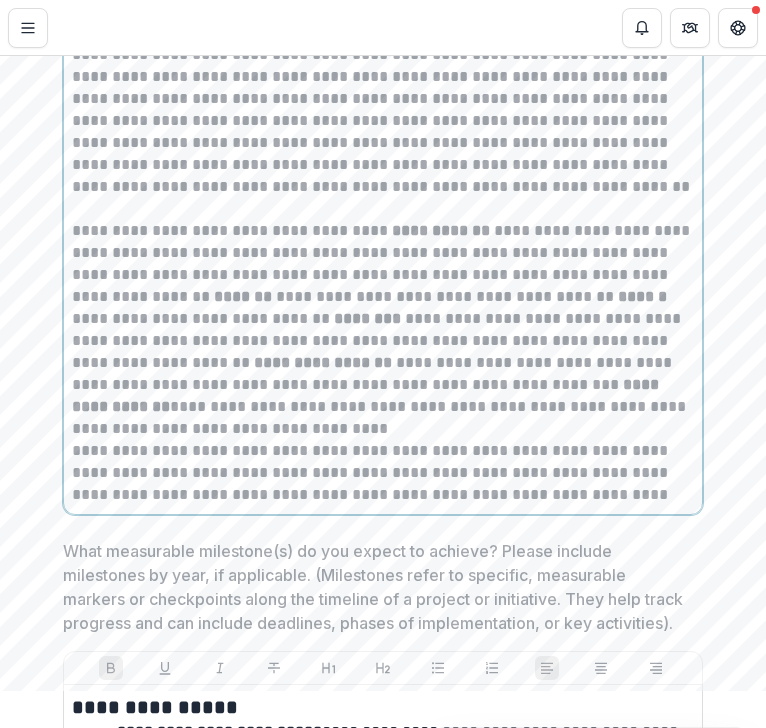 click on "**********" at bounding box center (383, 330) 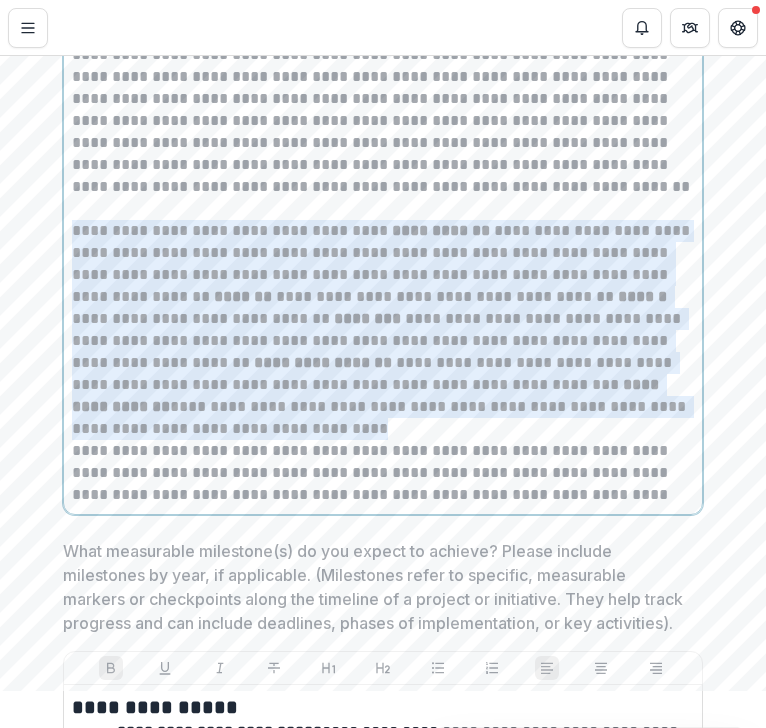 drag, startPoint x: 158, startPoint y: 445, endPoint x: 67, endPoint y: 228, distance: 235.3083 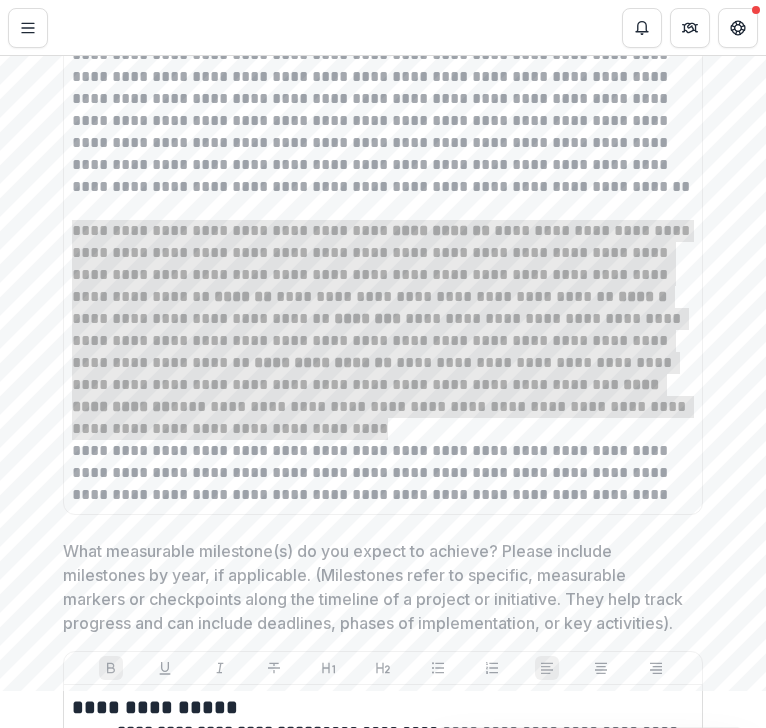 scroll, scrollTop: 6093, scrollLeft: 0, axis: vertical 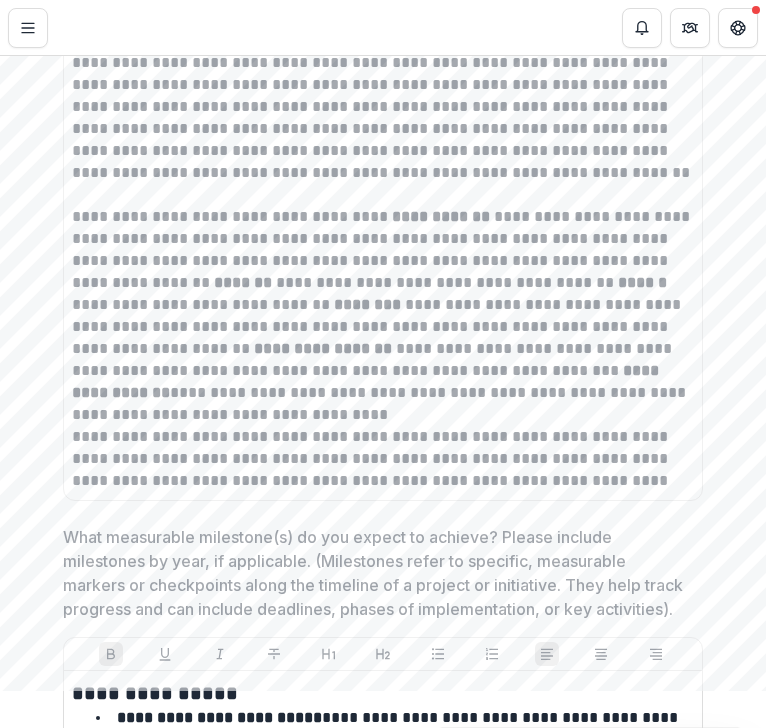 click on "What measurable milestone(s) do you expect to achieve? Please include milestones by year, if applicable. (Milestones refer to specific, measurable markers or checkpoints along the timeline of a project or initiative. They help track progress and can include deadlines, phases of implementation, or key activities)." at bounding box center (377, 573) 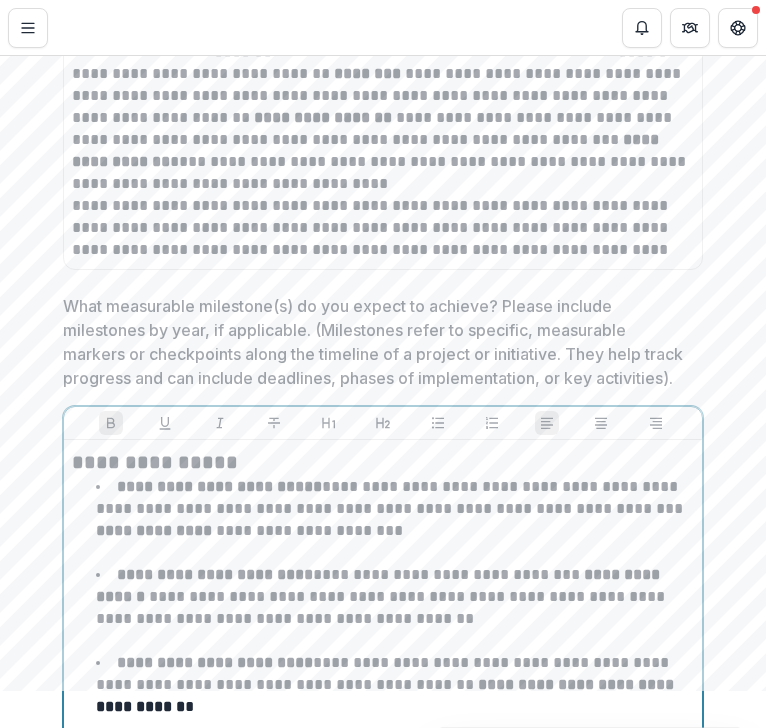 scroll, scrollTop: 6353, scrollLeft: 0, axis: vertical 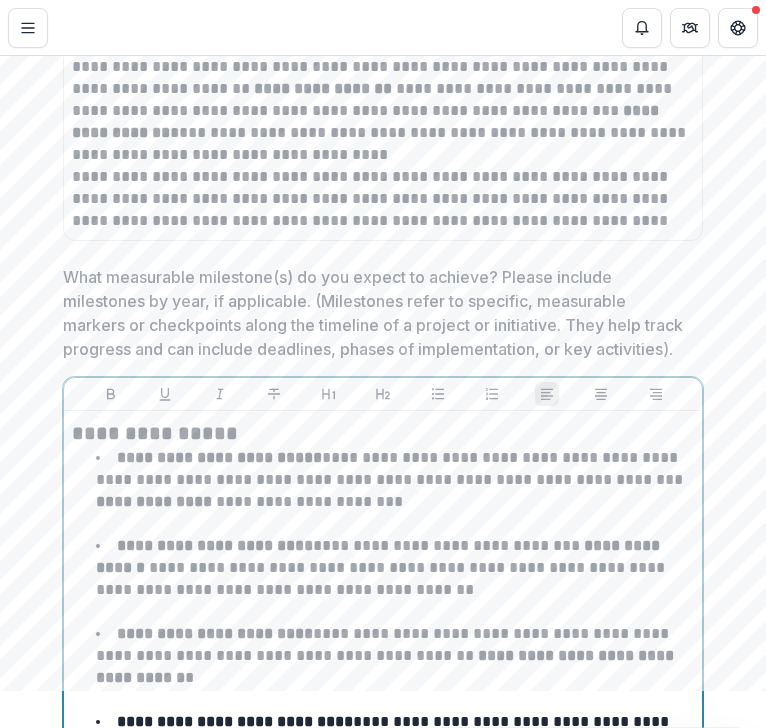 click on "**********" at bounding box center [391, 479] 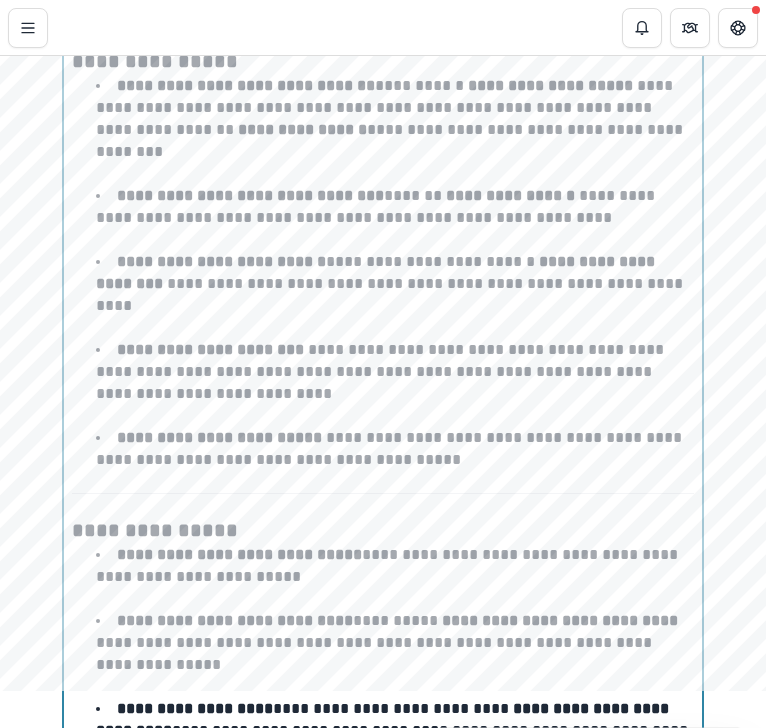 scroll, scrollTop: 7173, scrollLeft: 0, axis: vertical 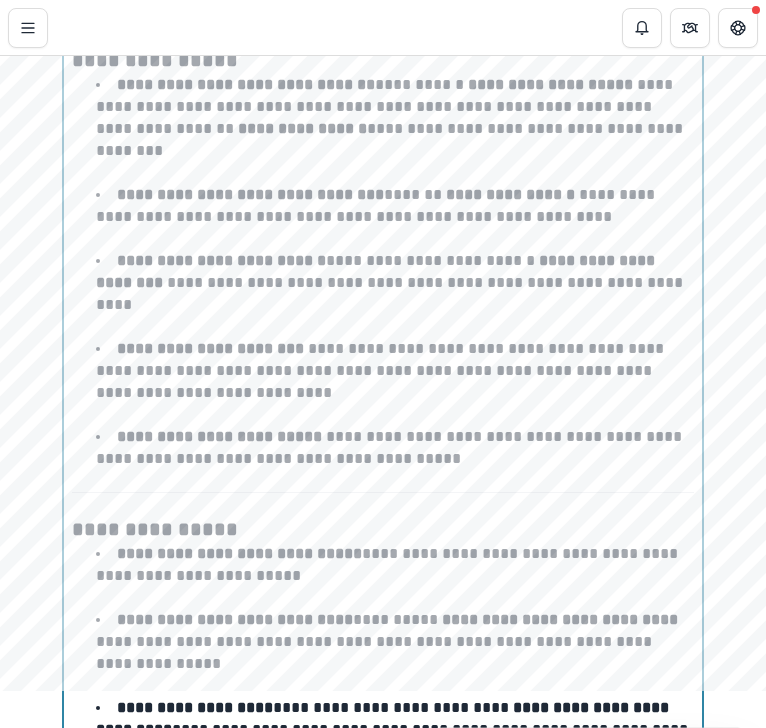 click on "**********" at bounding box center (391, 117) 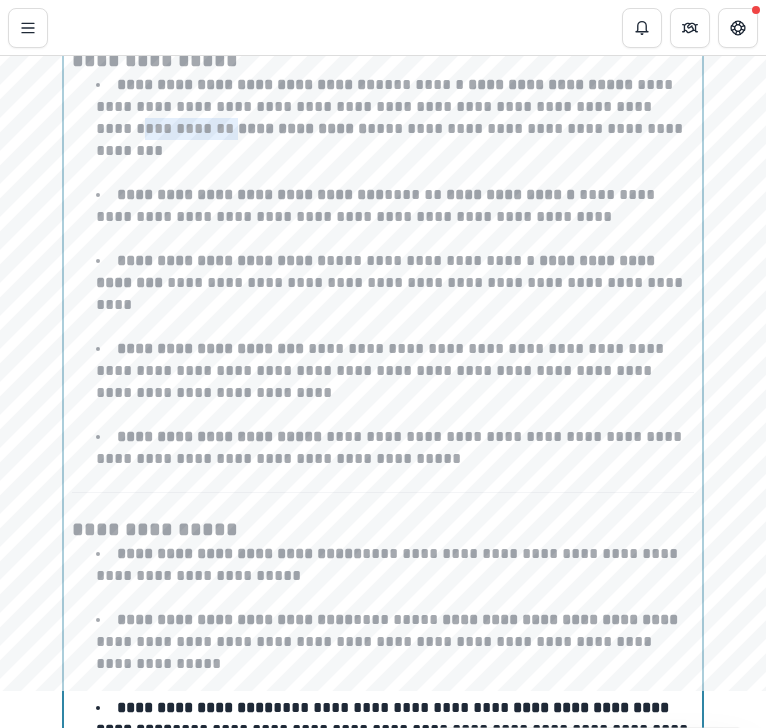 click on "**********" at bounding box center (391, 117) 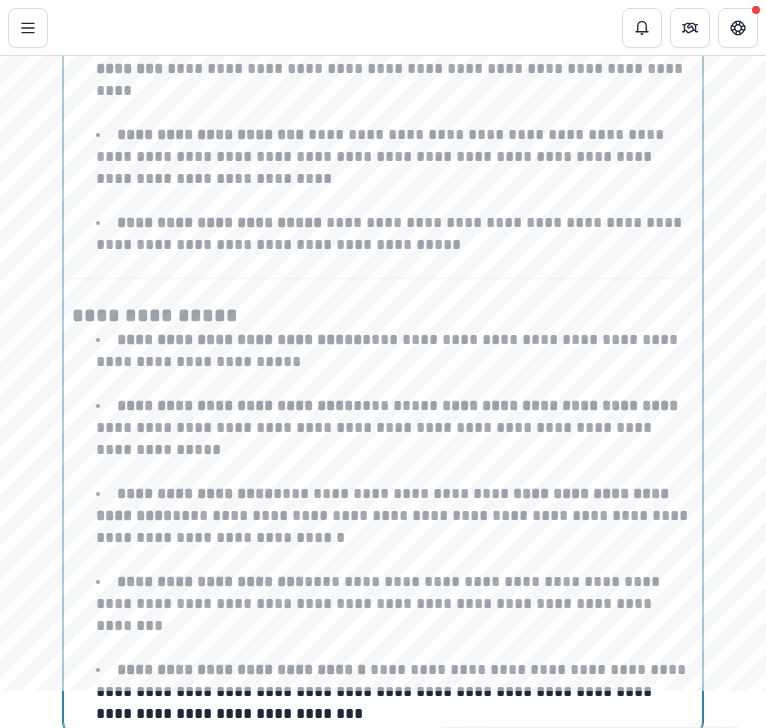 scroll, scrollTop: 7388, scrollLeft: 0, axis: vertical 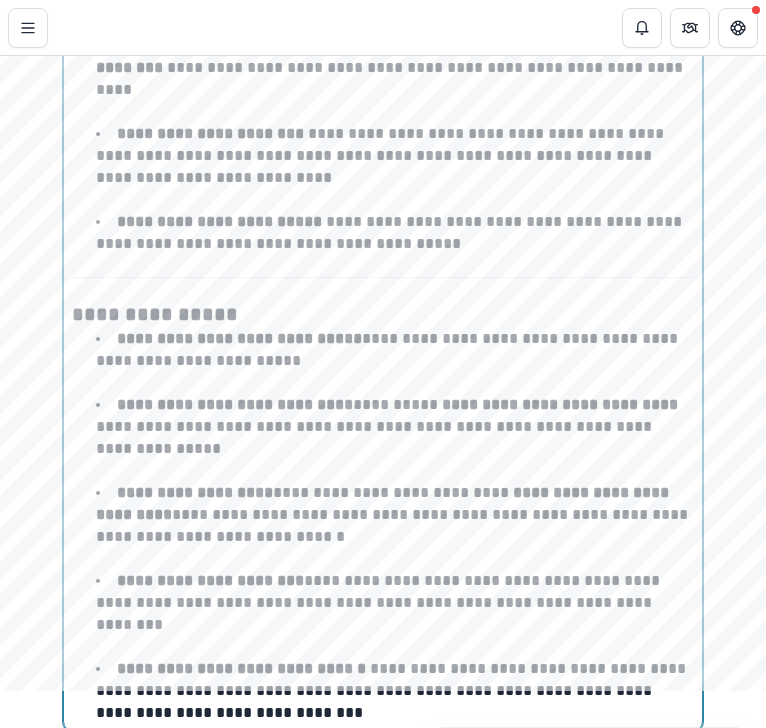 click on "**********" at bounding box center (382, 155) 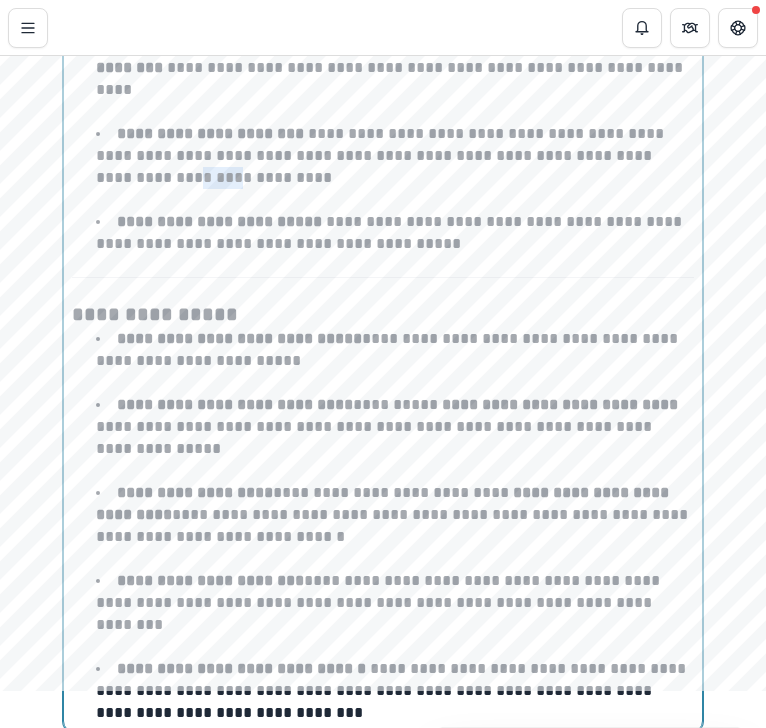 click on "**********" at bounding box center [382, 155] 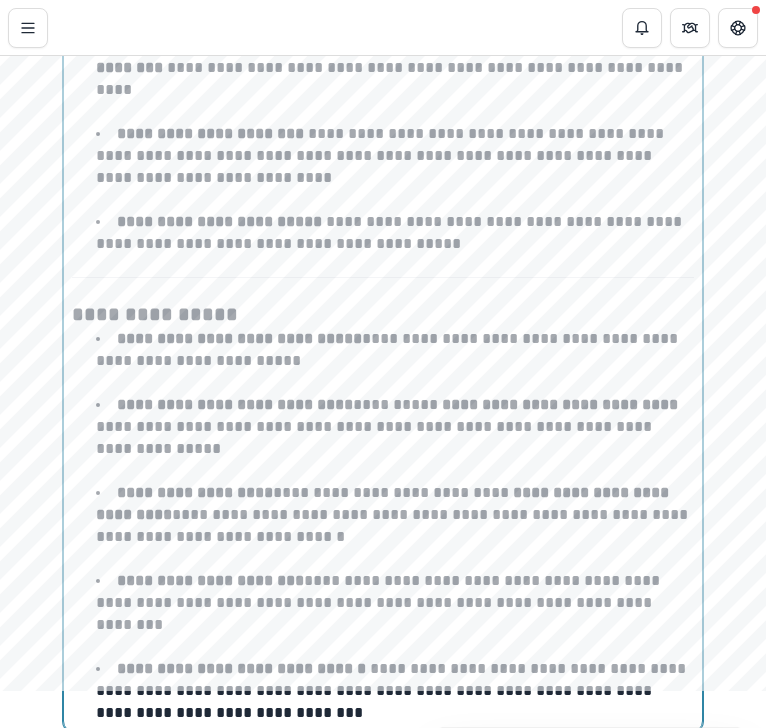 click on "**********" at bounding box center [395, 167] 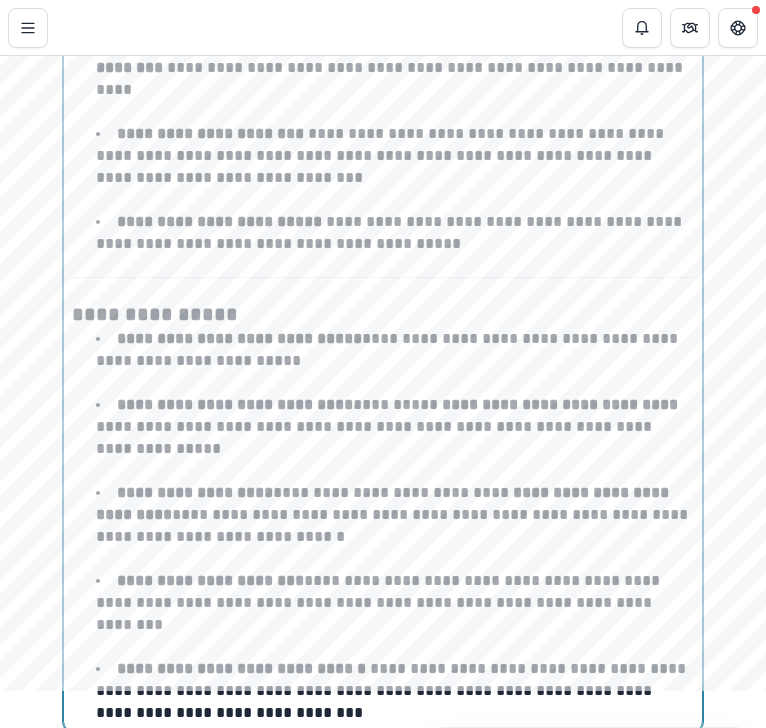 click on "**********" at bounding box center (395, 167) 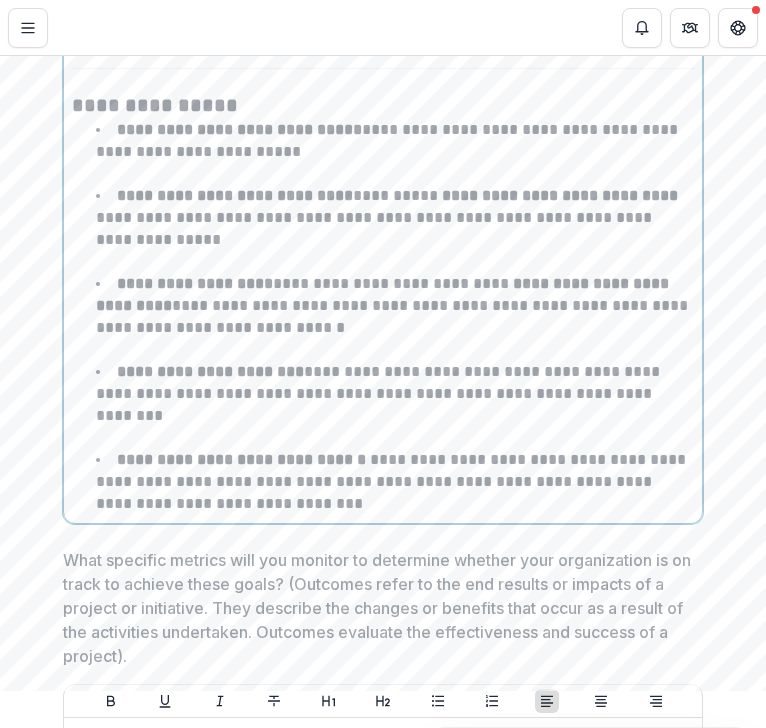 scroll, scrollTop: 7596, scrollLeft: 0, axis: vertical 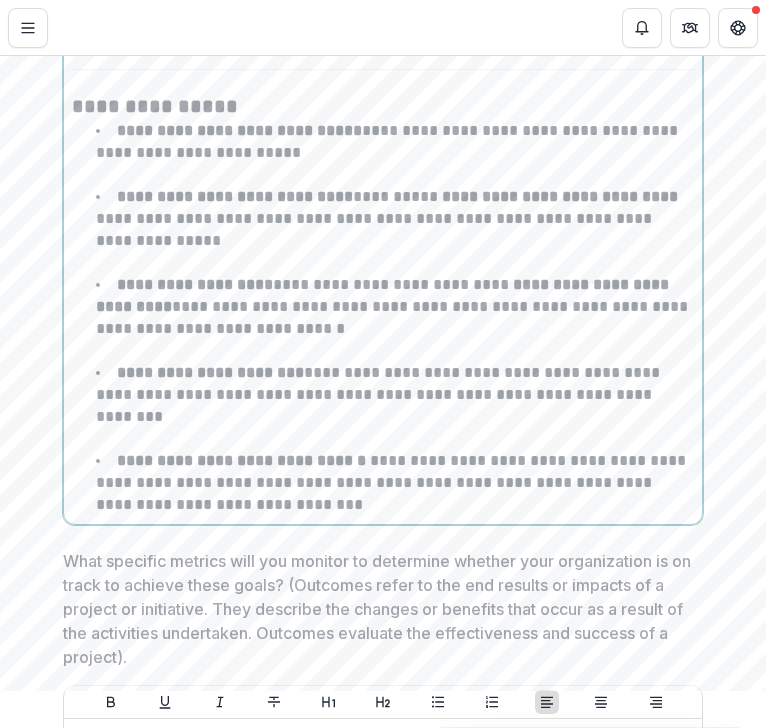 click on "**********" at bounding box center [389, 141] 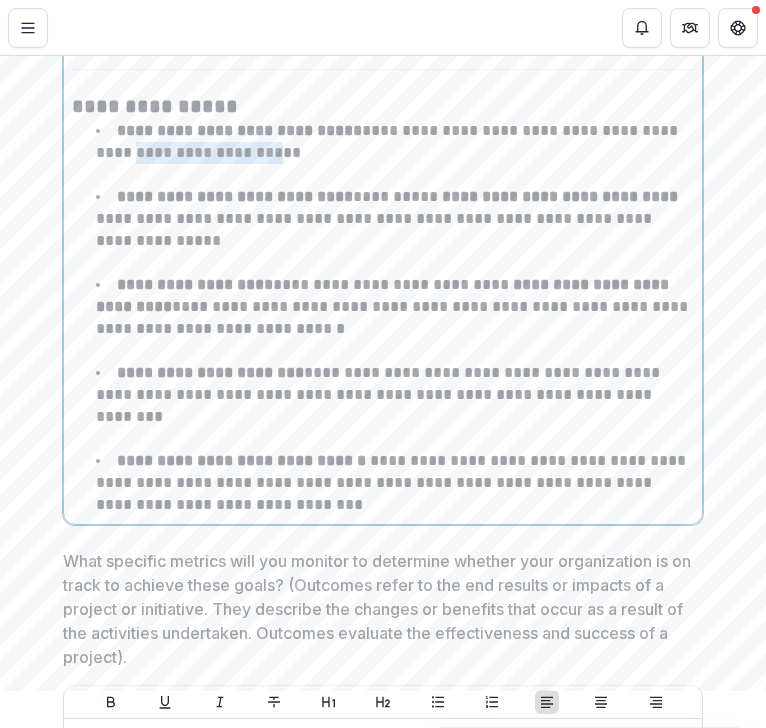 drag, startPoint x: 157, startPoint y: 161, endPoint x: 283, endPoint y: 162, distance: 126.00397 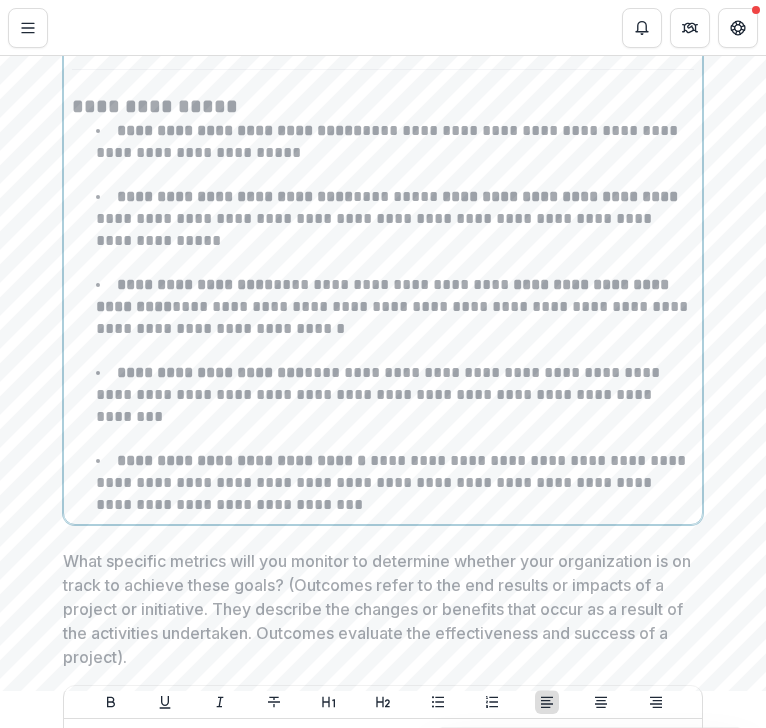 click on "**********" at bounding box center [395, 153] 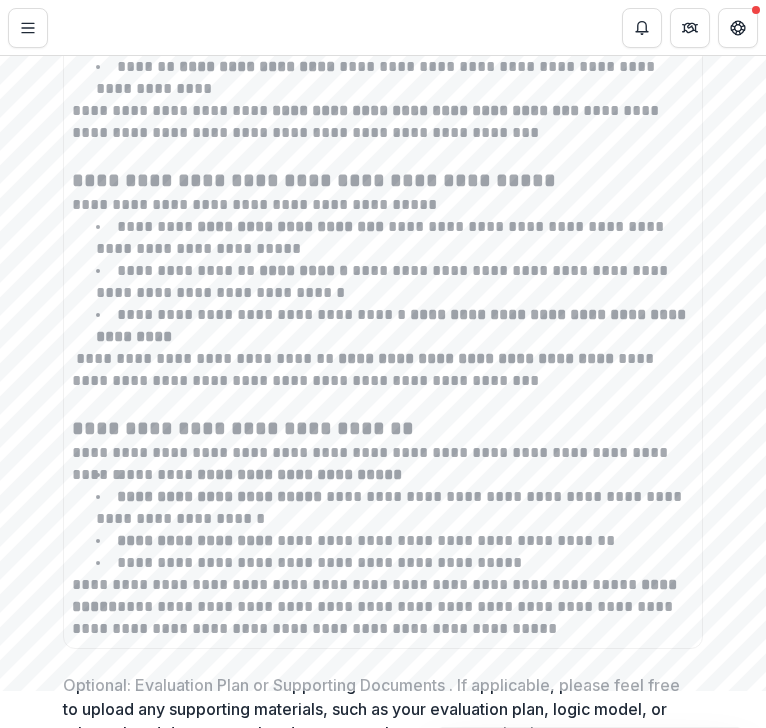 scroll, scrollTop: 9007, scrollLeft: 0, axis: vertical 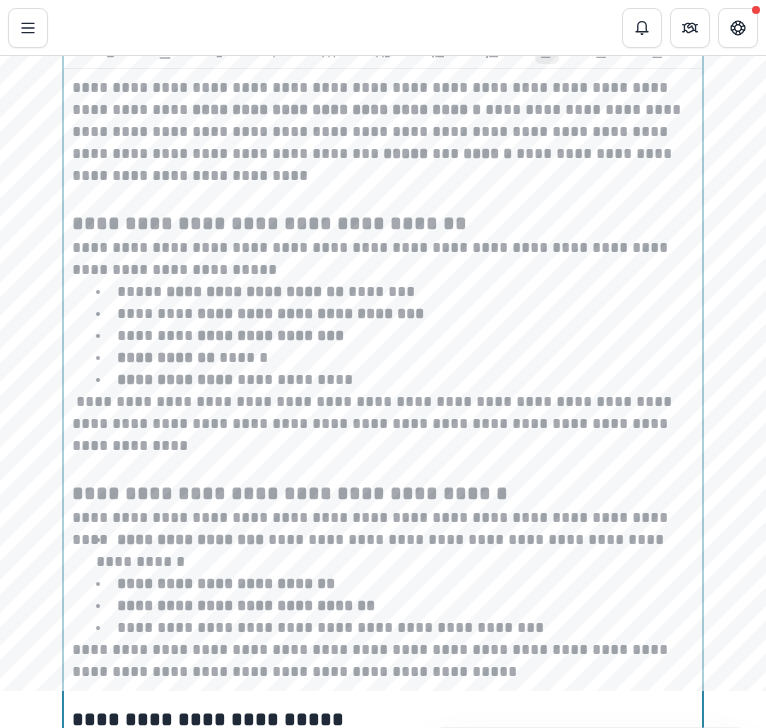 drag, startPoint x: 667, startPoint y: 259, endPoint x: 610, endPoint y: 261, distance: 57.035076 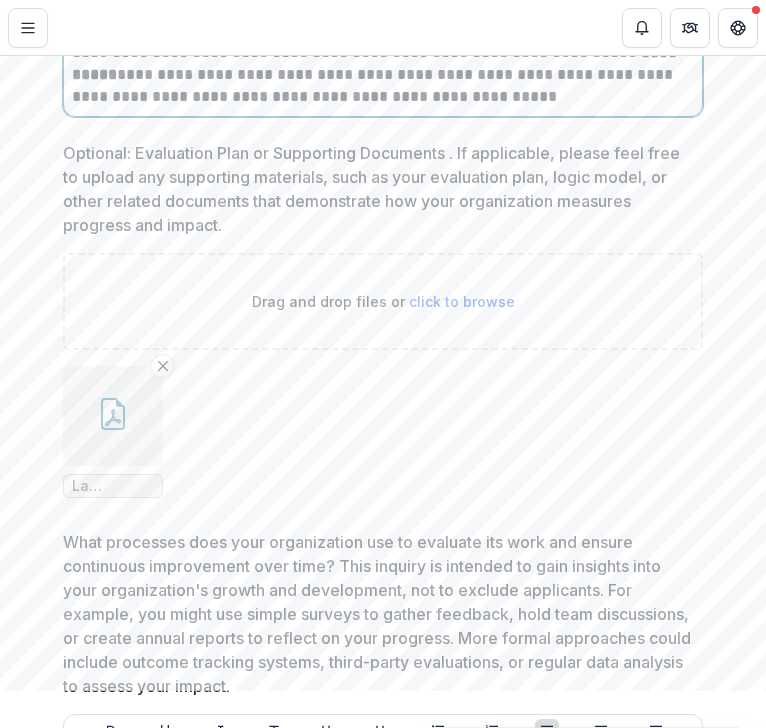 scroll, scrollTop: 9544, scrollLeft: 0, axis: vertical 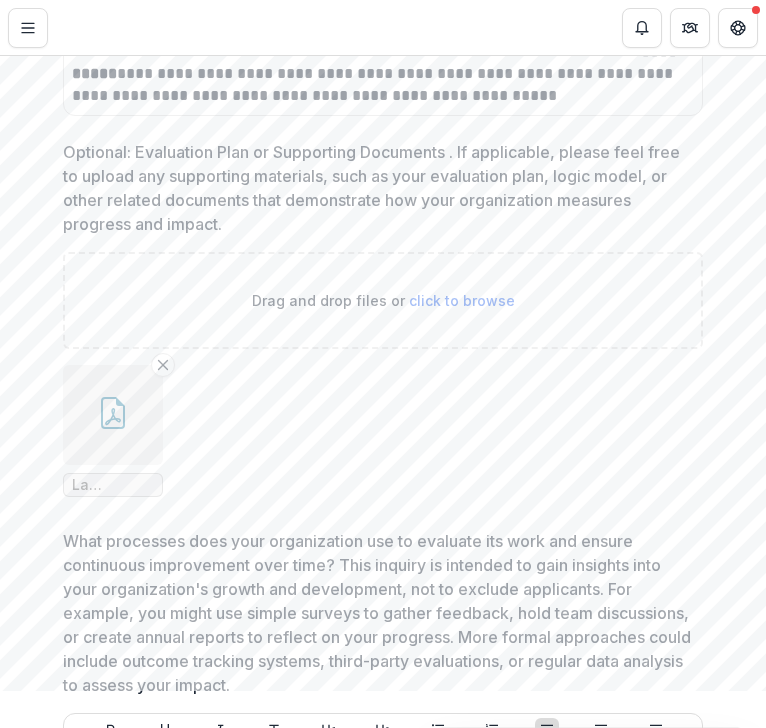 click at bounding box center [113, 415] 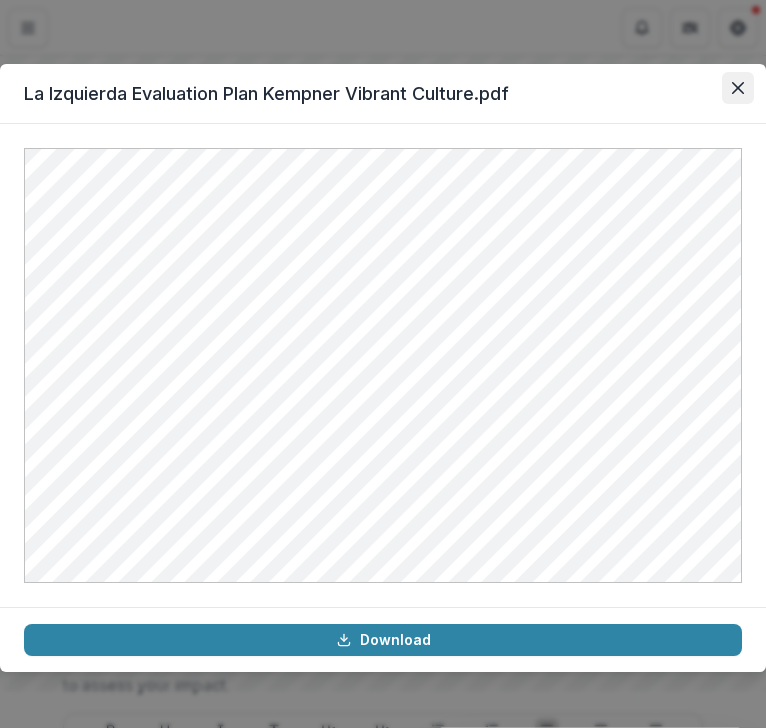 click at bounding box center (738, 88) 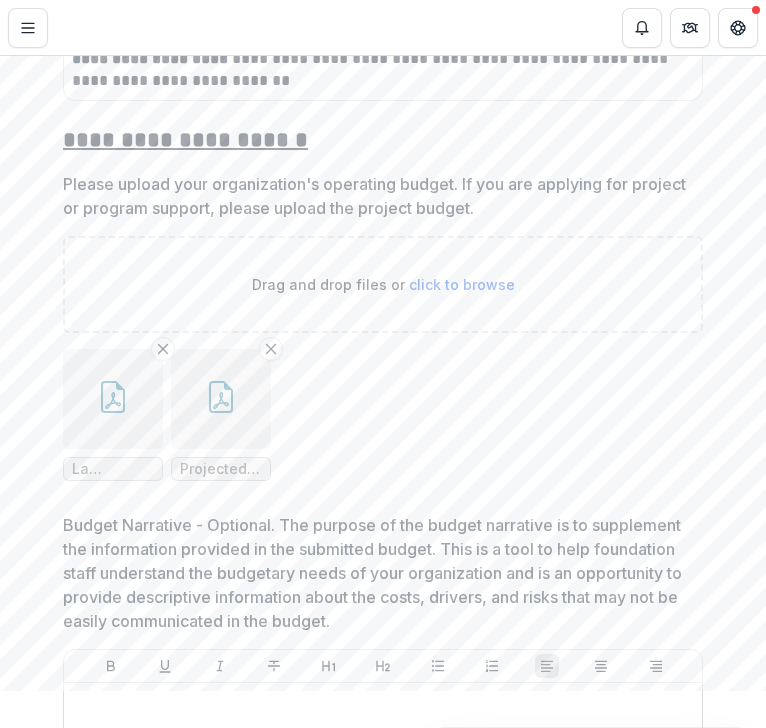 scroll, scrollTop: 10537, scrollLeft: 0, axis: vertical 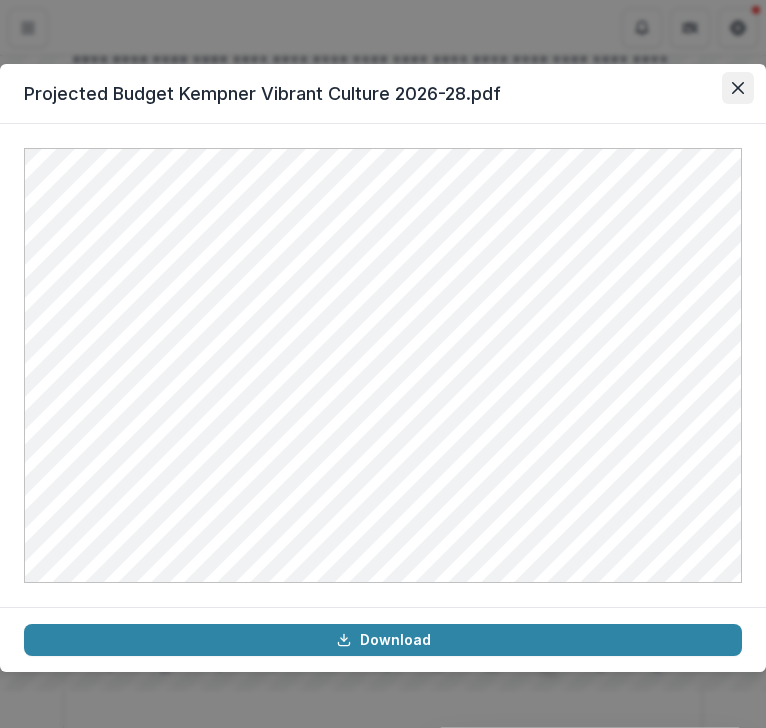 click 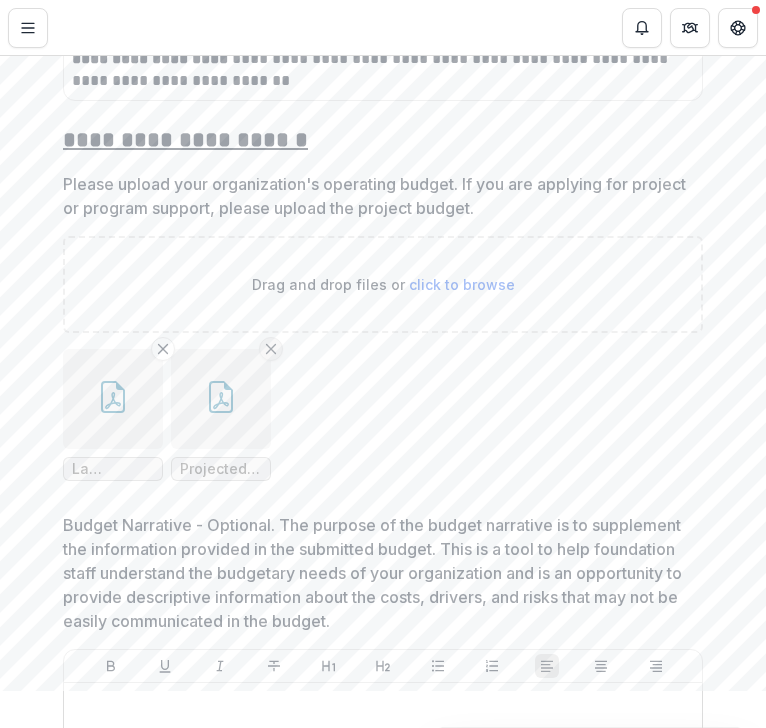 click 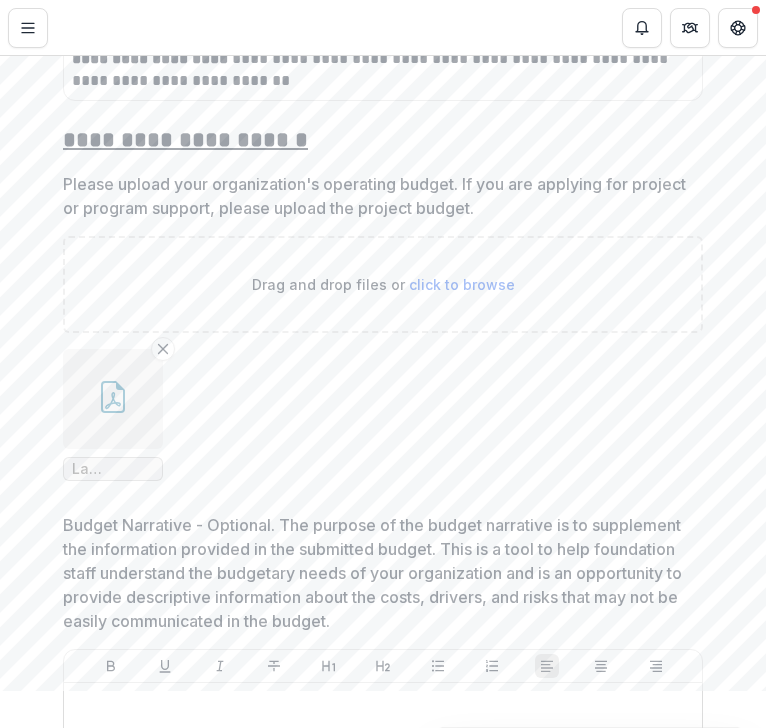 click on "Drag and drop files or   click to browse" at bounding box center (383, 284) 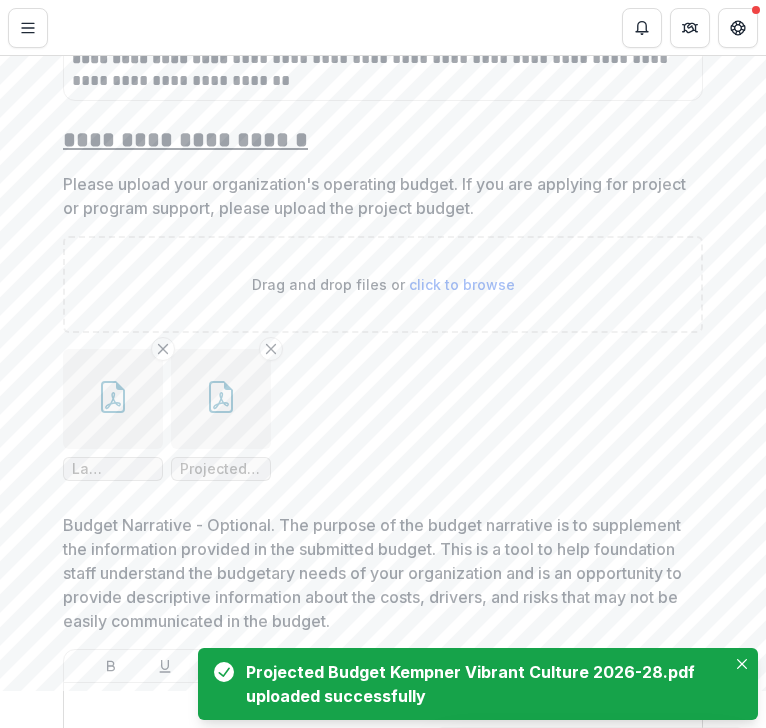 click at bounding box center (113, 399) 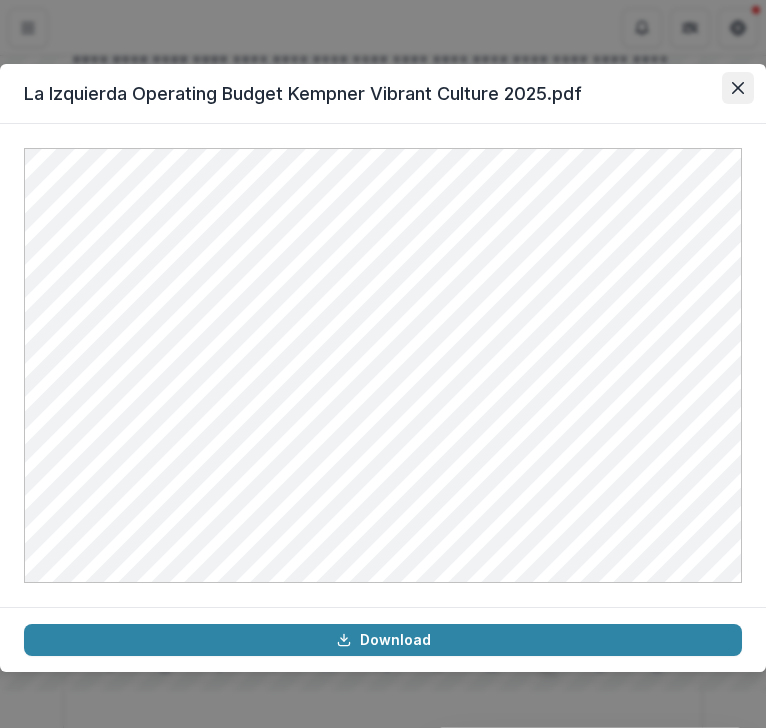 click 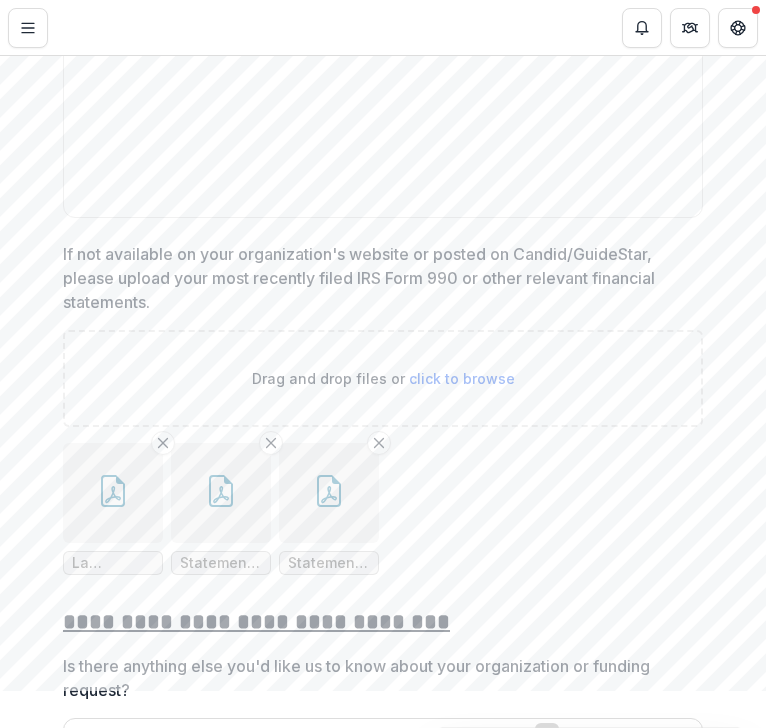 scroll, scrollTop: 11342, scrollLeft: 0, axis: vertical 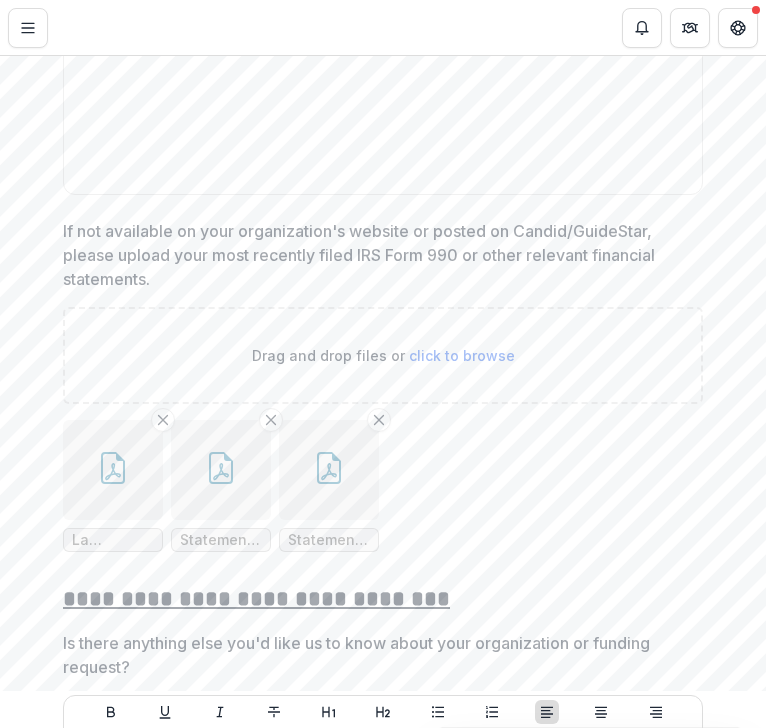click at bounding box center [113, 470] 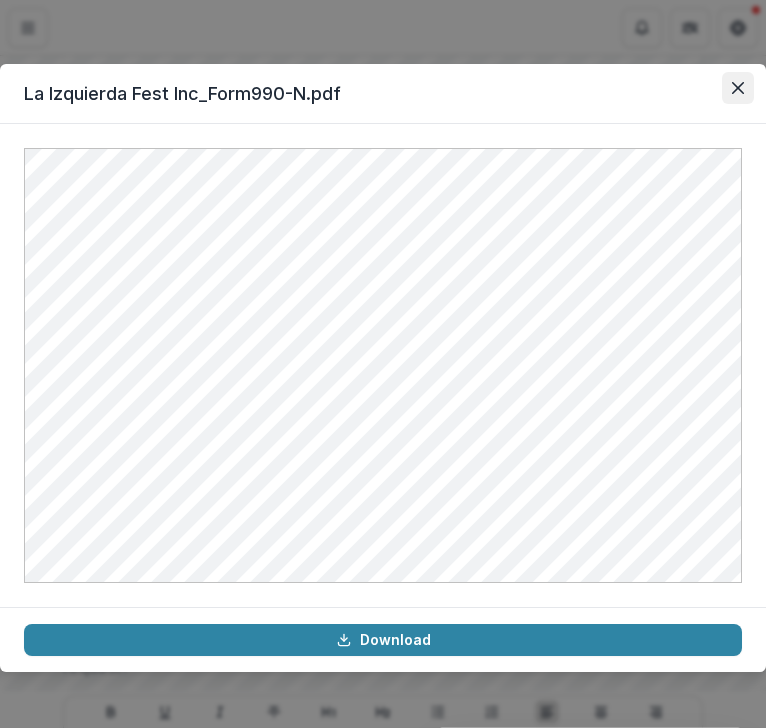 click at bounding box center [738, 88] 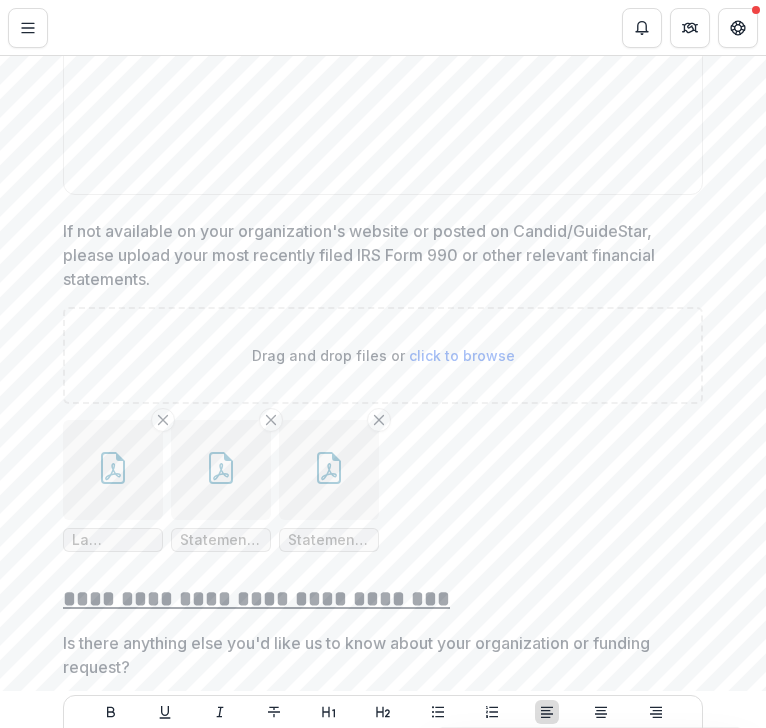 click at bounding box center (221, 470) 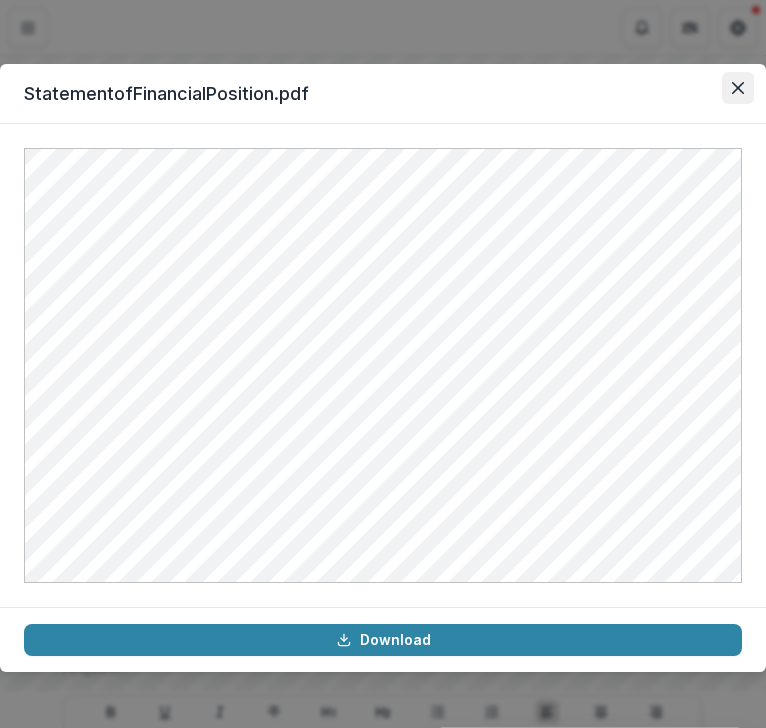 click 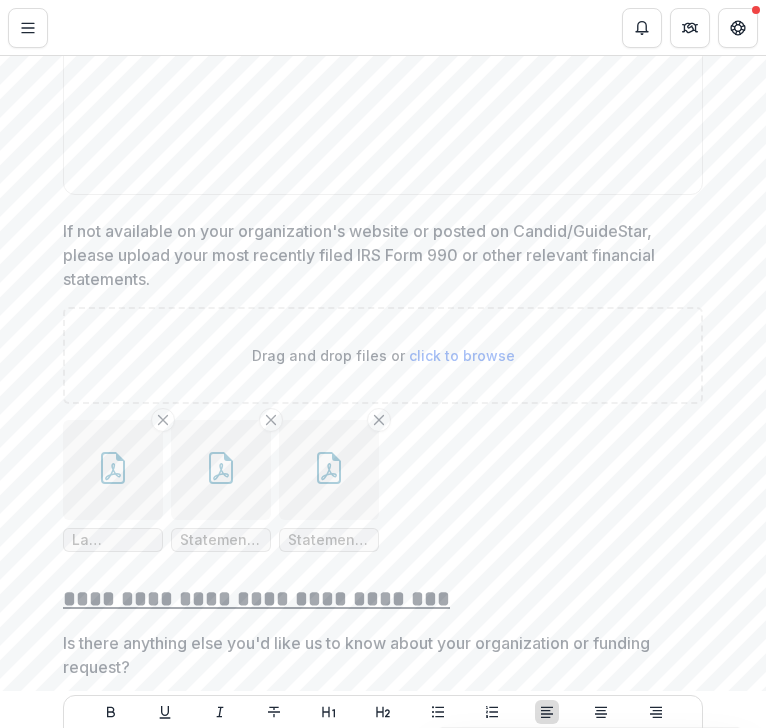 click at bounding box center [329, 470] 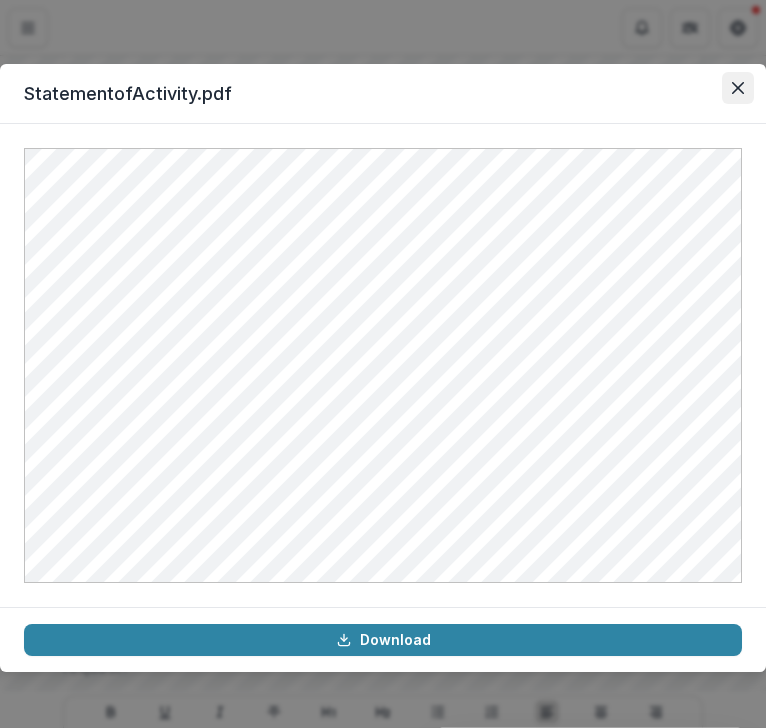 click 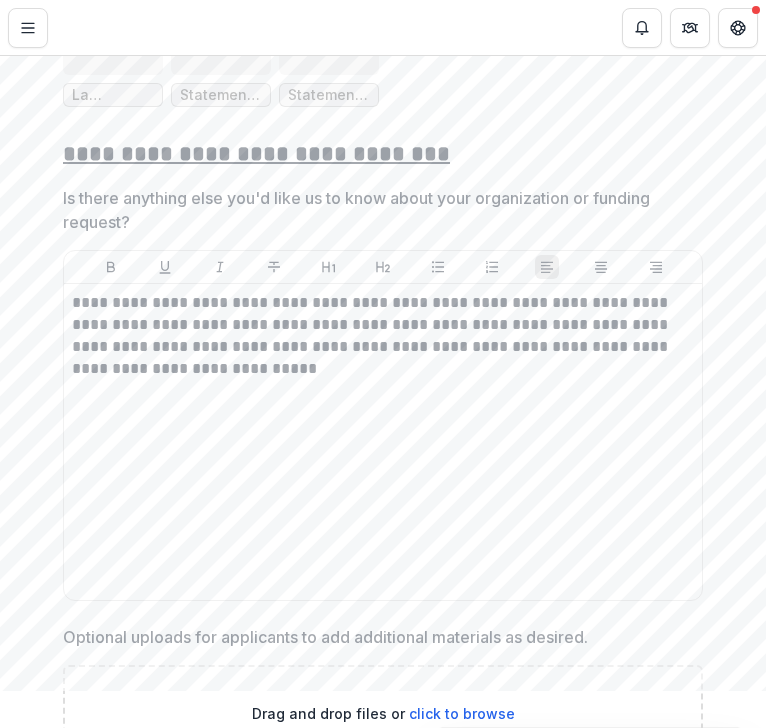 scroll, scrollTop: 11773, scrollLeft: 0, axis: vertical 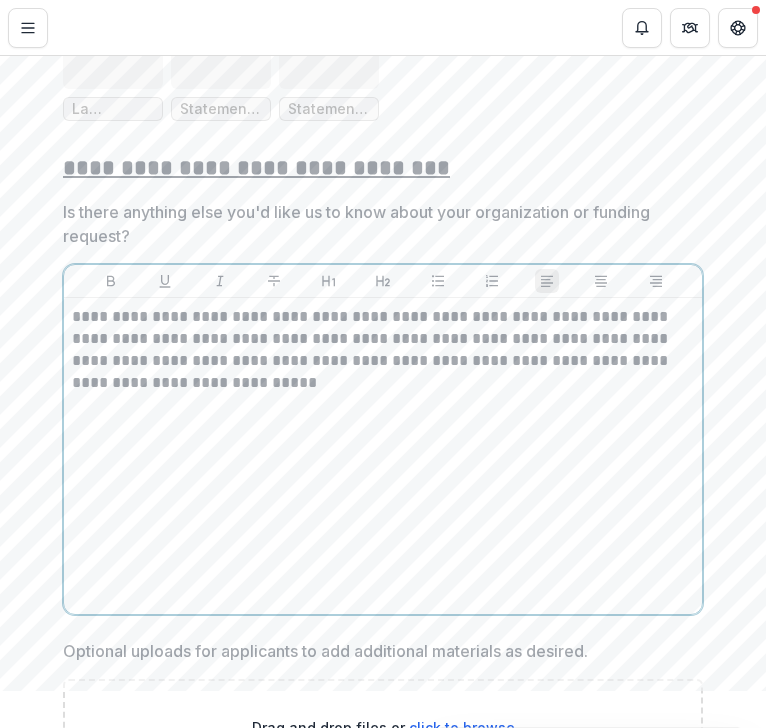 click on "**********" at bounding box center (383, 456) 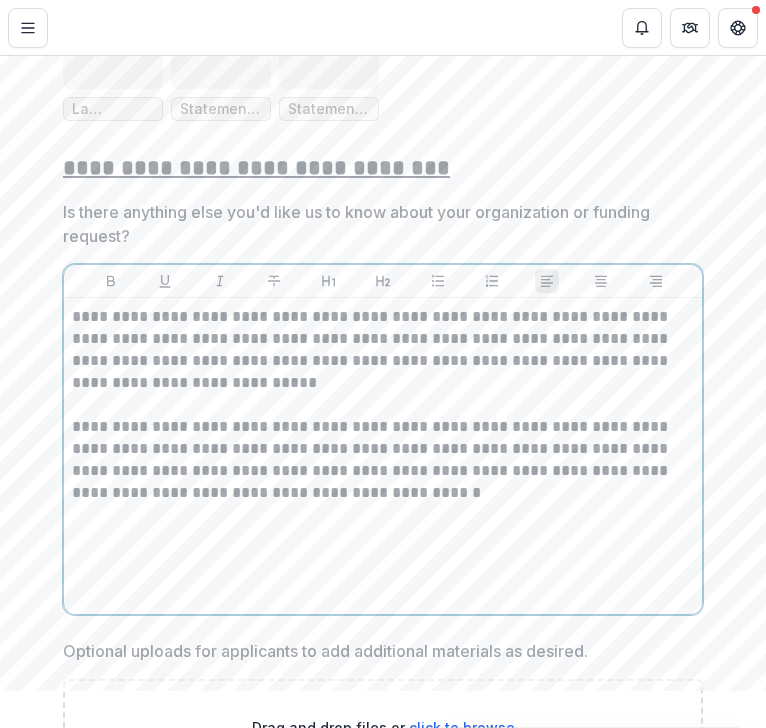 click on "**********" at bounding box center [383, 460] 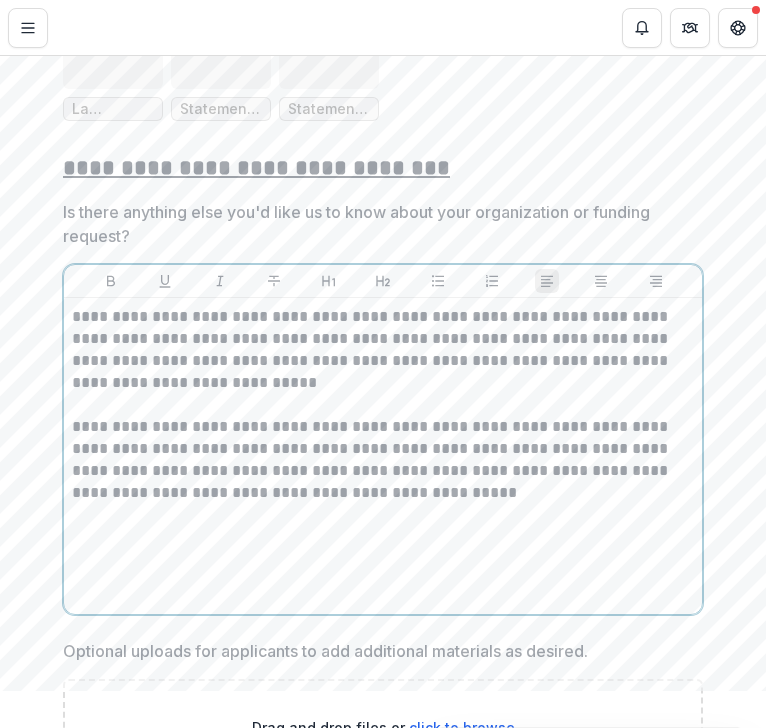 click on "**********" at bounding box center [383, 460] 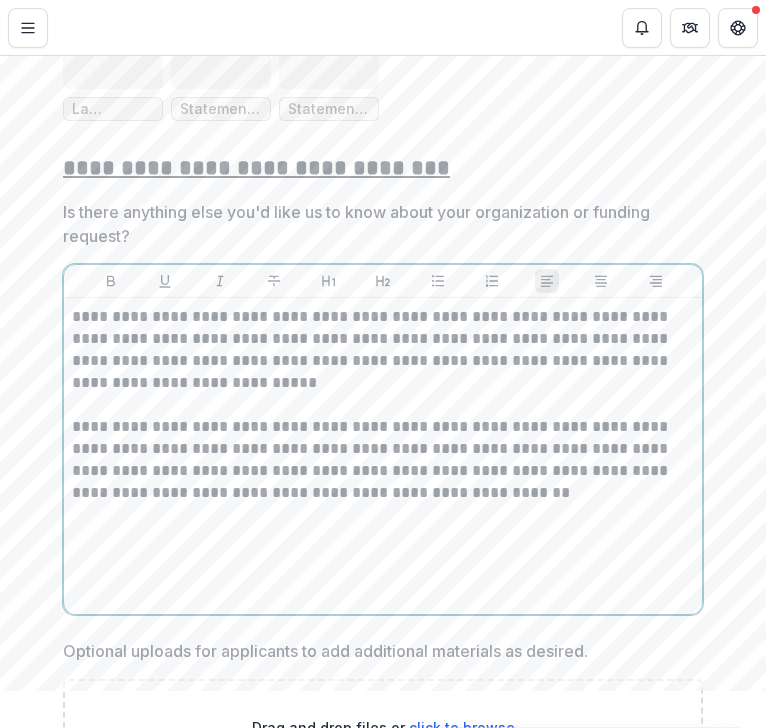 click on "**********" at bounding box center (383, 460) 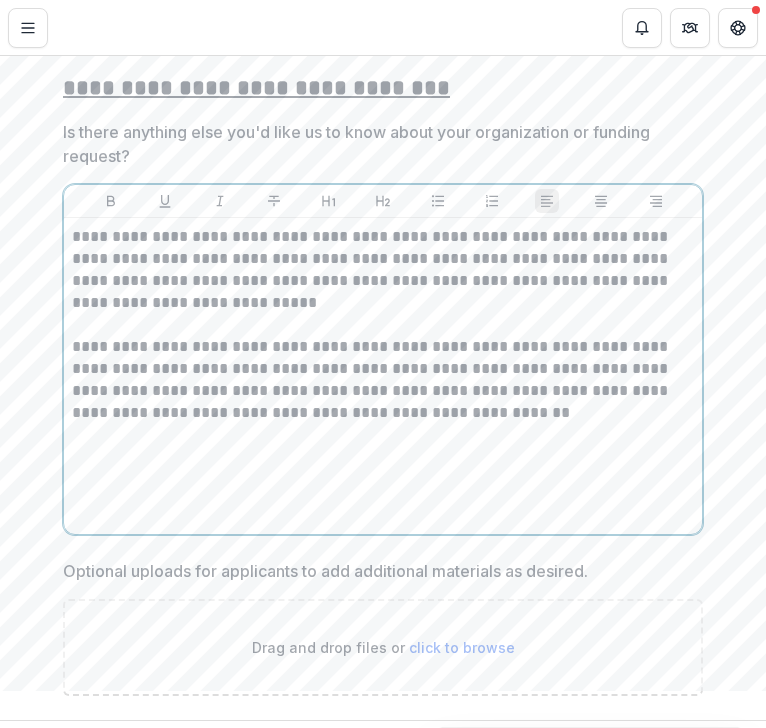 scroll, scrollTop: 11876, scrollLeft: 0, axis: vertical 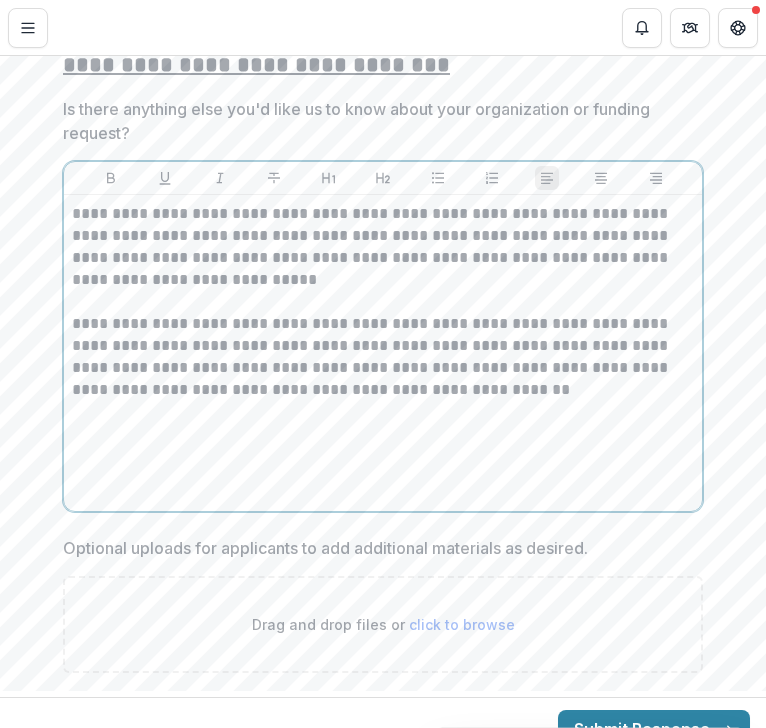 click on "**********" at bounding box center (383, 357) 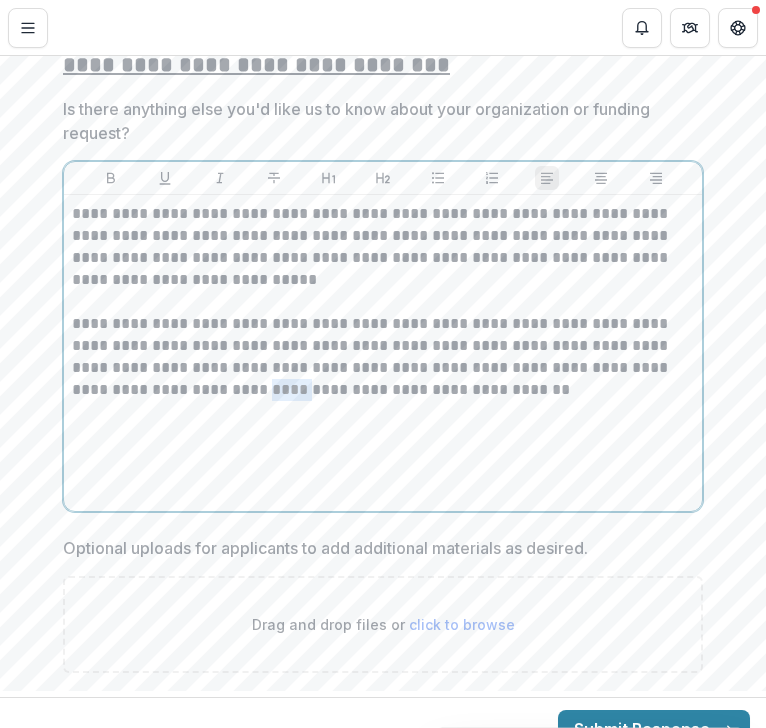 click on "**********" at bounding box center [383, 357] 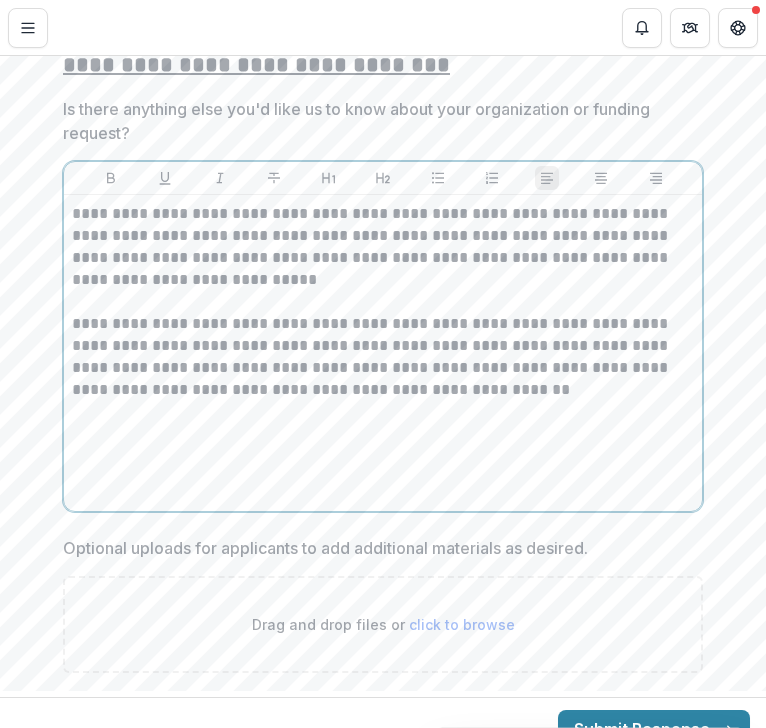 click on "**********" at bounding box center [383, 353] 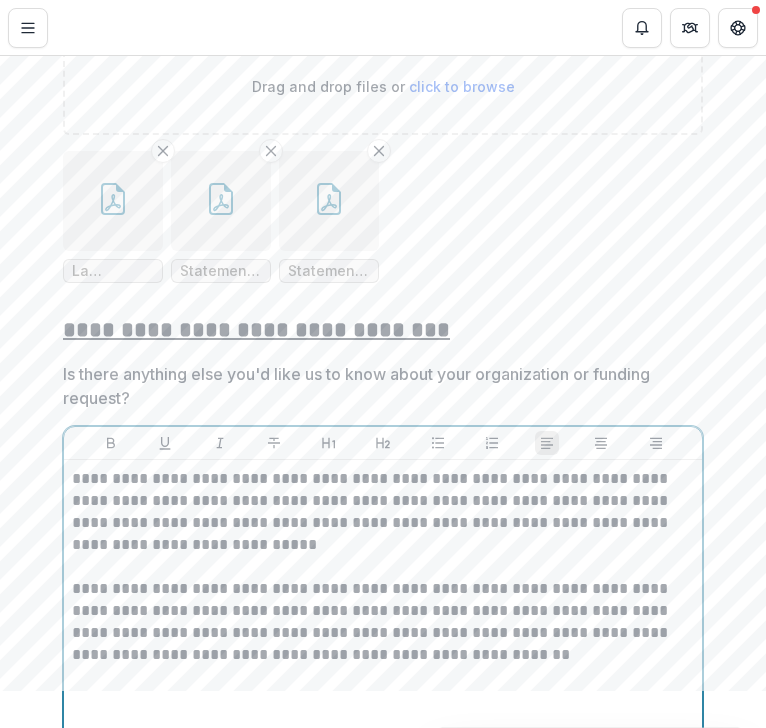 scroll, scrollTop: 11609, scrollLeft: 0, axis: vertical 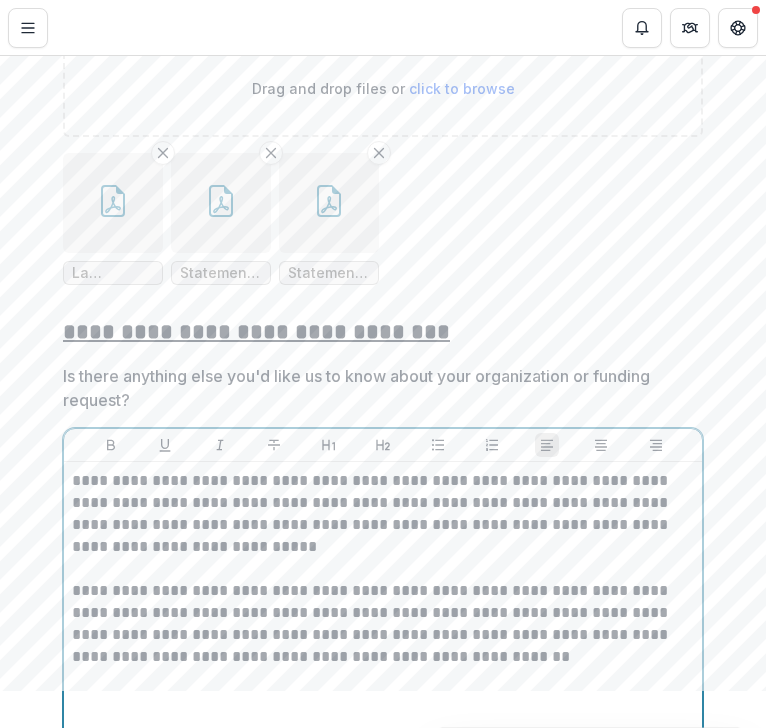 click on "**********" at bounding box center [383, 514] 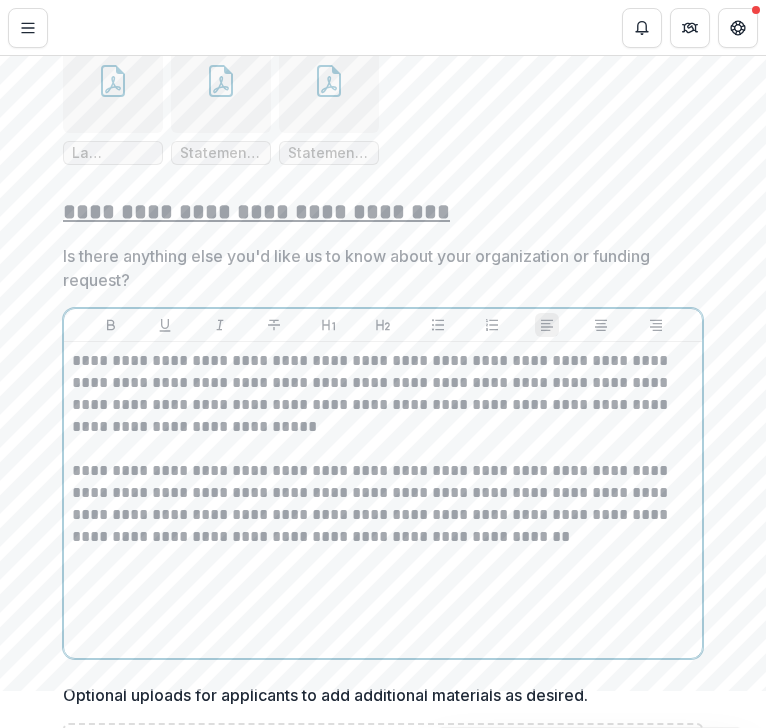 scroll, scrollTop: 11730, scrollLeft: 0, axis: vertical 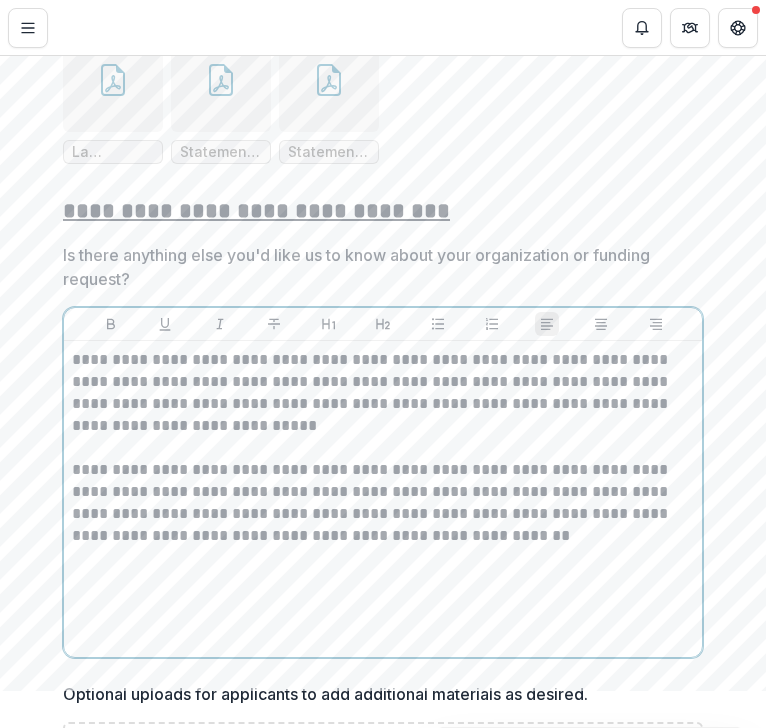 click on "**********" at bounding box center [383, 503] 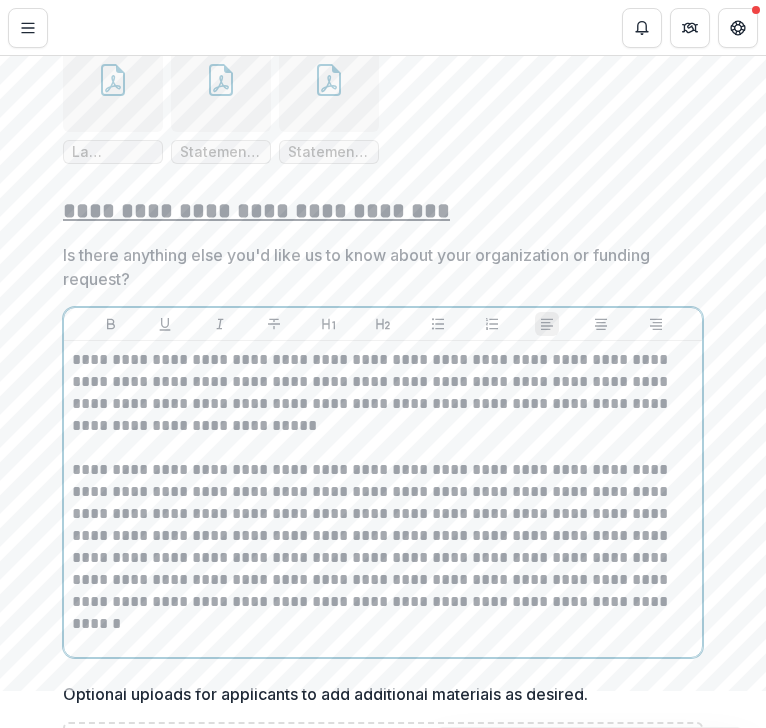 click on "**********" at bounding box center (383, 536) 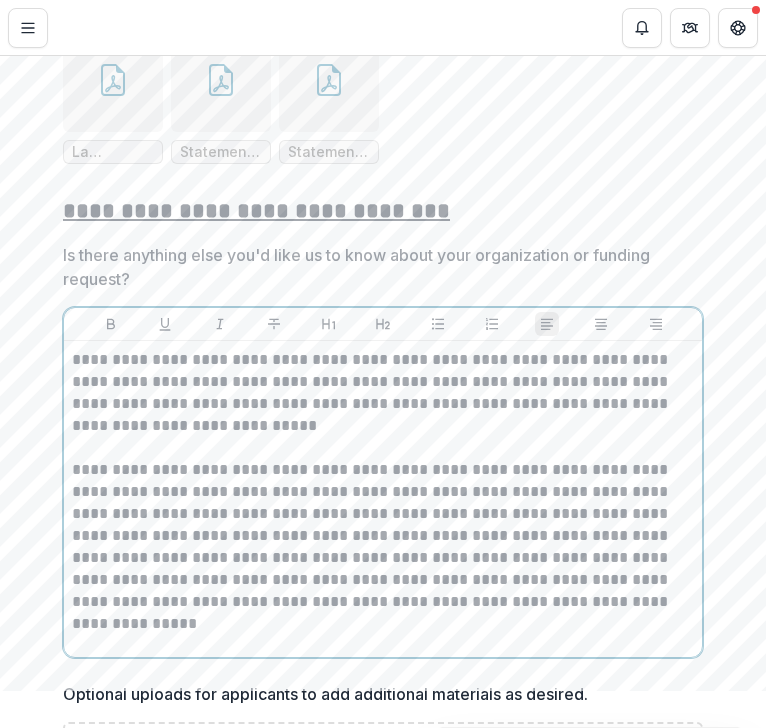 click on "**********" at bounding box center (383, 499) 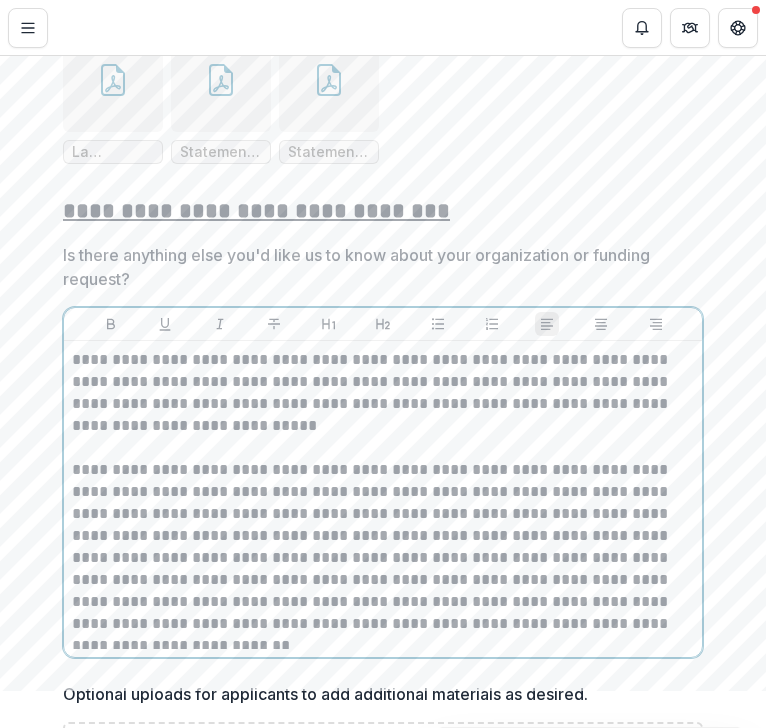click on "**********" at bounding box center [383, 547] 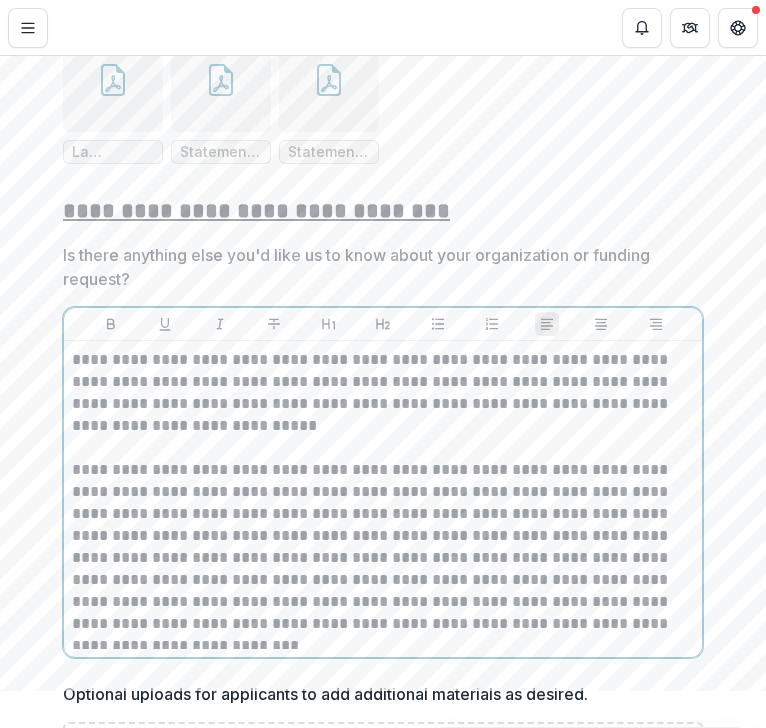 click on "**********" at bounding box center (383, 547) 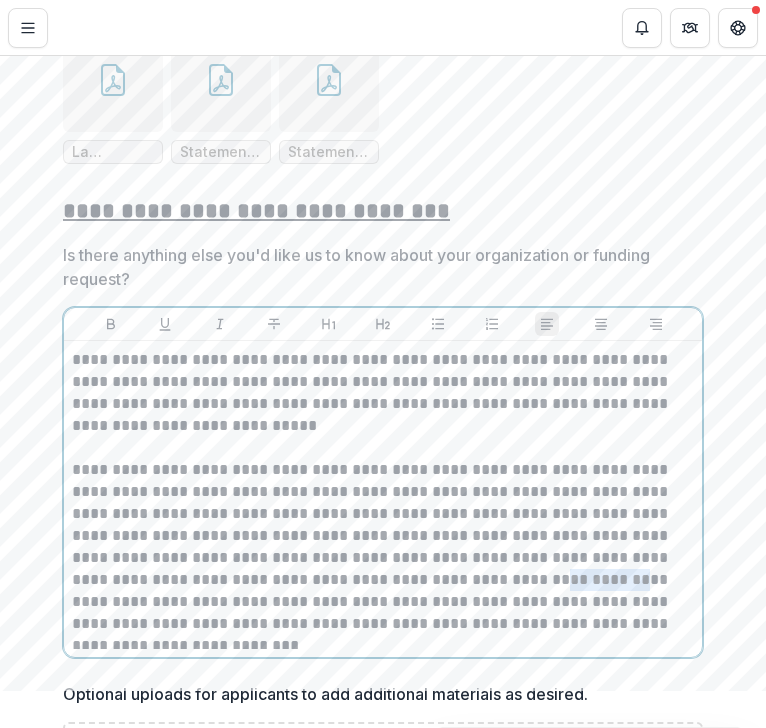 click on "**********" at bounding box center [383, 547] 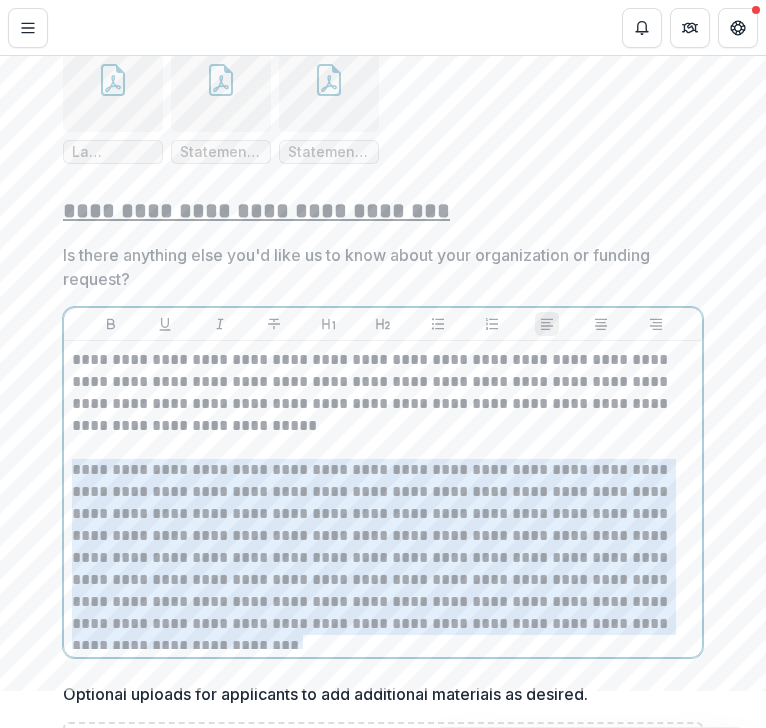 click on "**********" at bounding box center (383, 547) 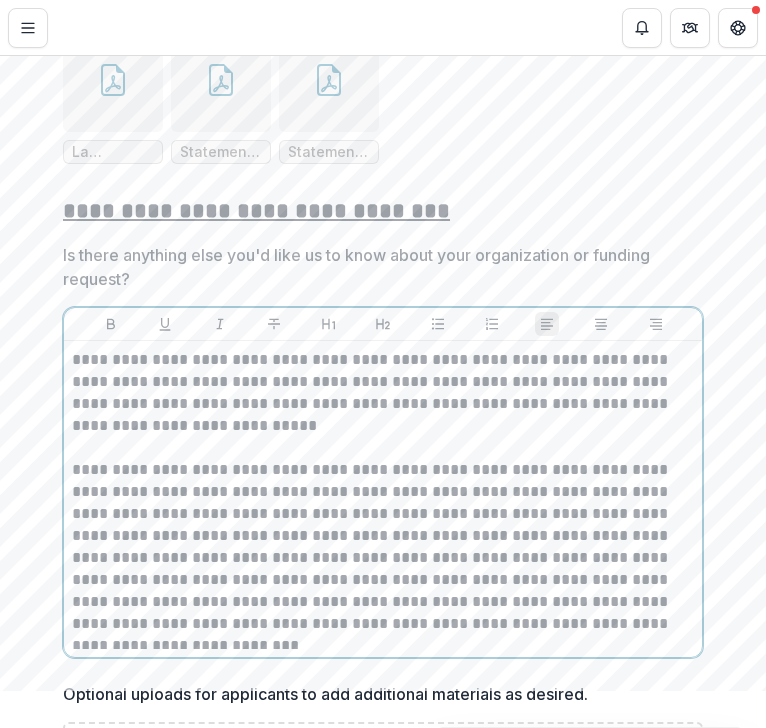 click on "**********" at bounding box center (383, 547) 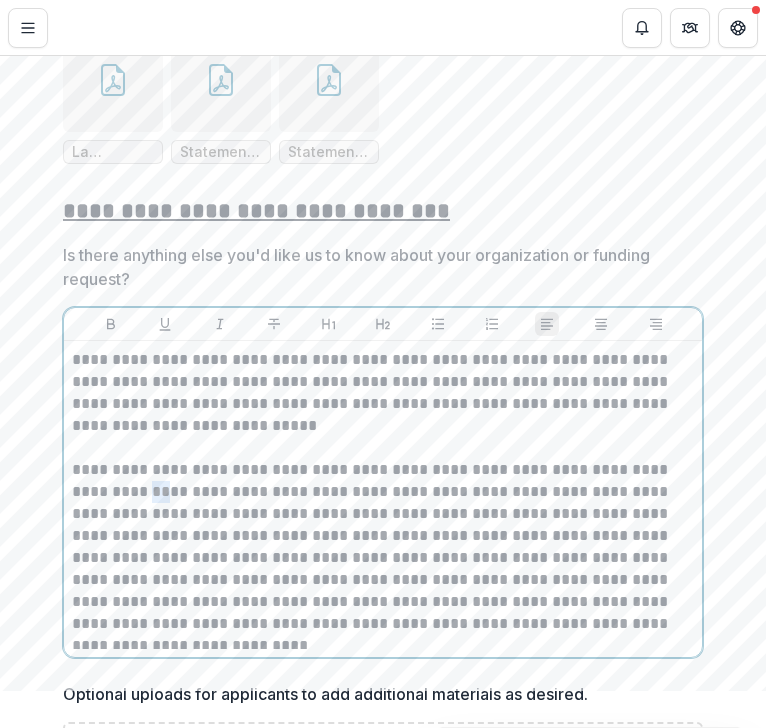 drag, startPoint x: 68, startPoint y: 473, endPoint x: 87, endPoint y: 479, distance: 19.924858 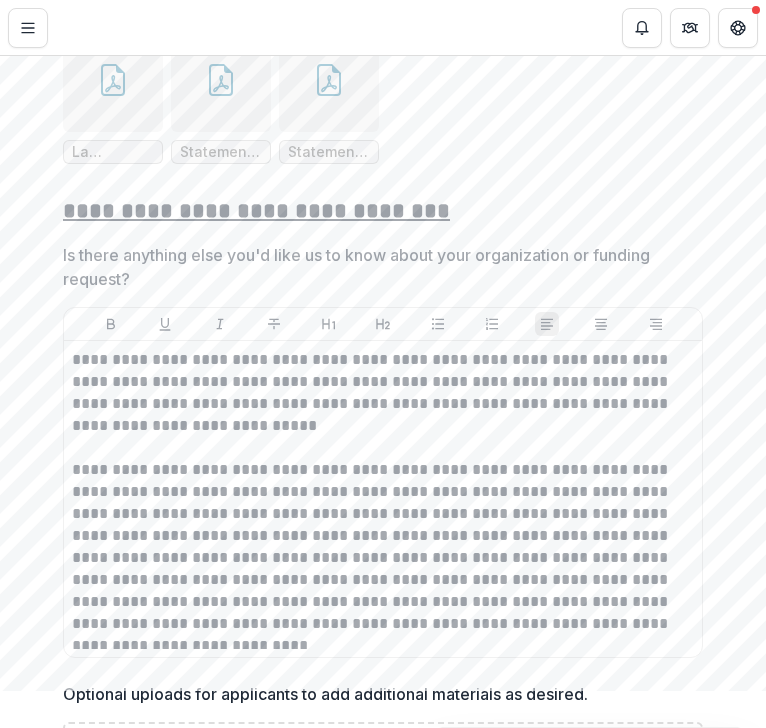 click on "**********" at bounding box center (383, 499) 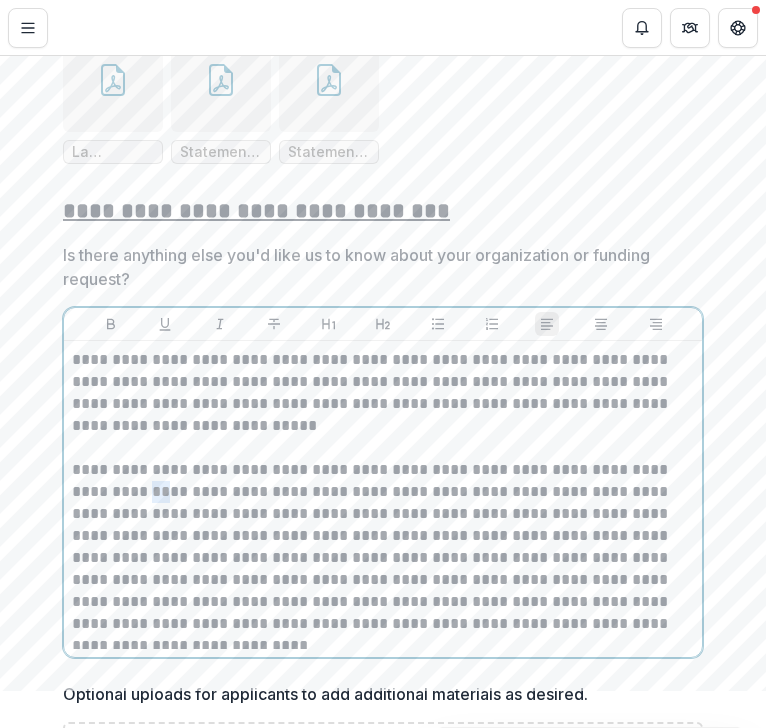 click on "**********" at bounding box center [383, 547] 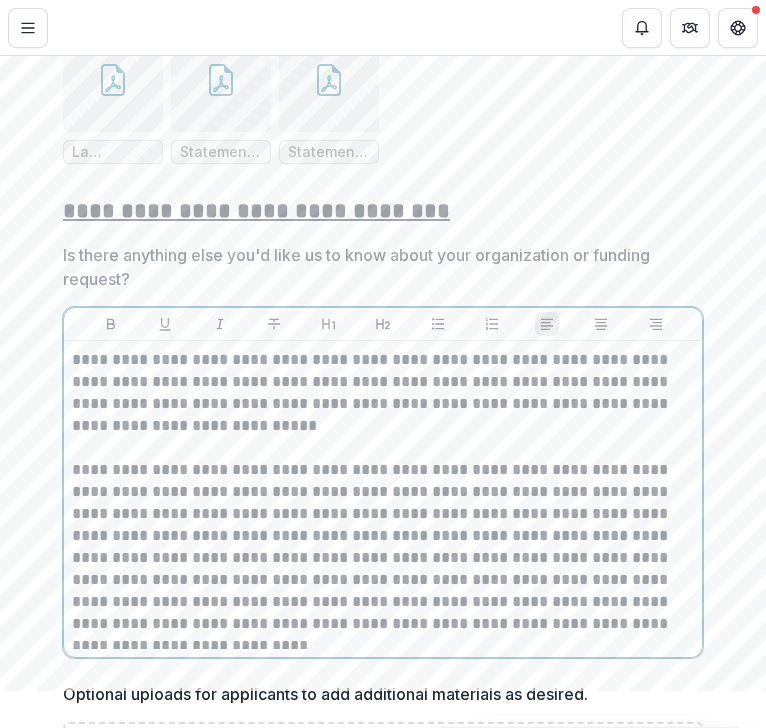 click on "**********" at bounding box center (383, 547) 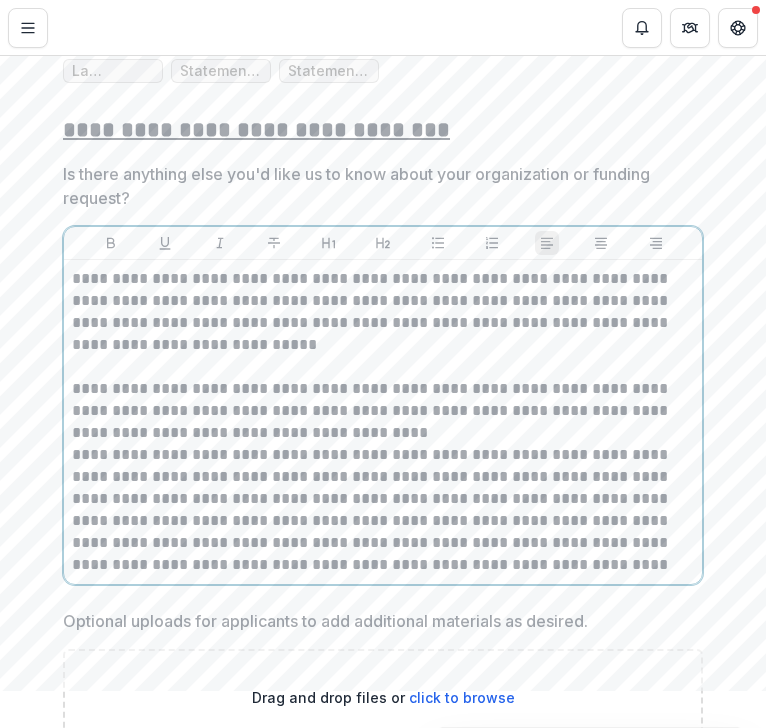 scroll, scrollTop: 11812, scrollLeft: 0, axis: vertical 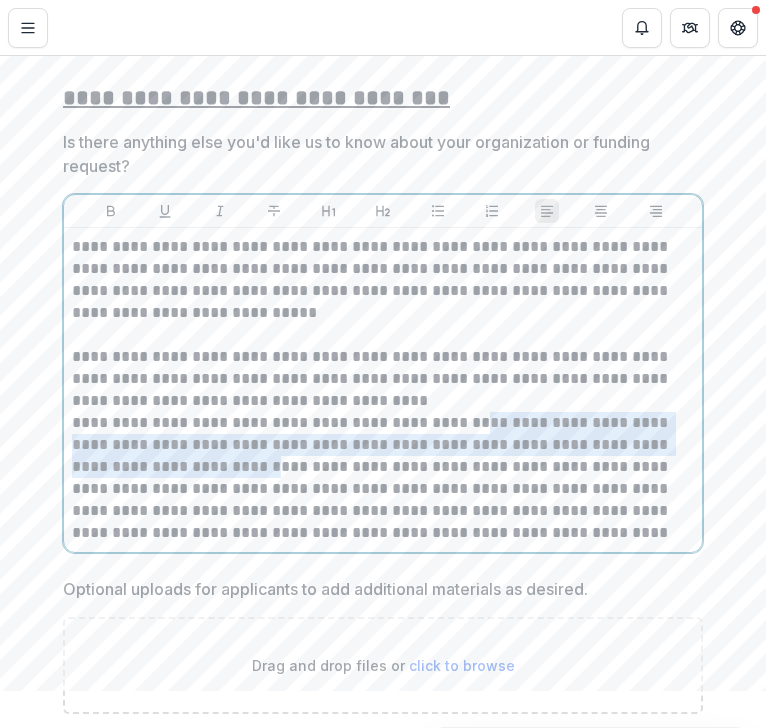 drag, startPoint x: 453, startPoint y: 402, endPoint x: 203, endPoint y: 445, distance: 253.67105 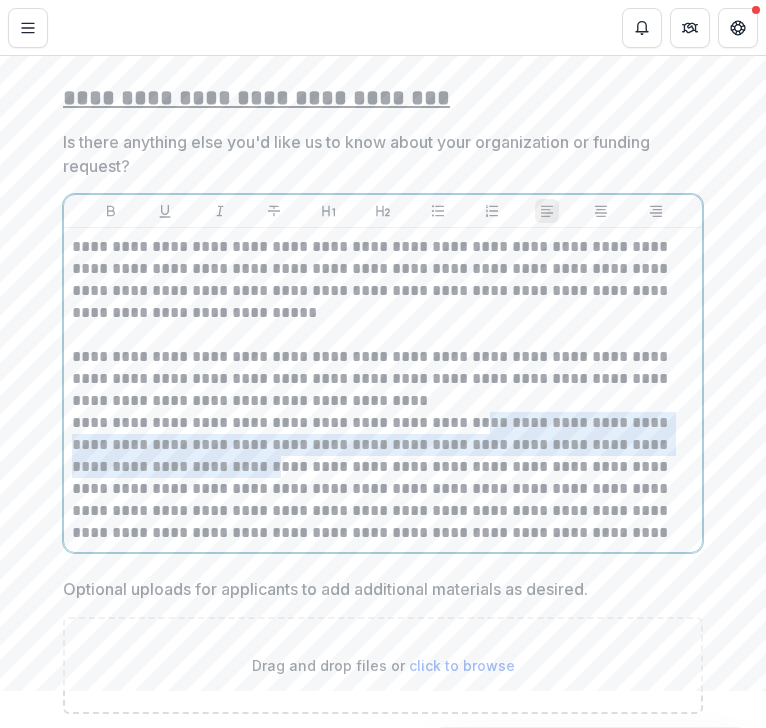 click on "**********" at bounding box center (383, 445) 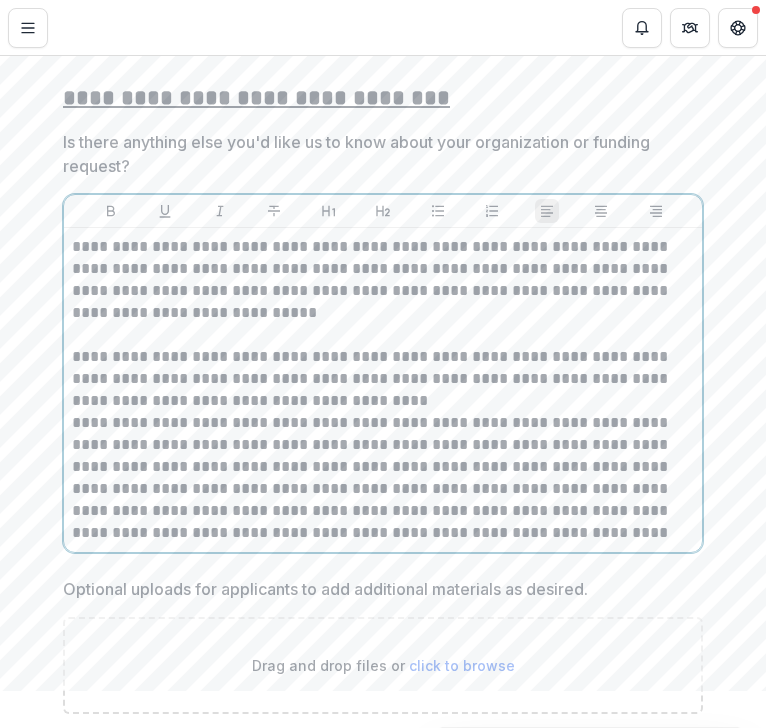 click on "**********" at bounding box center [383, 445] 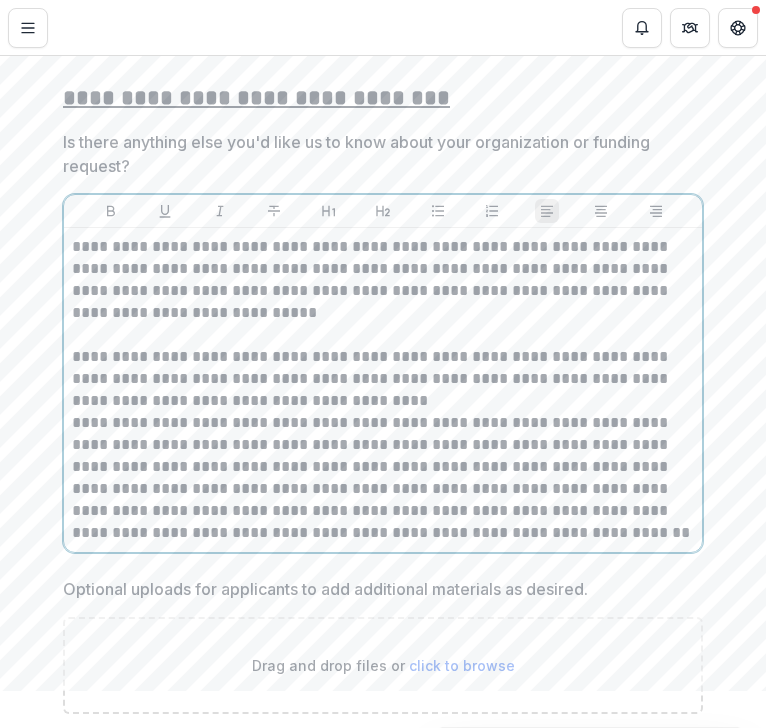 click on "**********" at bounding box center [383, 445] 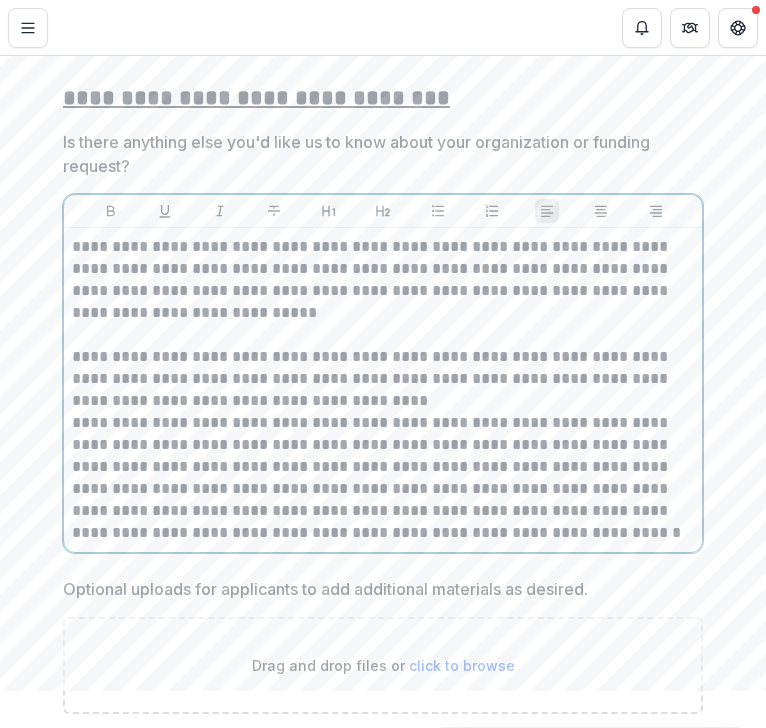 click on "**********" at bounding box center [383, 445] 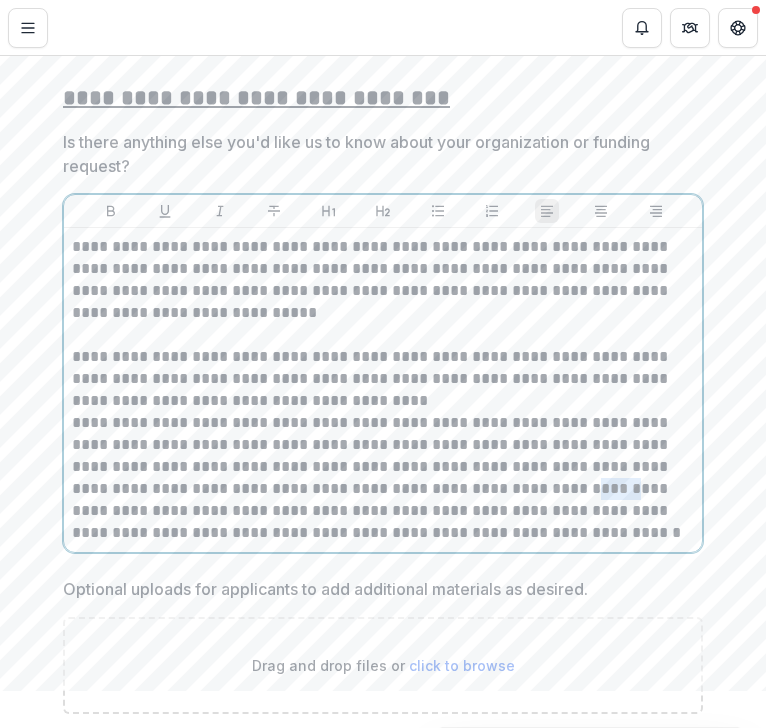 click on "**********" at bounding box center (383, 445) 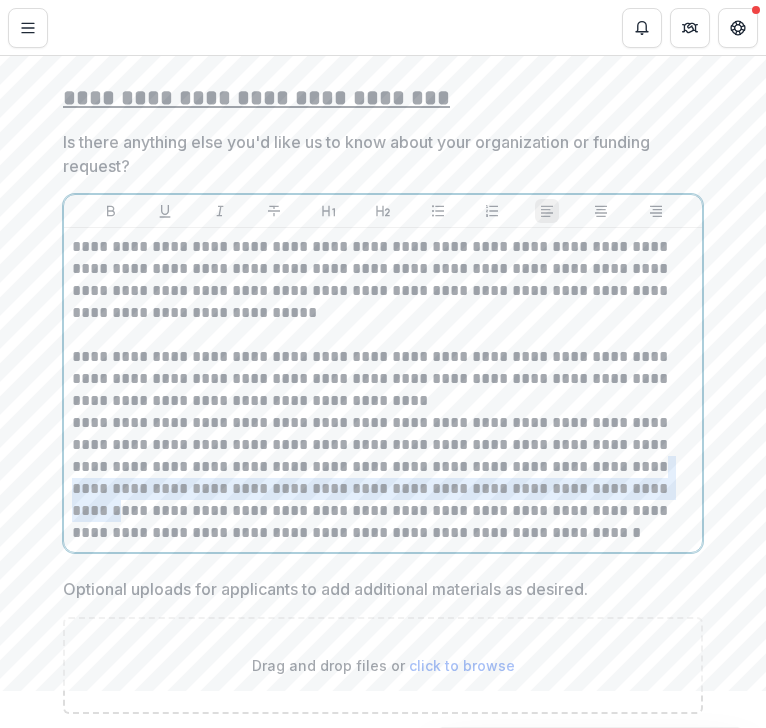 drag, startPoint x: 551, startPoint y: 447, endPoint x: 592, endPoint y: 461, distance: 43.32436 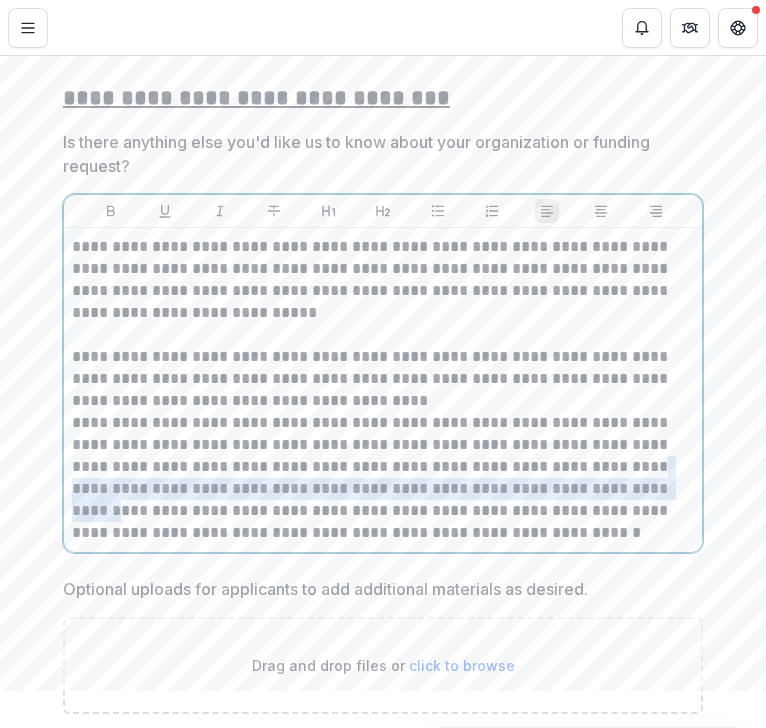 click on "**********" at bounding box center (383, 445) 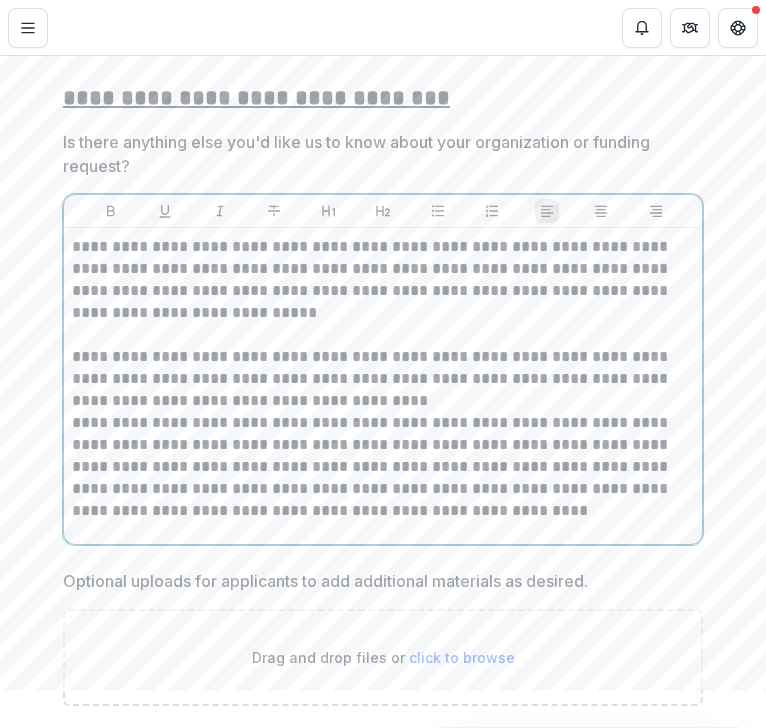 click on "**********" at bounding box center (383, 434) 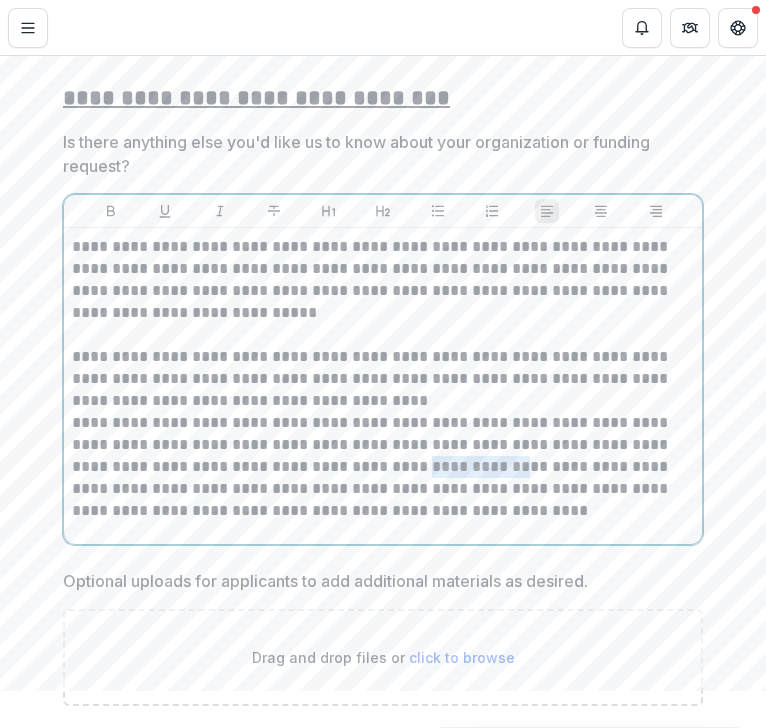 click on "**********" at bounding box center (383, 434) 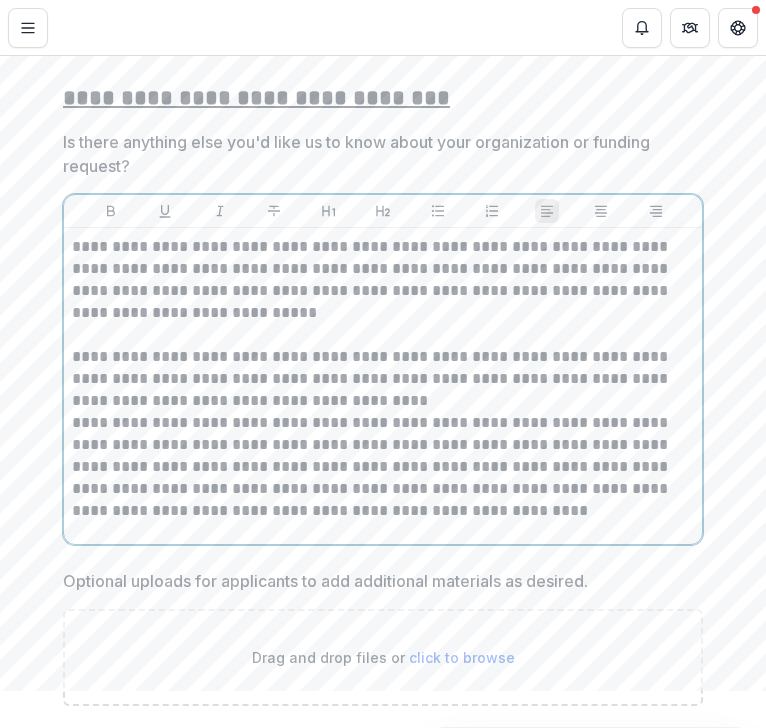 click on "**********" at bounding box center (383, 434) 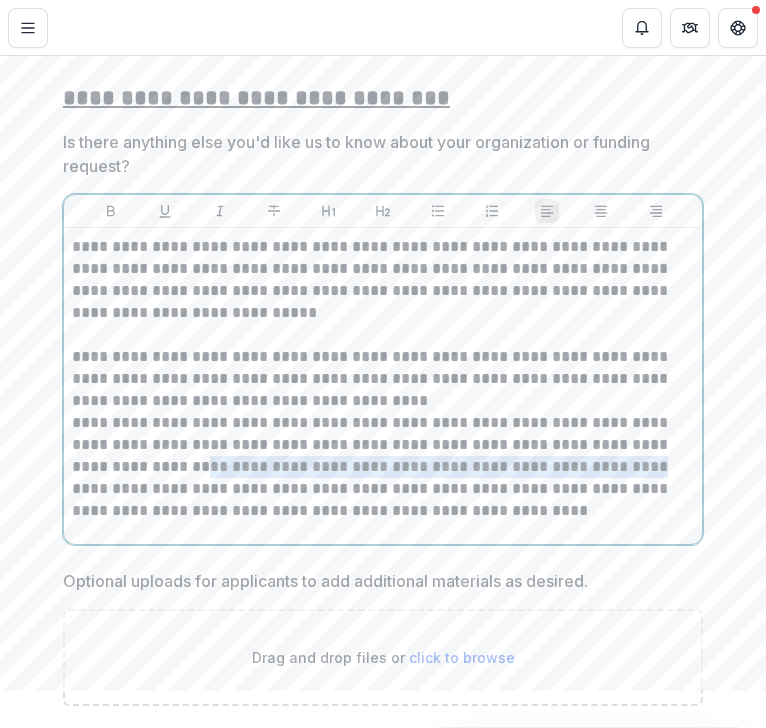 drag, startPoint x: 553, startPoint y: 444, endPoint x: 124, endPoint y: 443, distance: 429.00116 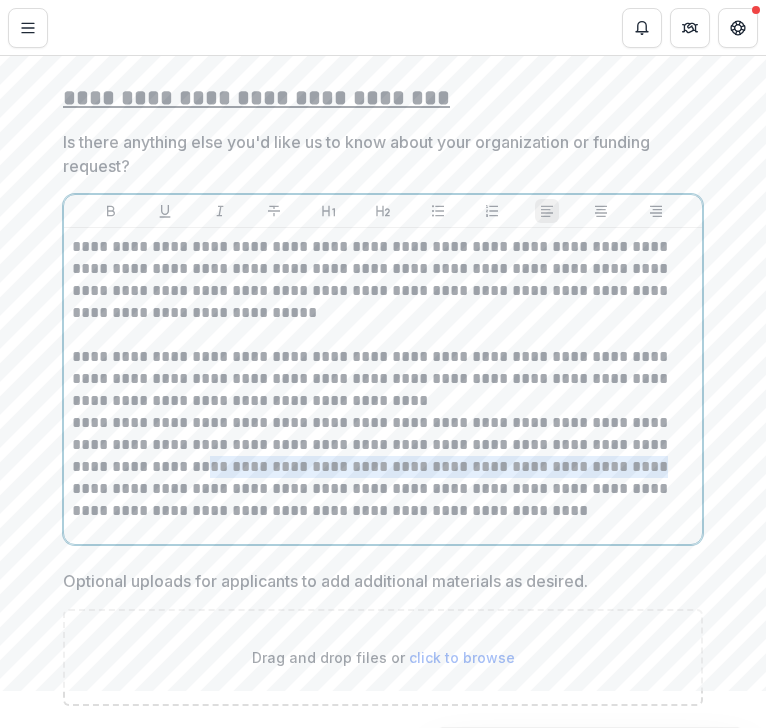 click on "**********" at bounding box center (383, 434) 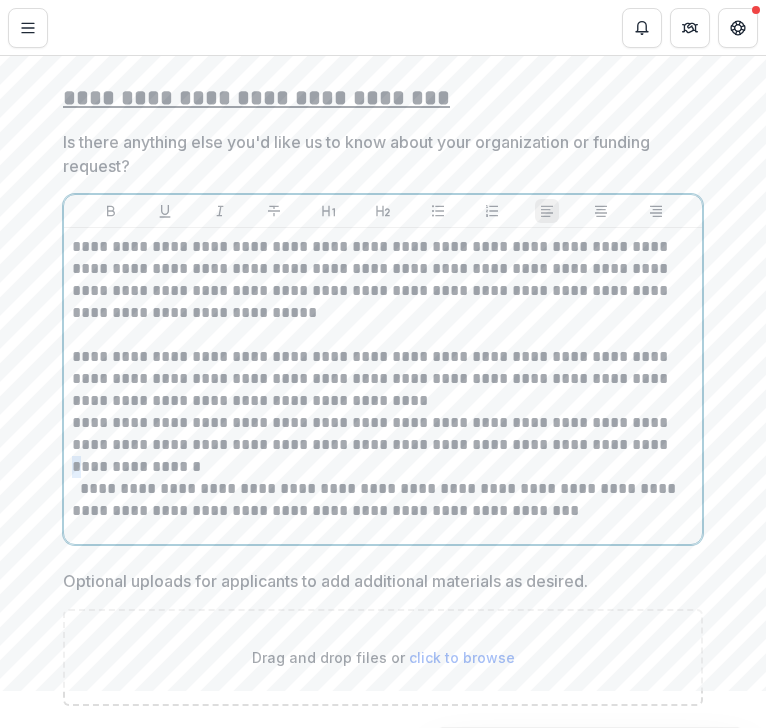 drag, startPoint x: 580, startPoint y: 432, endPoint x: 570, endPoint y: 421, distance: 14.866069 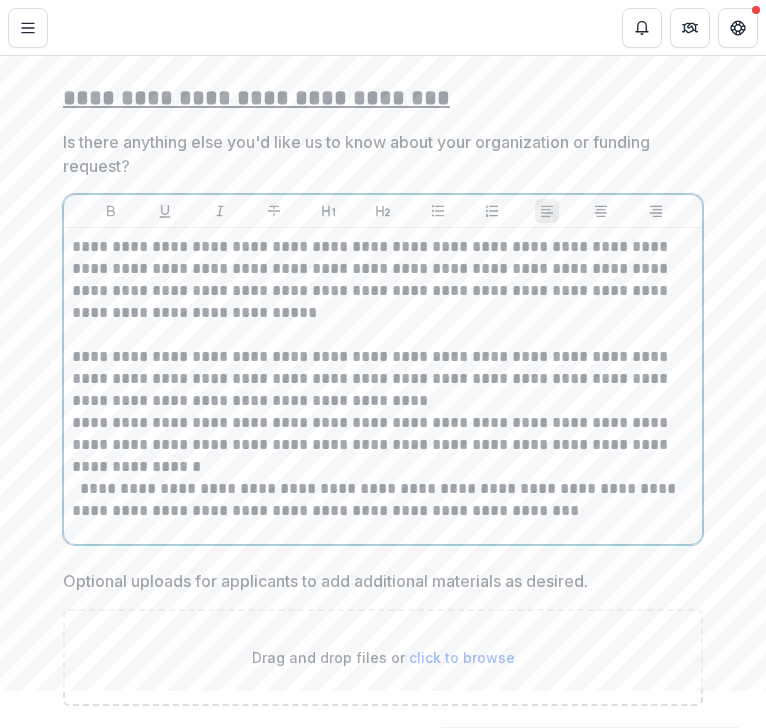 click on "**********" at bounding box center [383, 434] 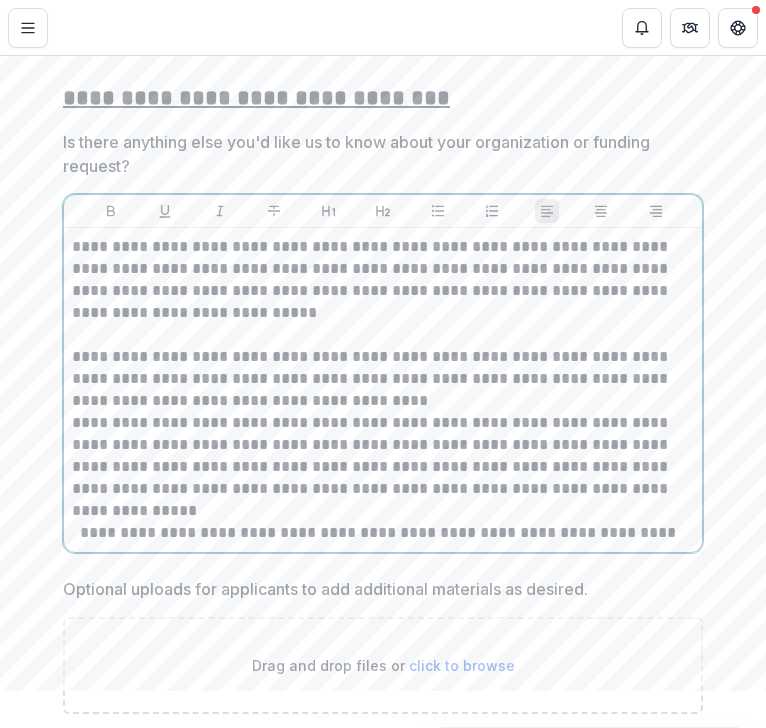 click on "**********" at bounding box center (383, 445) 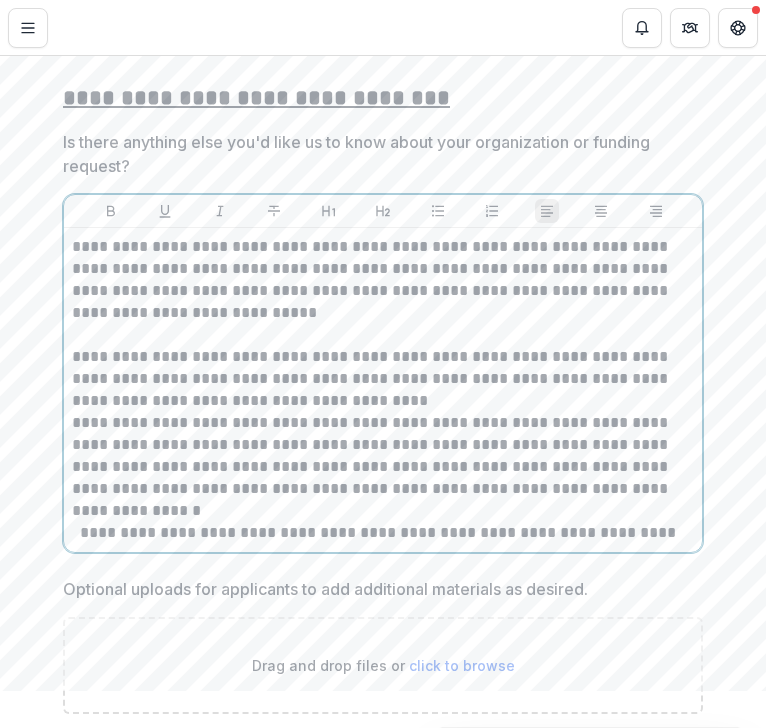 click on "**********" at bounding box center (383, 445) 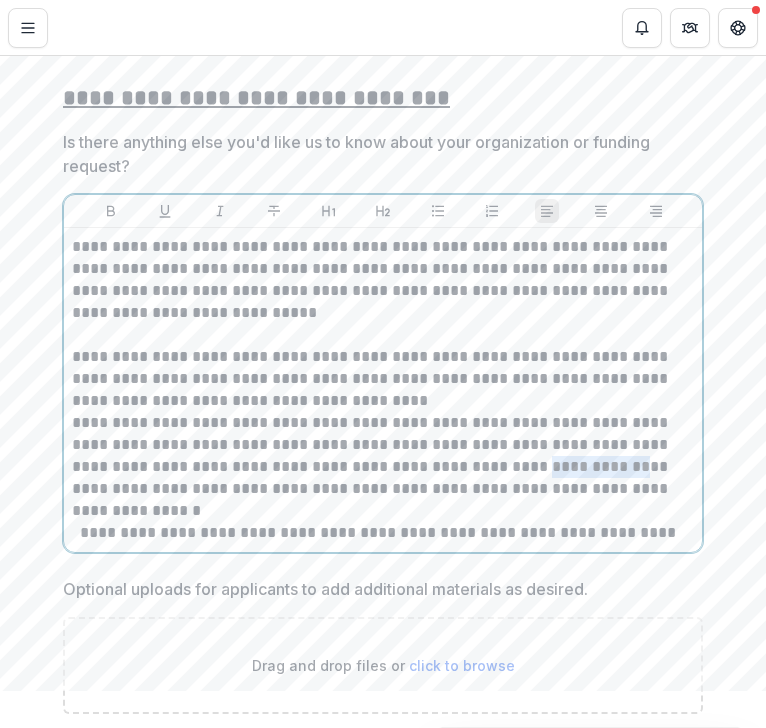 click on "**********" at bounding box center [383, 445] 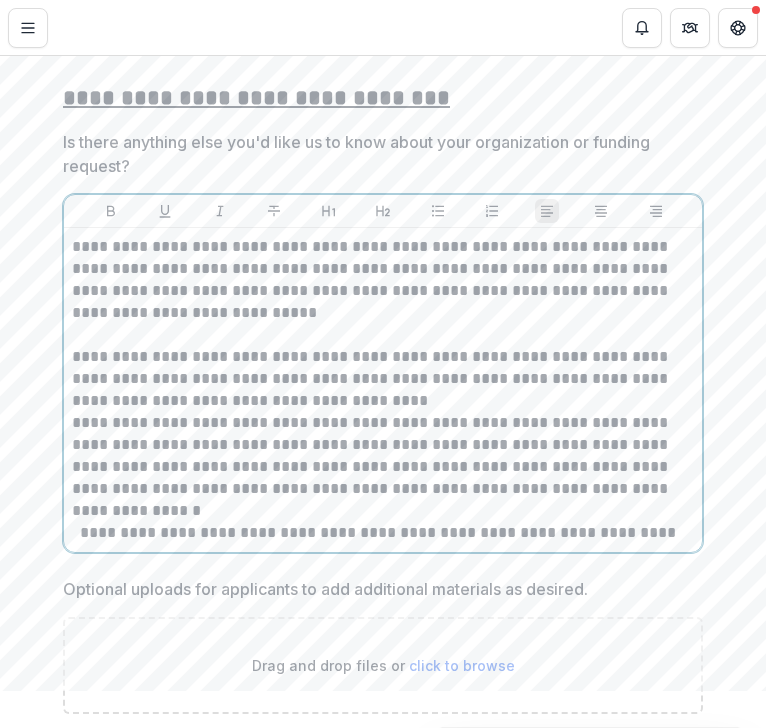 click on "**********" at bounding box center (383, 445) 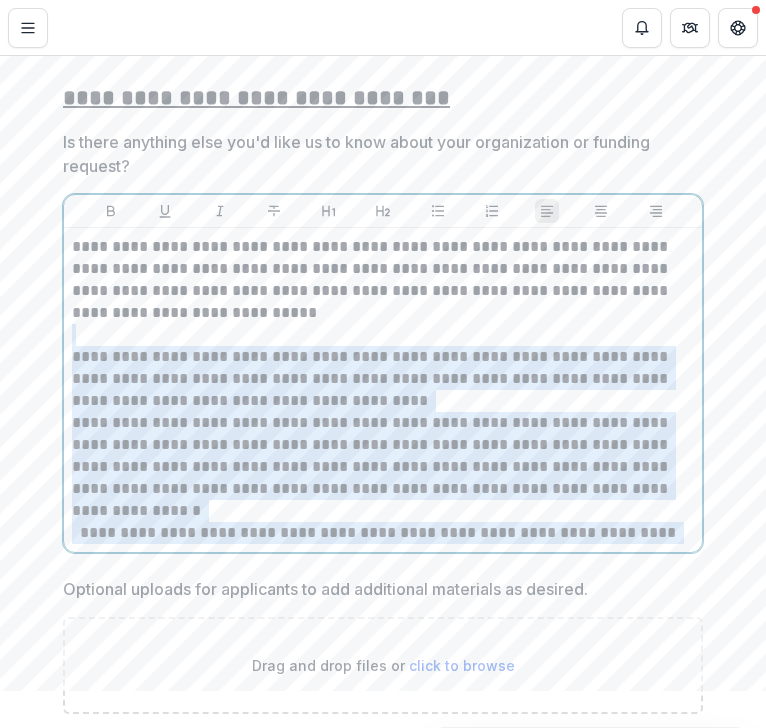 drag, startPoint x: 512, startPoint y: 516, endPoint x: 48, endPoint y: 323, distance: 502.53854 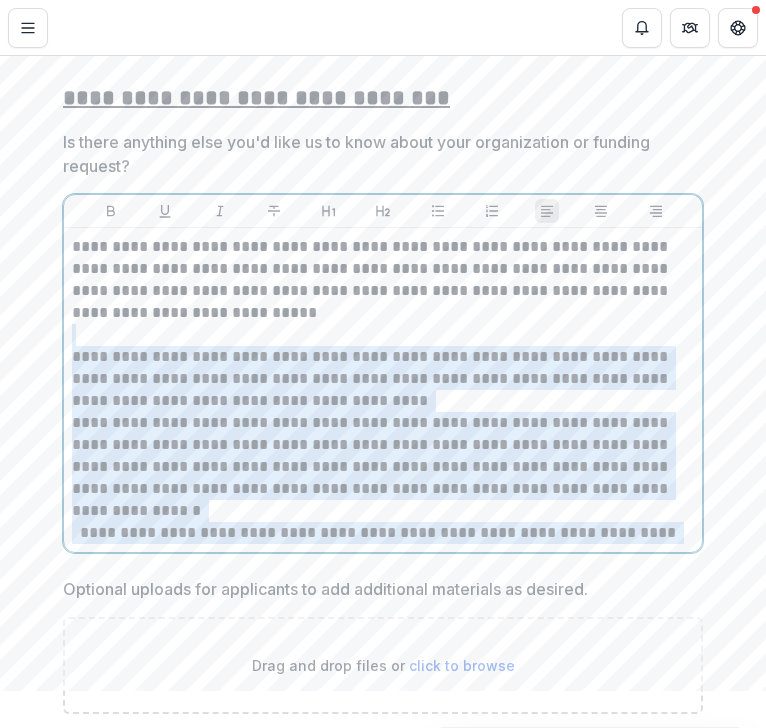 click on "**********" at bounding box center (383, -5300) 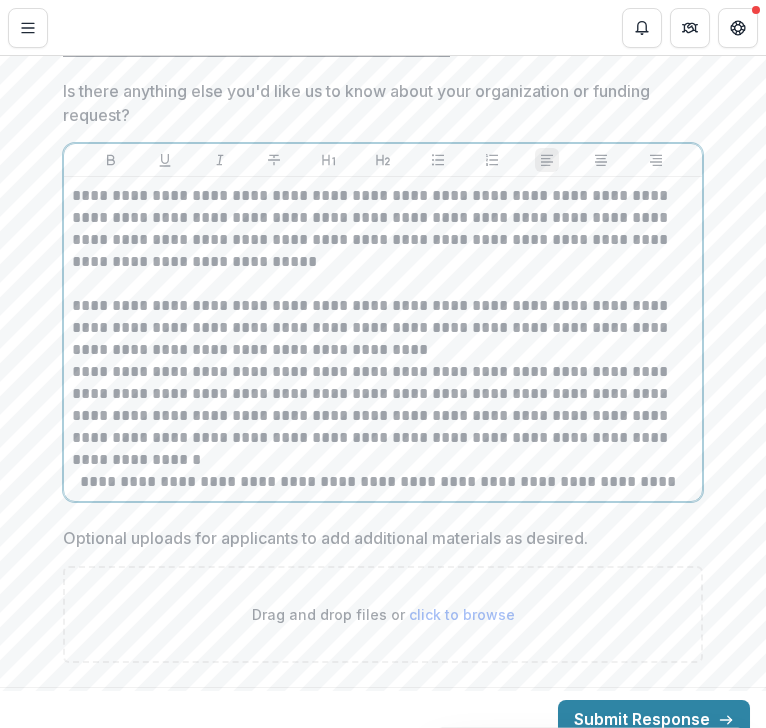 scroll, scrollTop: 11898, scrollLeft: 0, axis: vertical 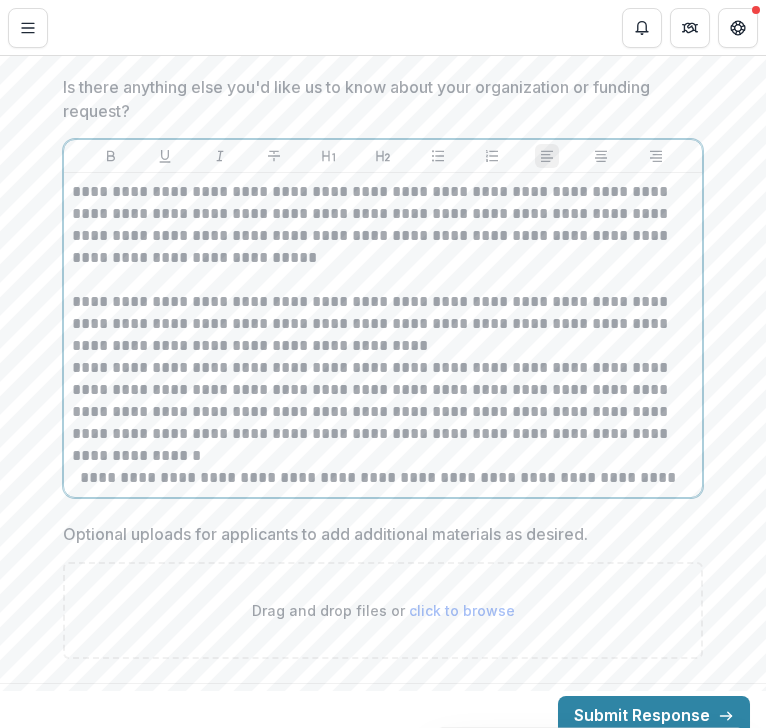 click on "**********" at bounding box center [383, 390] 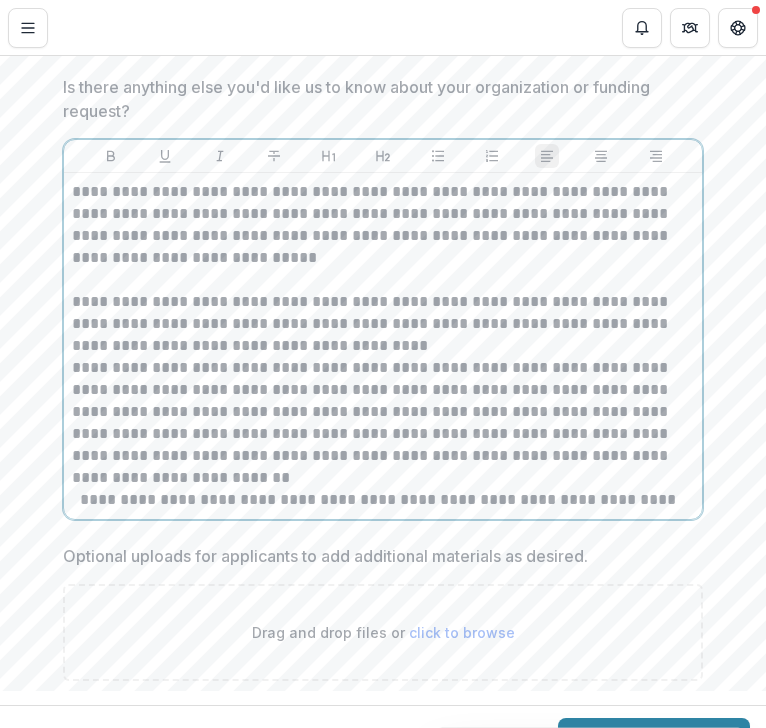 click on "**********" at bounding box center (383, 401) 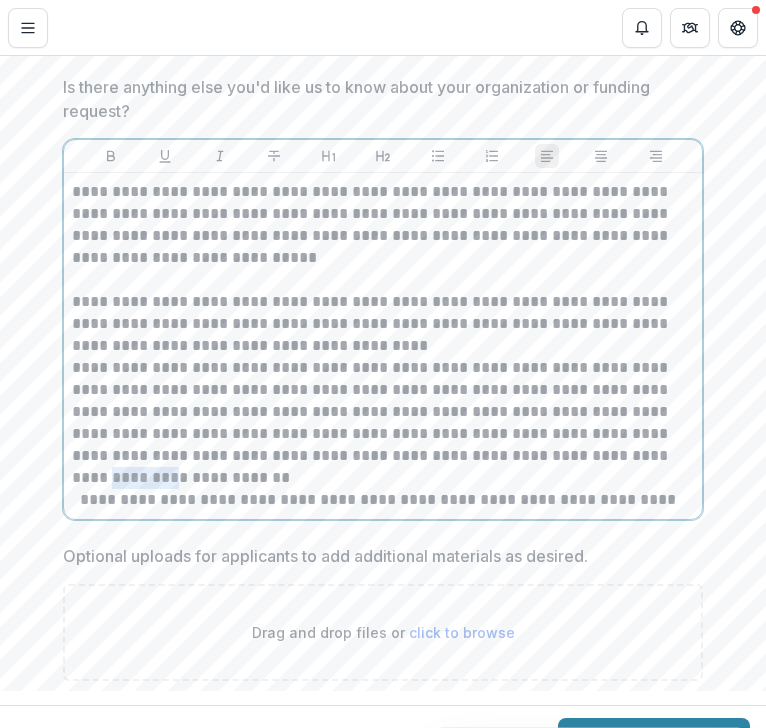 click on "**********" at bounding box center (383, 401) 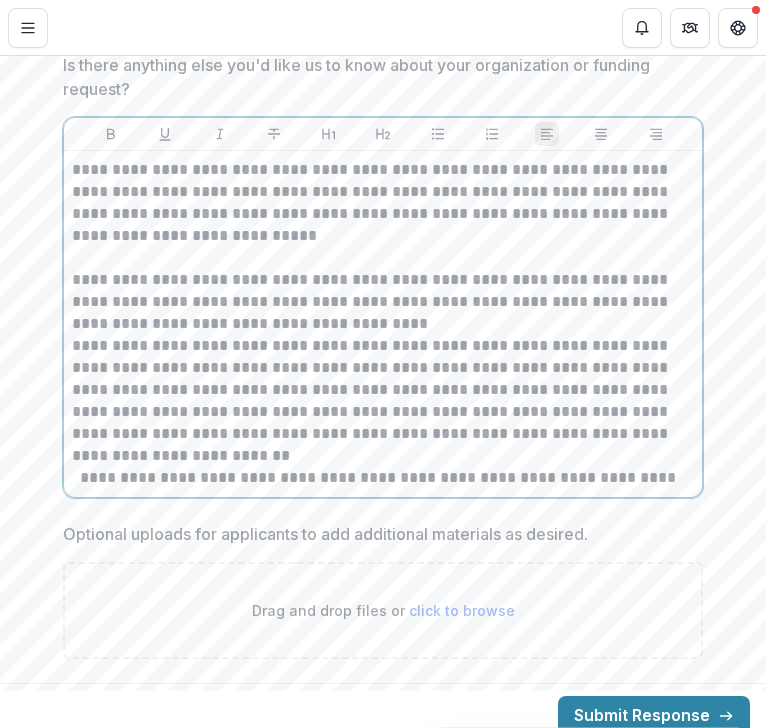 scroll, scrollTop: 11919, scrollLeft: 0, axis: vertical 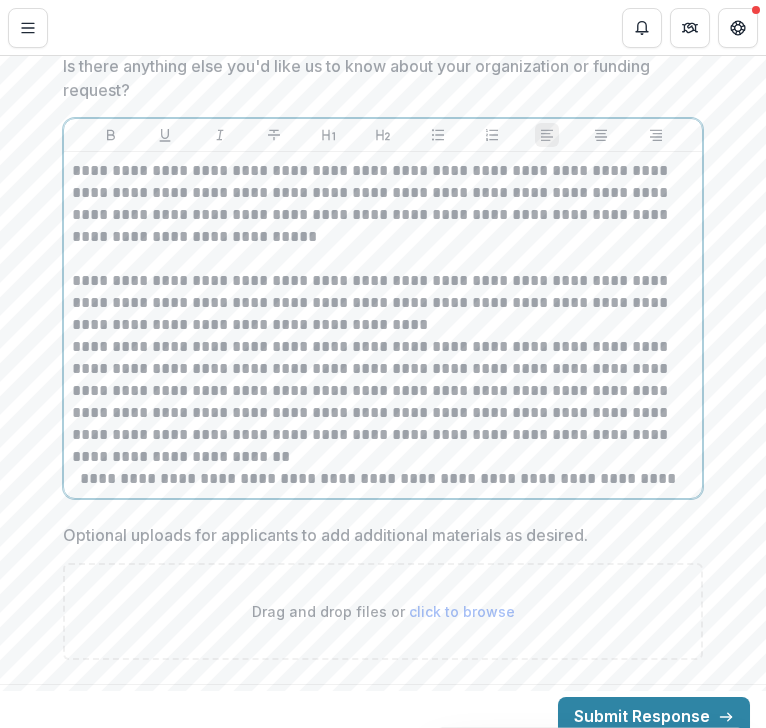 click on "**********" at bounding box center (383, 380) 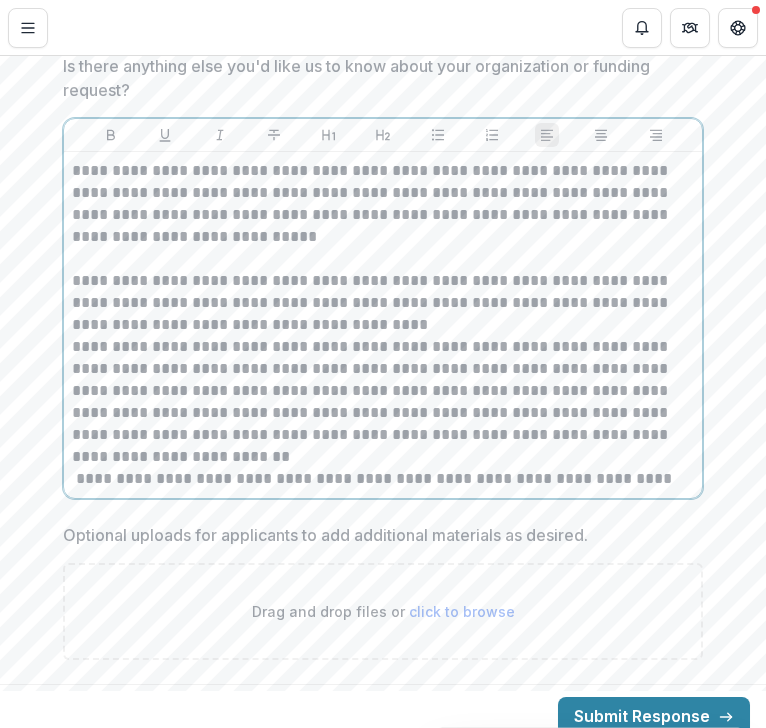 click on "**********" at bounding box center [383, 380] 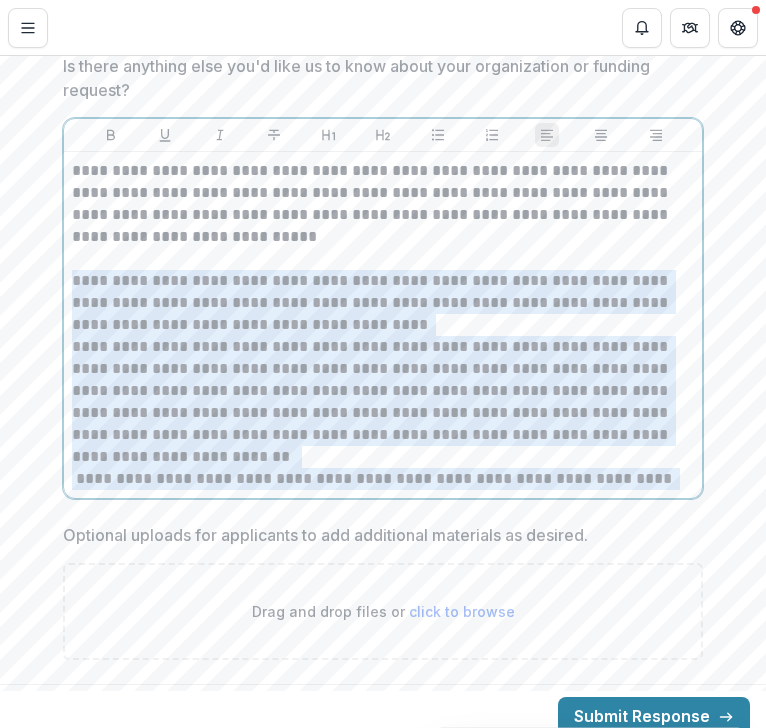 click on "**********" at bounding box center [383, 380] 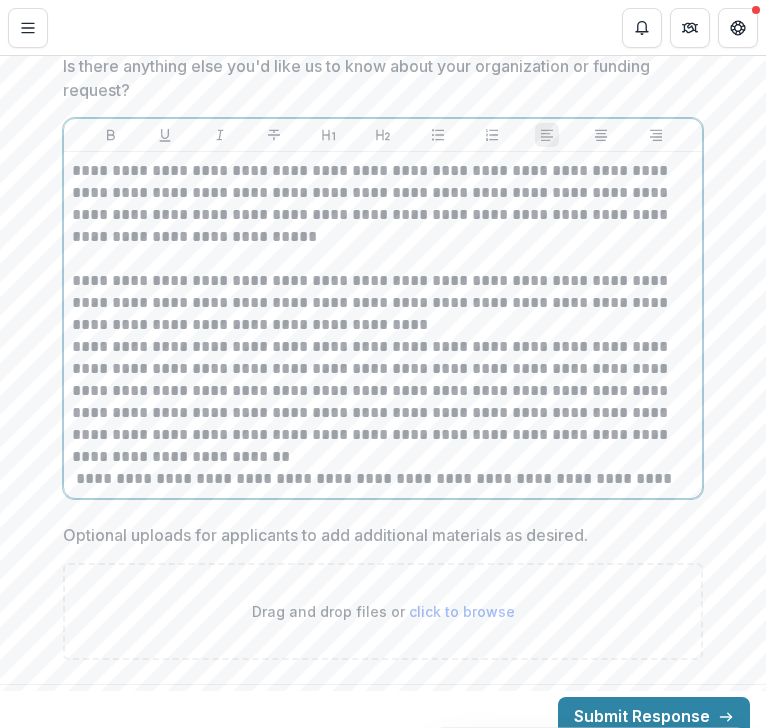 click on "**********" at bounding box center [383, 380] 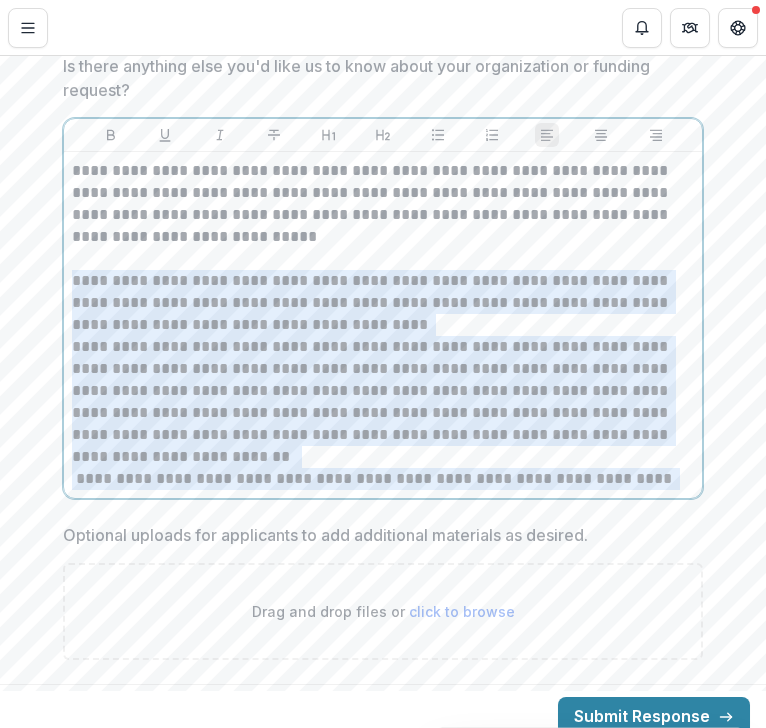 click on "**********" at bounding box center (383, 380) 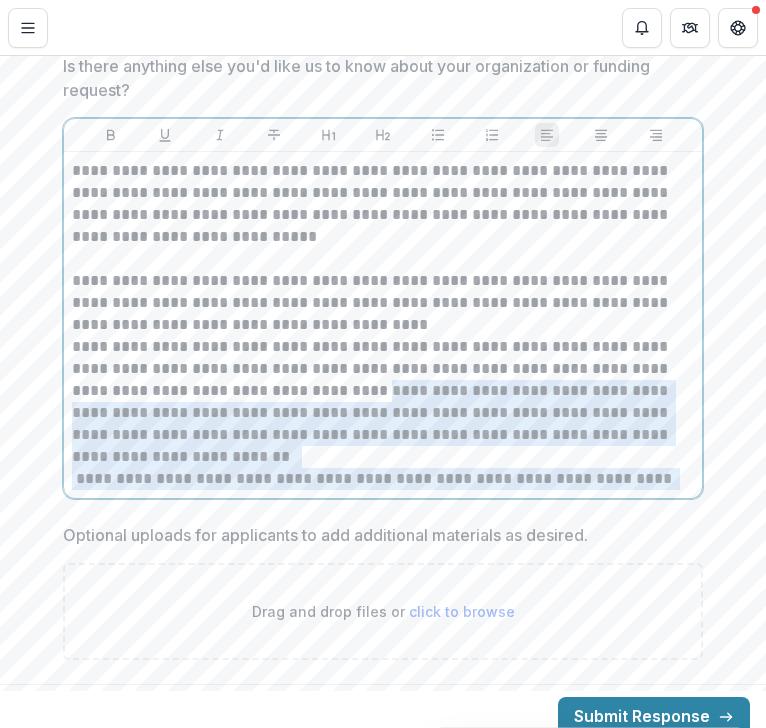 click on "**********" at bounding box center (383, 380) 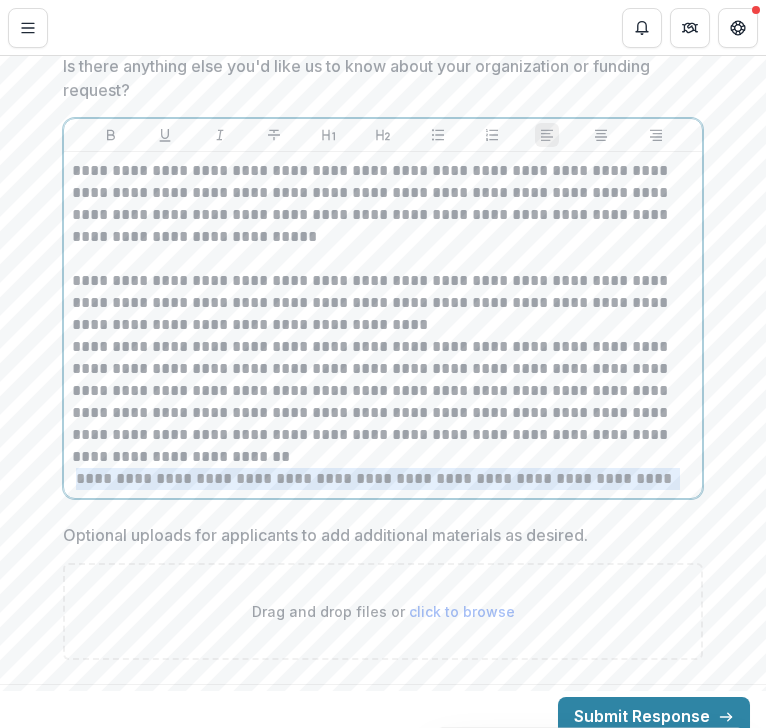 drag, startPoint x: 523, startPoint y: 458, endPoint x: 72, endPoint y: 437, distance: 451.48865 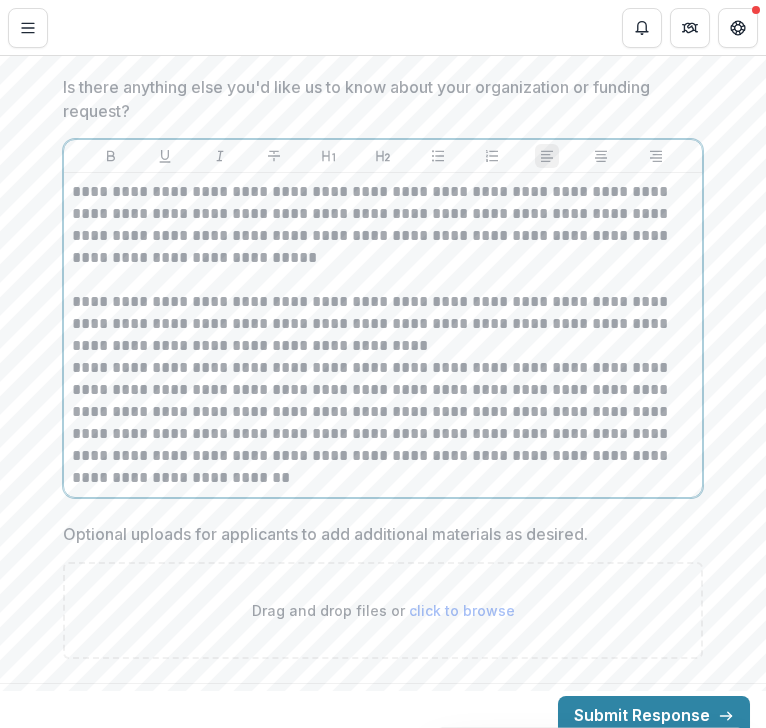 scroll, scrollTop: 11890, scrollLeft: 0, axis: vertical 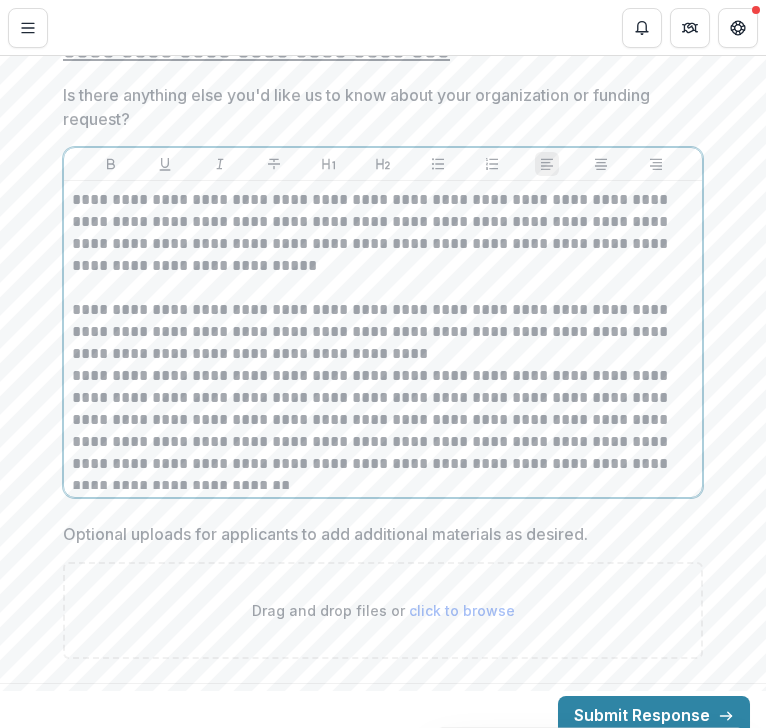 click on "**********" at bounding box center [383, 387] 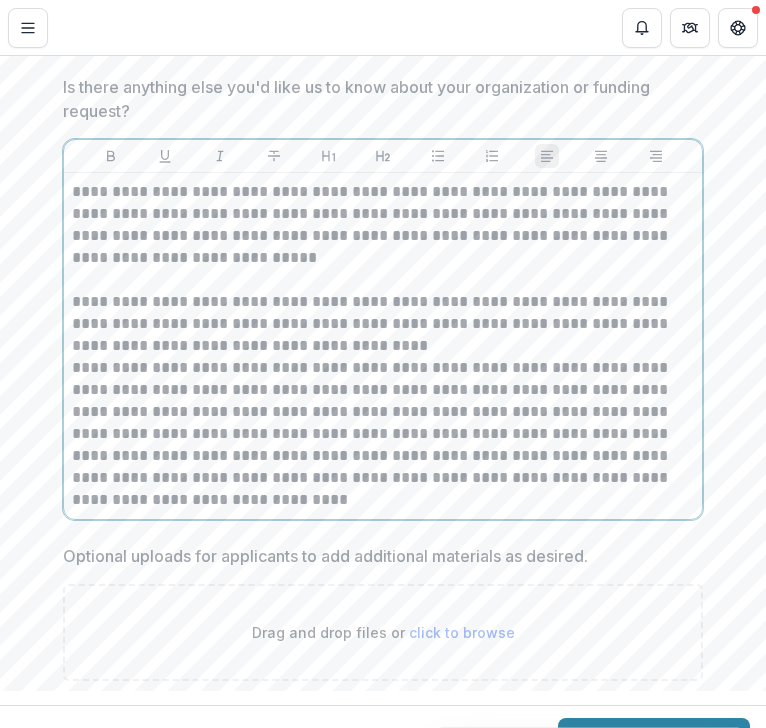 scroll, scrollTop: 11919, scrollLeft: 0, axis: vertical 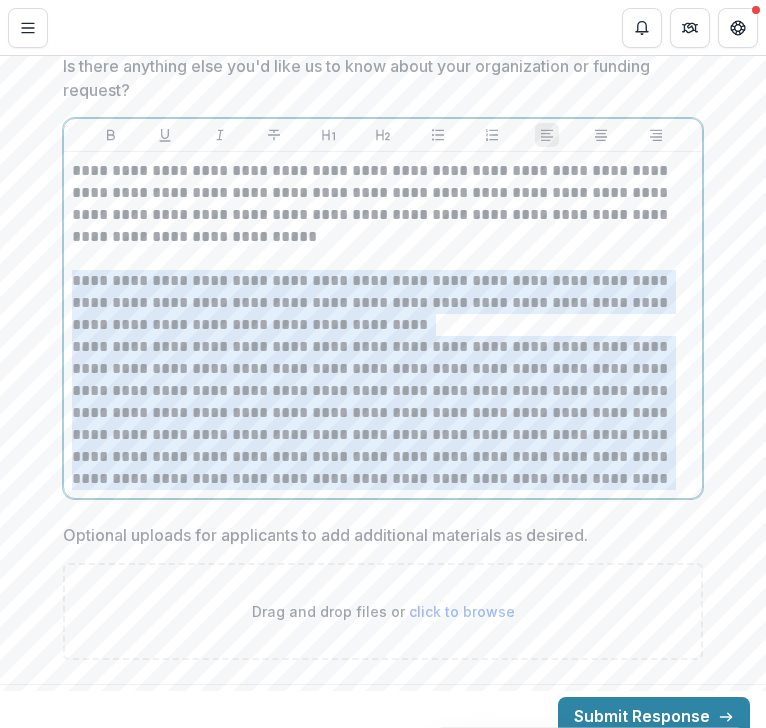 drag, startPoint x: 495, startPoint y: 462, endPoint x: 40, endPoint y: 265, distance: 495.8165 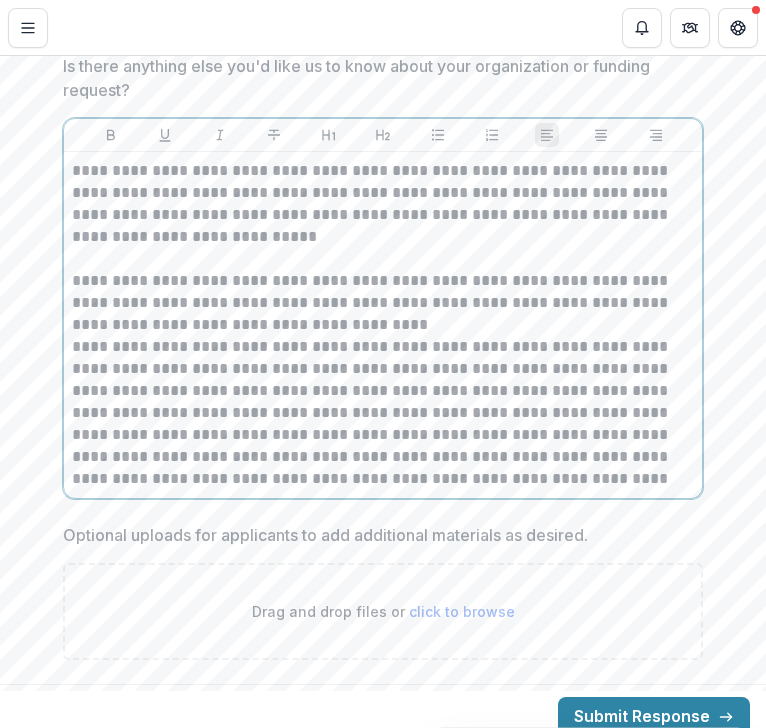 click on "**********" at bounding box center (383, 380) 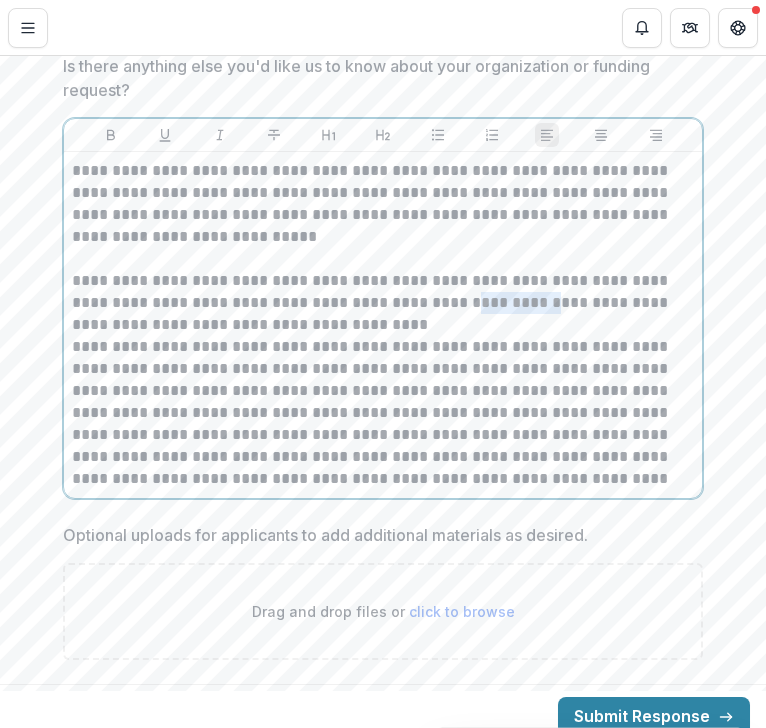 click on "**********" at bounding box center (383, 380) 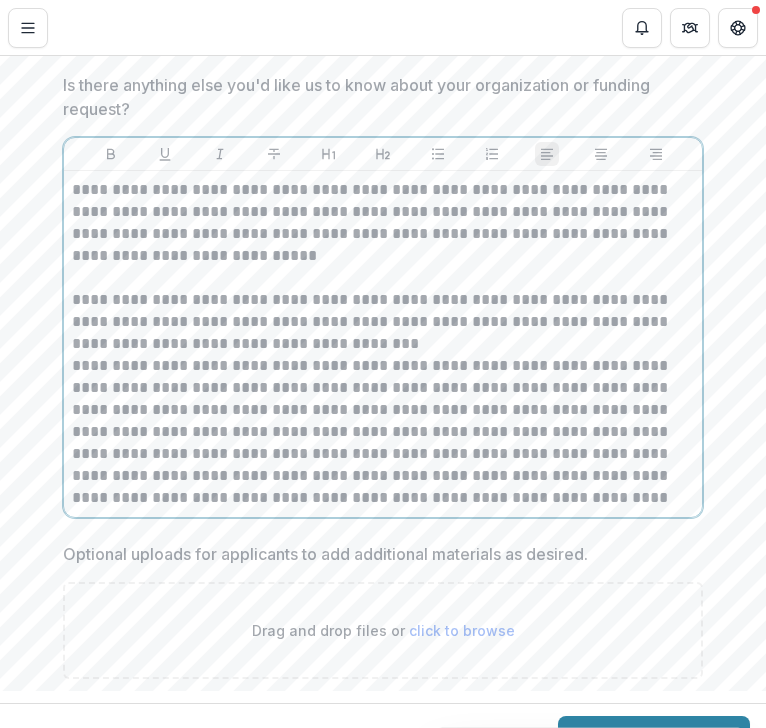 scroll, scrollTop: 11920, scrollLeft: 0, axis: vertical 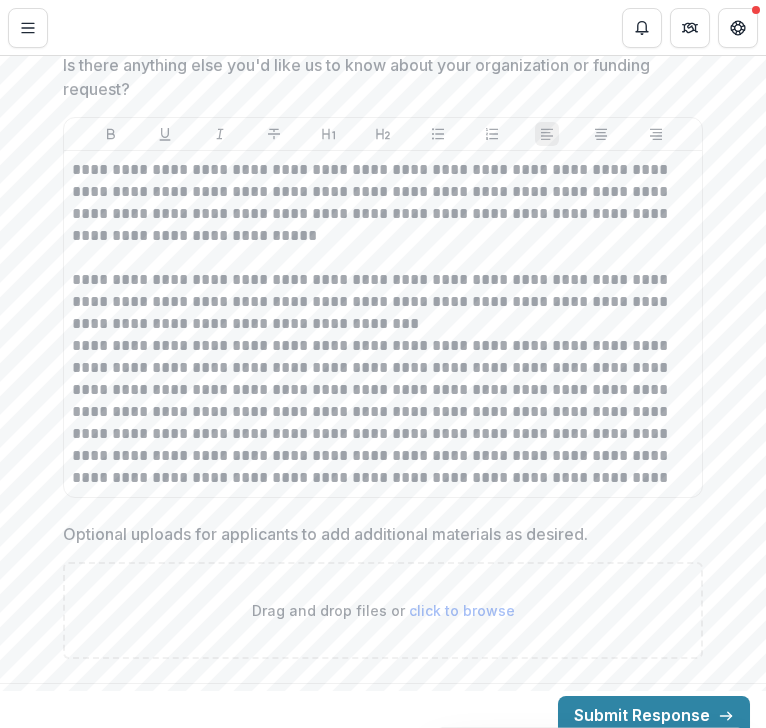 click on "**********" at bounding box center [383, -5366] 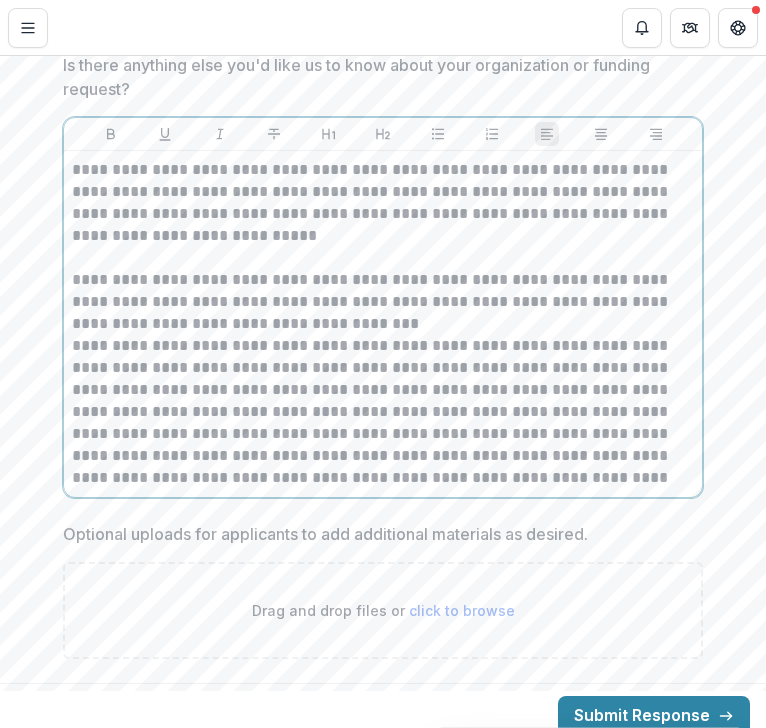 click on "**********" at bounding box center [383, 379] 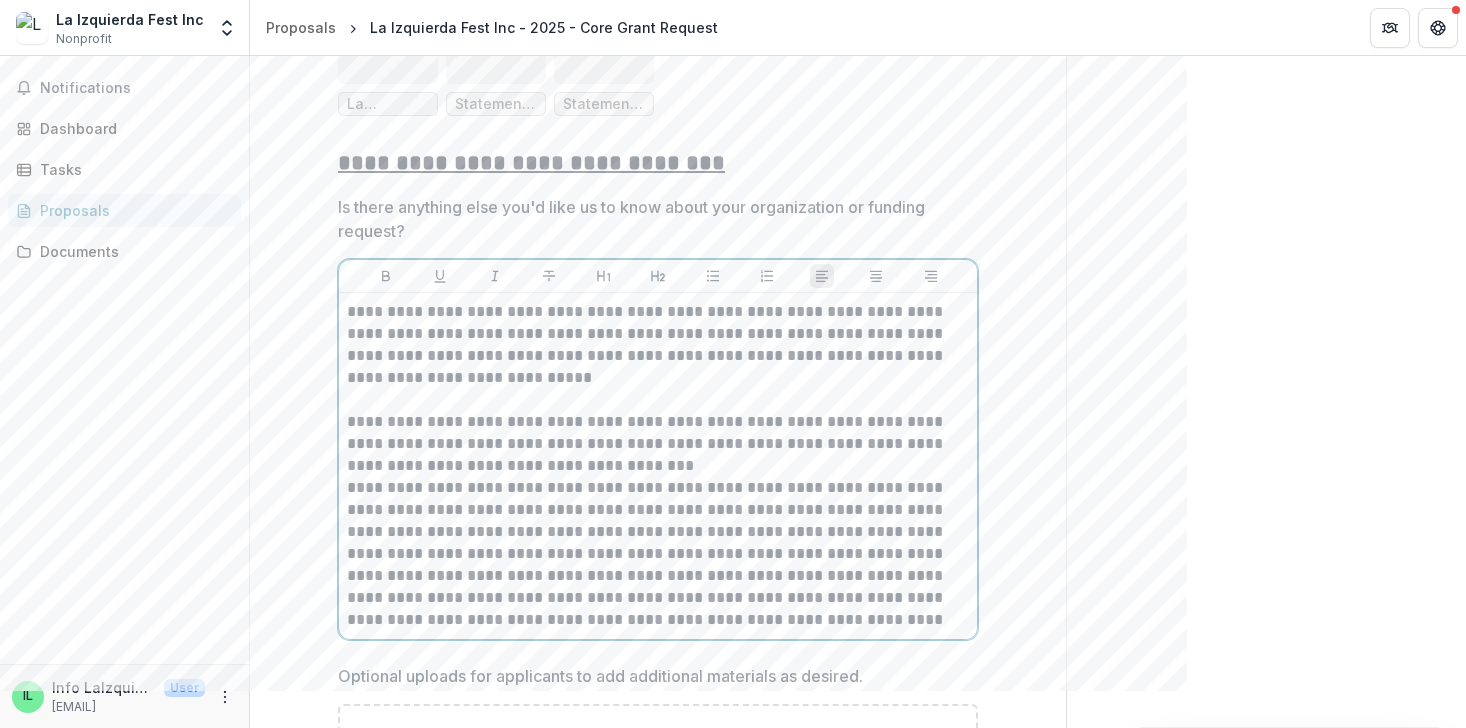 scroll, scrollTop: 11853, scrollLeft: 0, axis: vertical 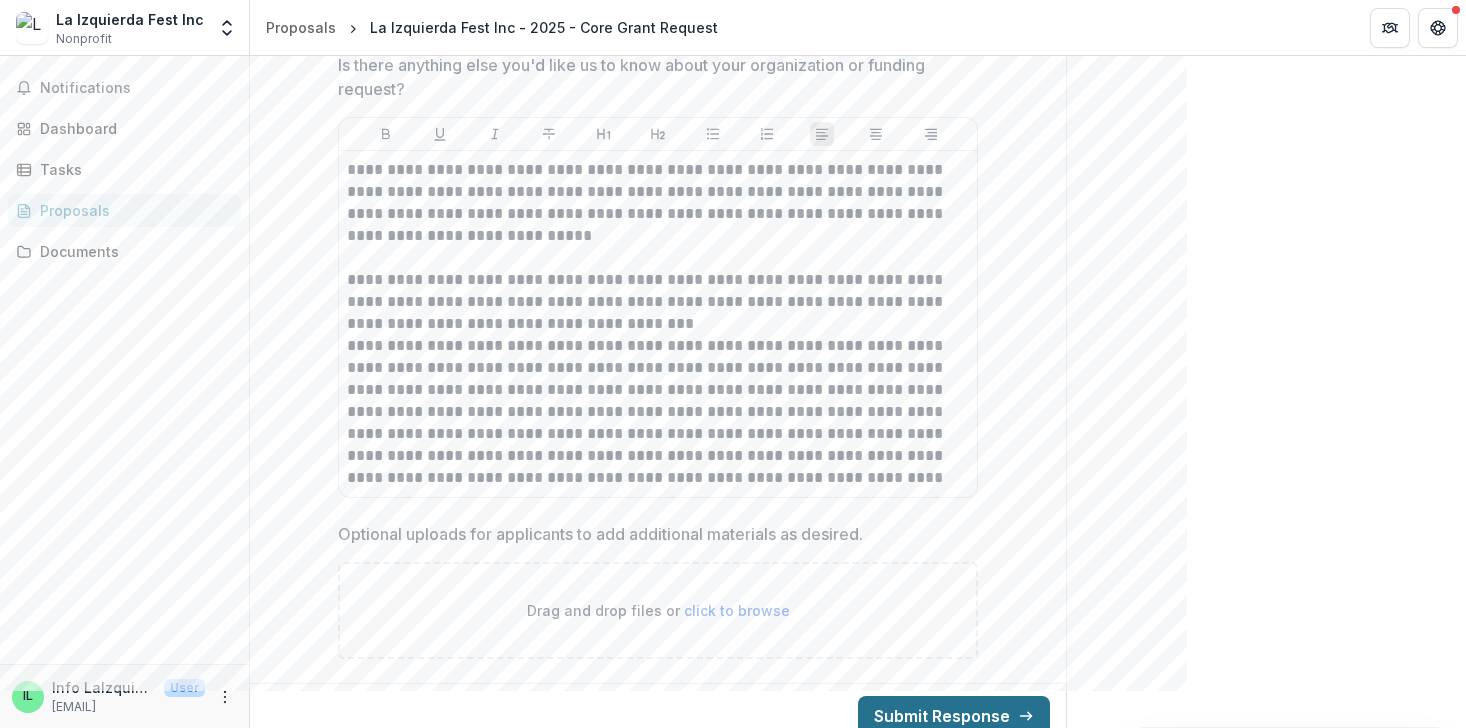 click on "Submit Response" at bounding box center (954, 716) 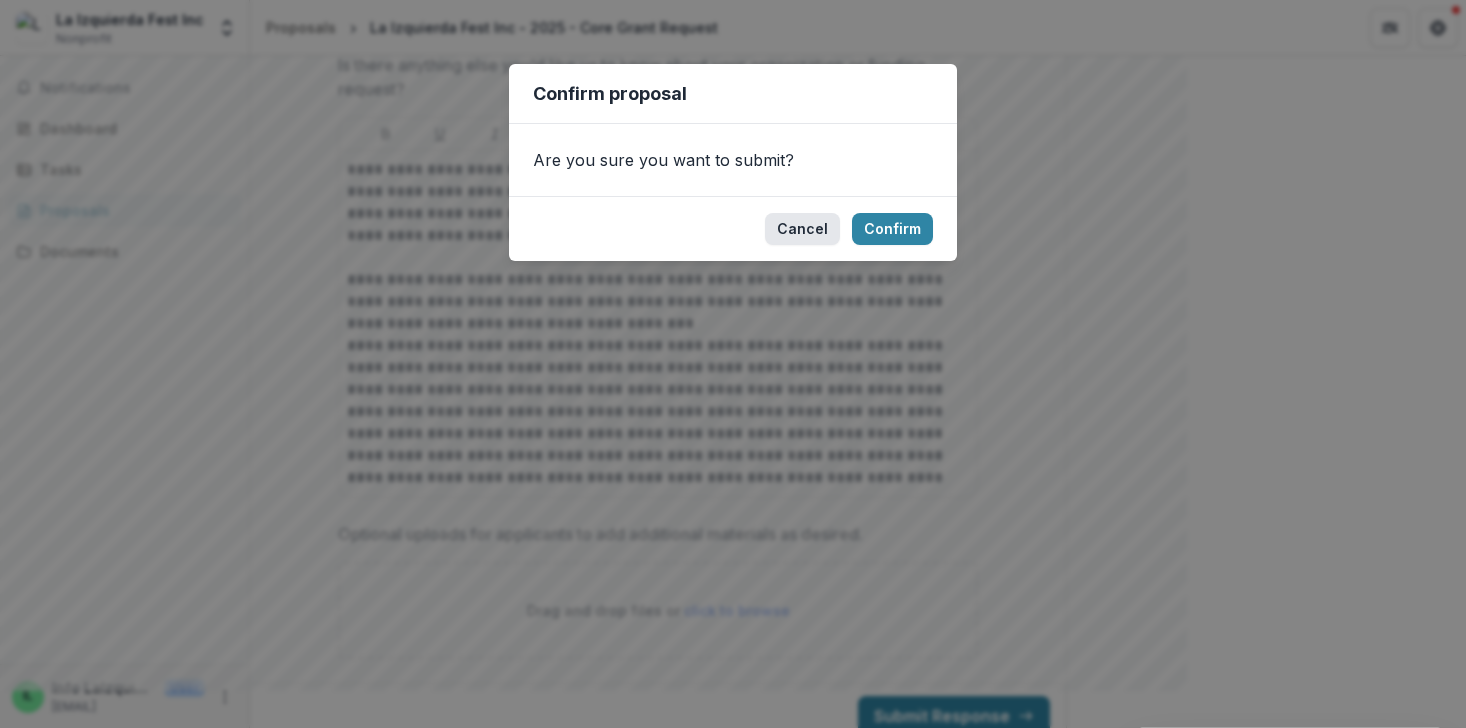 click on "Cancel" at bounding box center (802, 229) 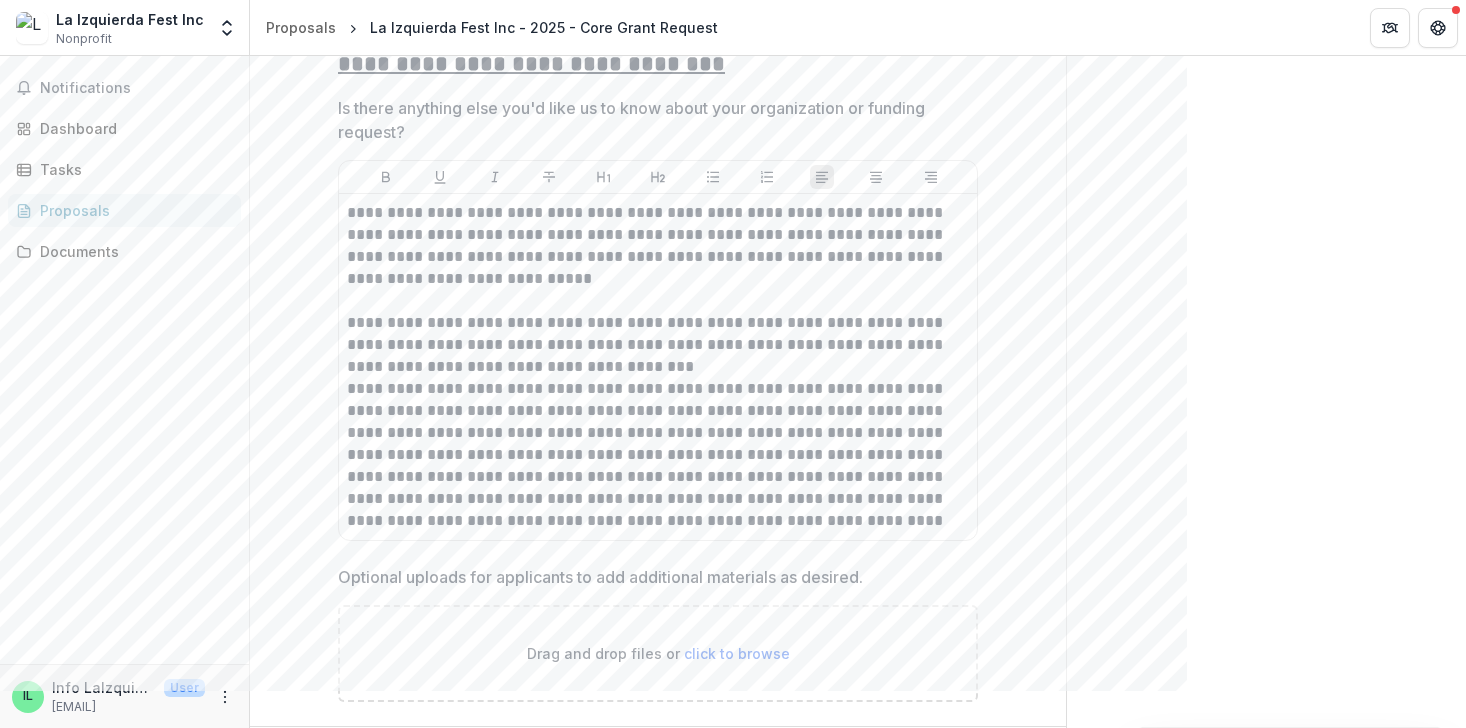 scroll, scrollTop: 11816, scrollLeft: 0, axis: vertical 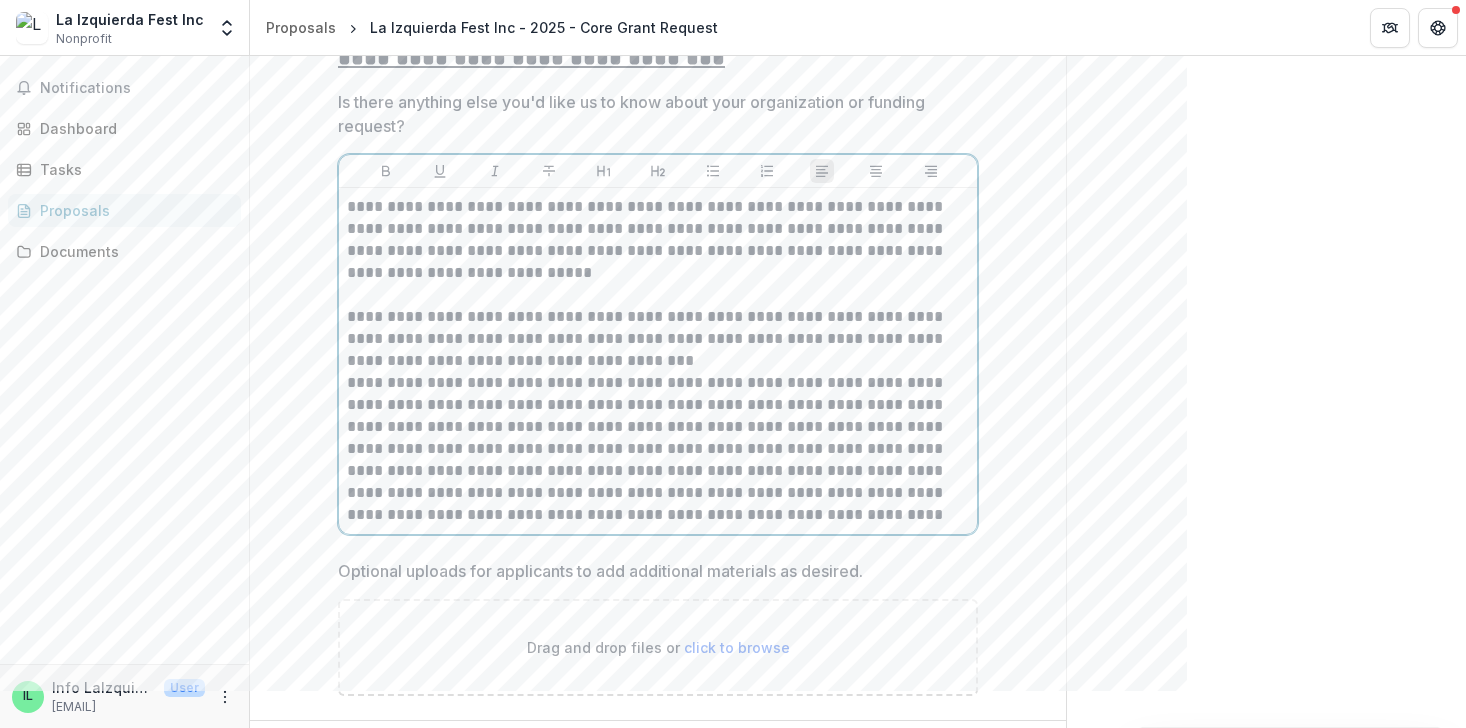 click on "**********" at bounding box center (658, 416) 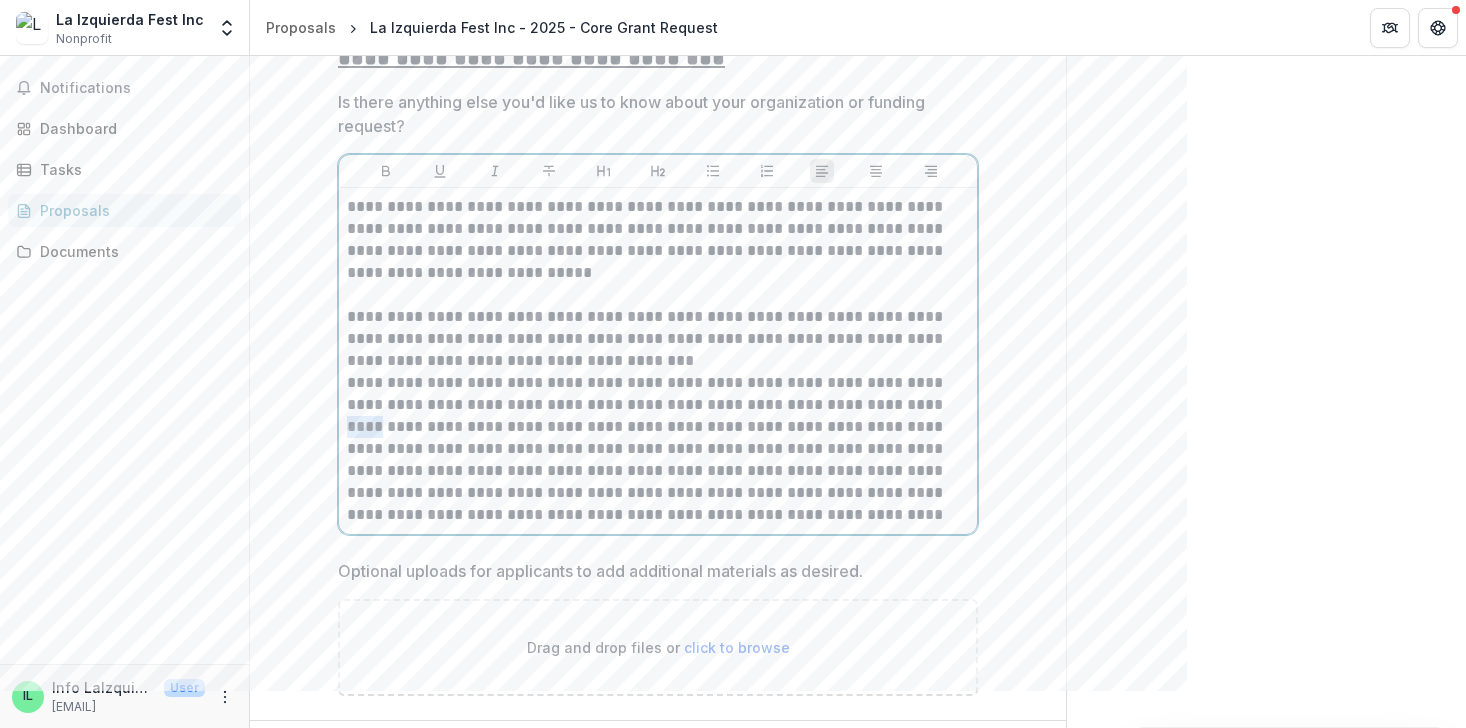 click on "**********" at bounding box center (658, 416) 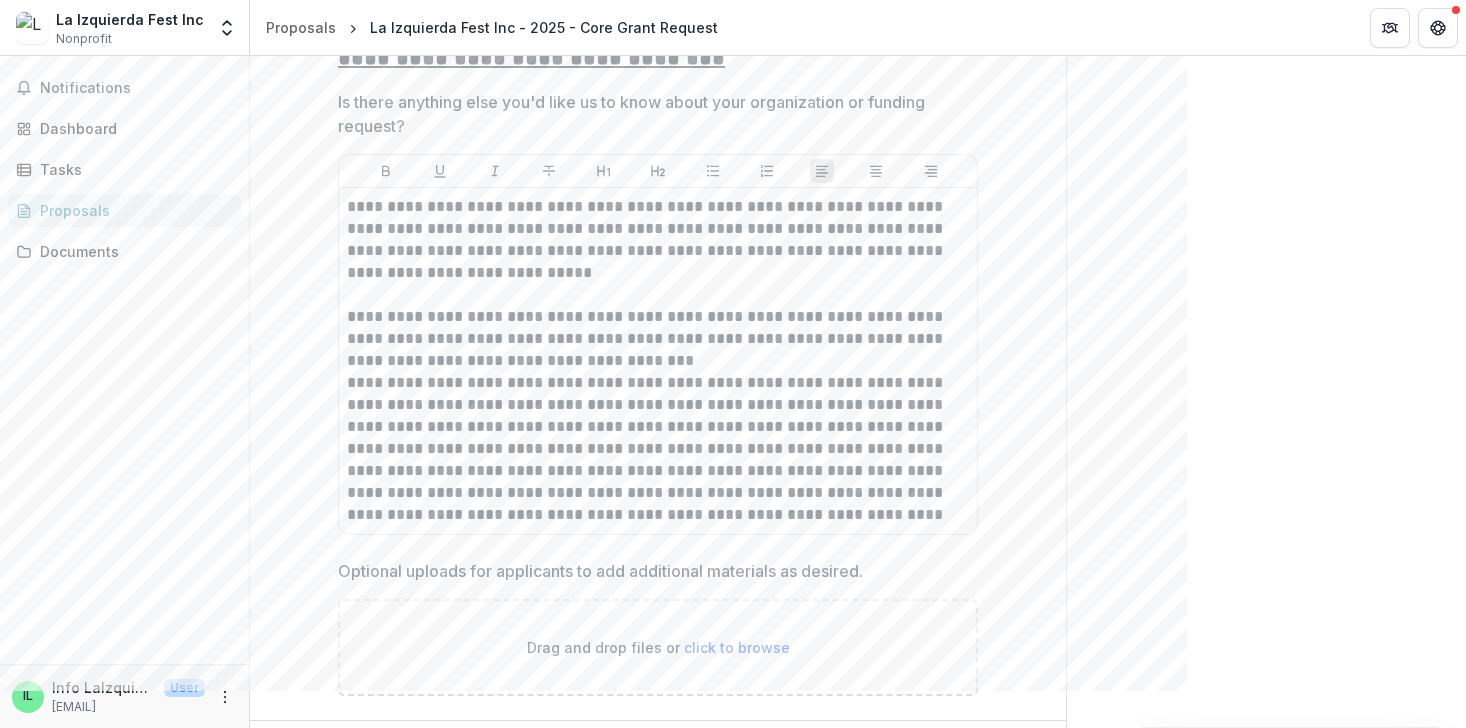 click on "Send comments or questions to   [FIRST] [LAST]   in the box below.   [FIRST] [LAST]   will be notified via email of your comment. IL Info LaIzquierdaFest changed  La Izquierda Fest Inc - 2025 - Core Grant Request  from   Application Draft Submission [DATE], [TIME] Mark all as read IL Info LaIzquierdaFest changed  La Izquierda Fest Inc - 2025 - Core Grant Request  from   Application Draft Submission [DATE], [TIME] VV [FIRST] [LAST] [LAST] added a comment to  La Izquierda Fest Inc - 2025 - Core Grant Request . [DATE], [TIME] VV [FIRST] [LAST] [LAST] changed  La Izquierda Fest Inc - 2025 - Core Grant Request  from   LOI Submitted Application Draft [DATE], [TIME] IL Info LaIzquierdaFest changed  La Izquierda Fest Inc - 2025 - Core Grant Request  from   LOI LOI Submitted [DATE], [TIME] VV [FIRST] [LAST] [LAST] added a comment to  La Izquierda Fest Inc - 2025 - Core Grant Request . [DATE], [TIME] VV [FIRST] [LAST] [LAST] changed  La Izquierda Fest Inc - 2025 - Core Grant Request  from   Eligibility Submitted LOI [DATE], [TIME] IL Info LaIzquierdaFest changed  La Izquierda Fest Inc - 2025 - Core Grant Request  from" at bounding box center (1266, -5488) 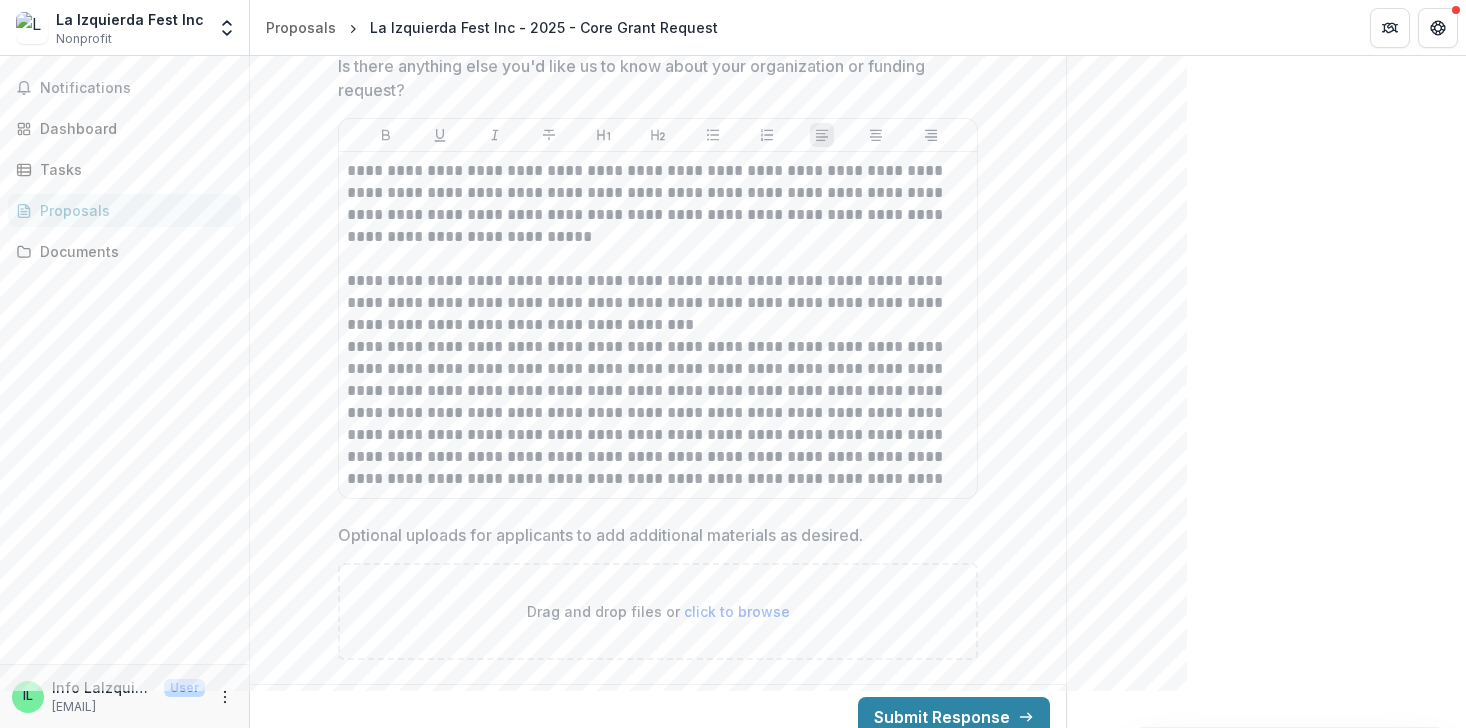 scroll, scrollTop: 11853, scrollLeft: 0, axis: vertical 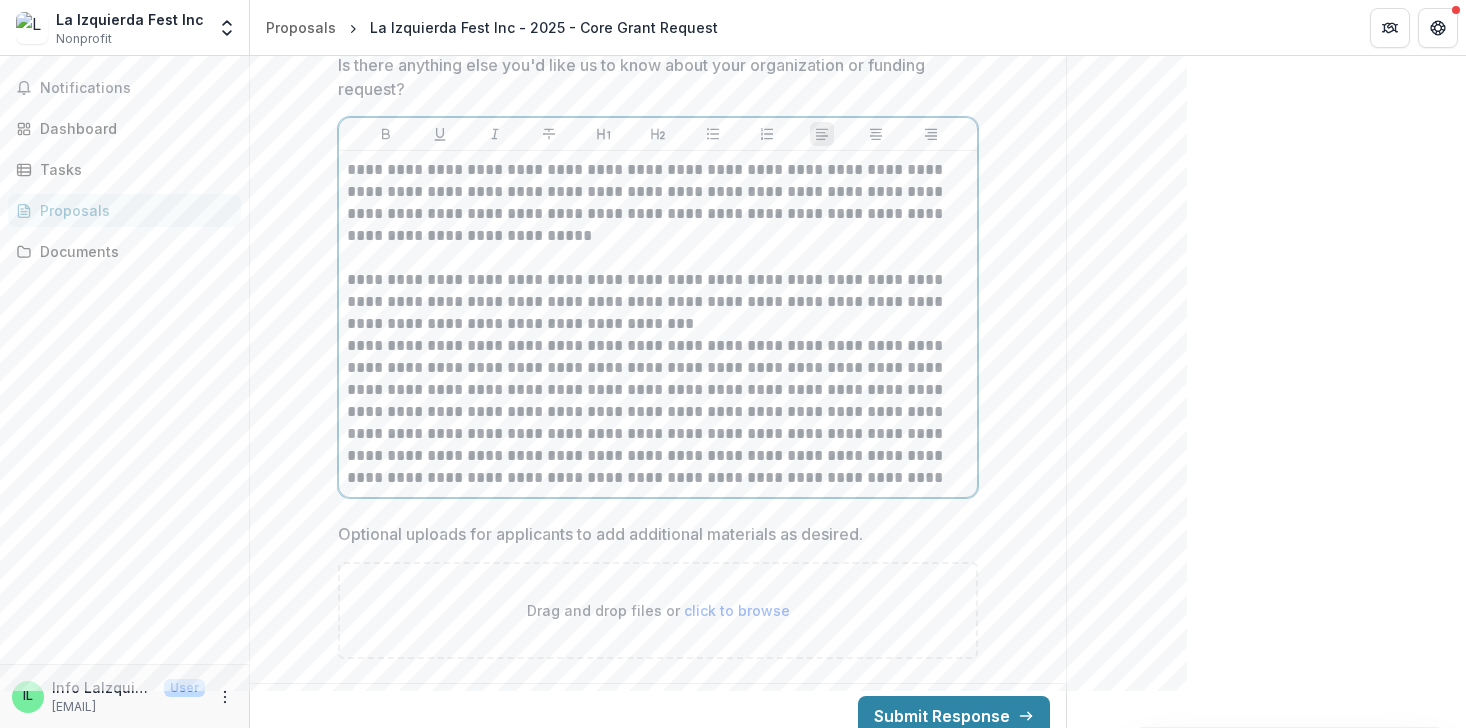 click on "**********" at bounding box center (658, 379) 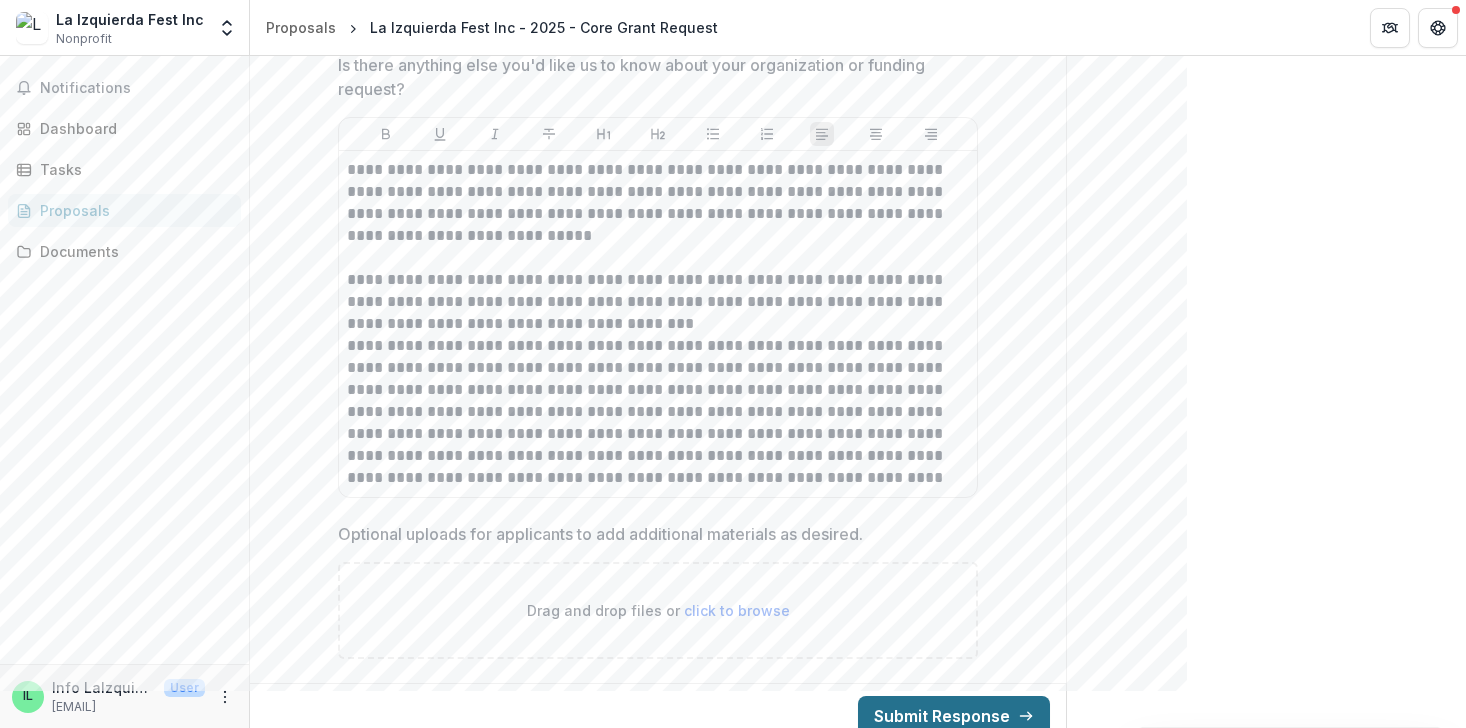 click on "Submit Response" at bounding box center [954, 716] 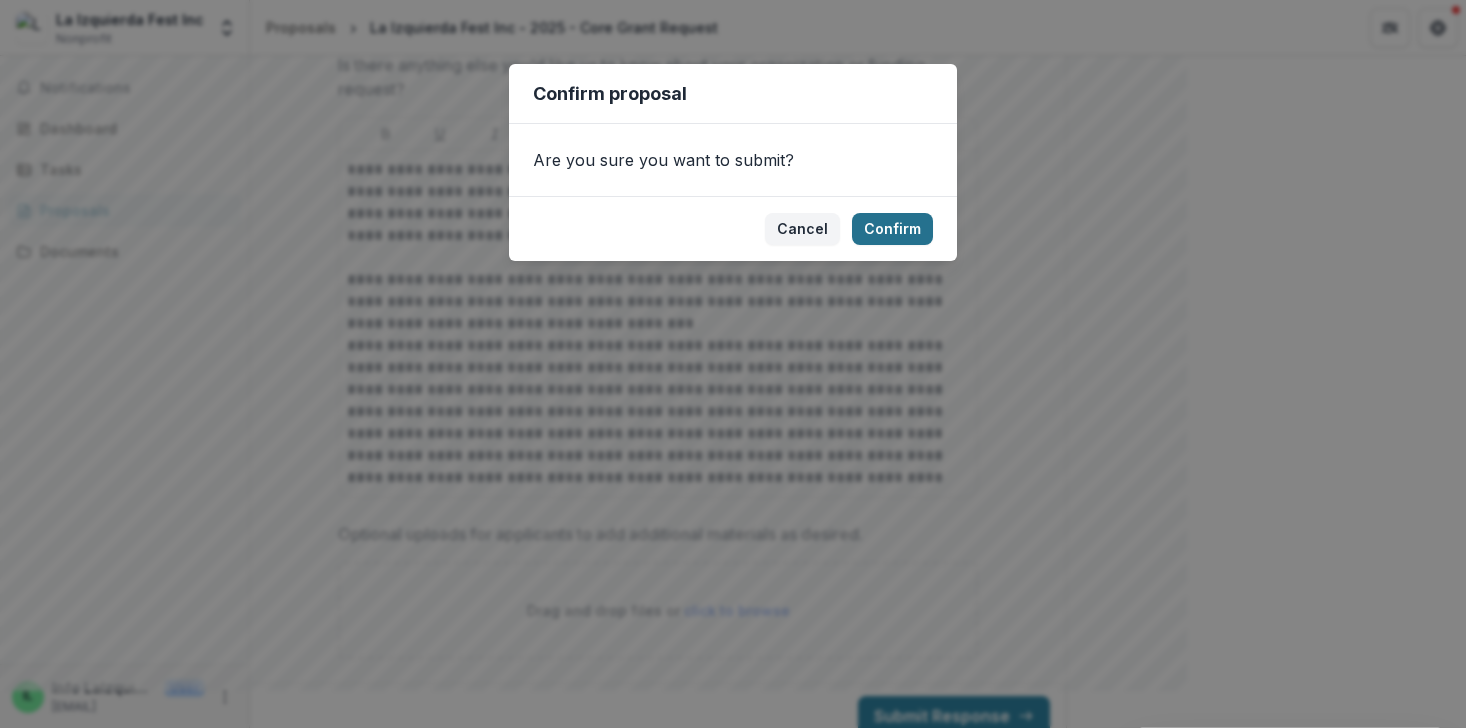 click on "Confirm" at bounding box center (892, 229) 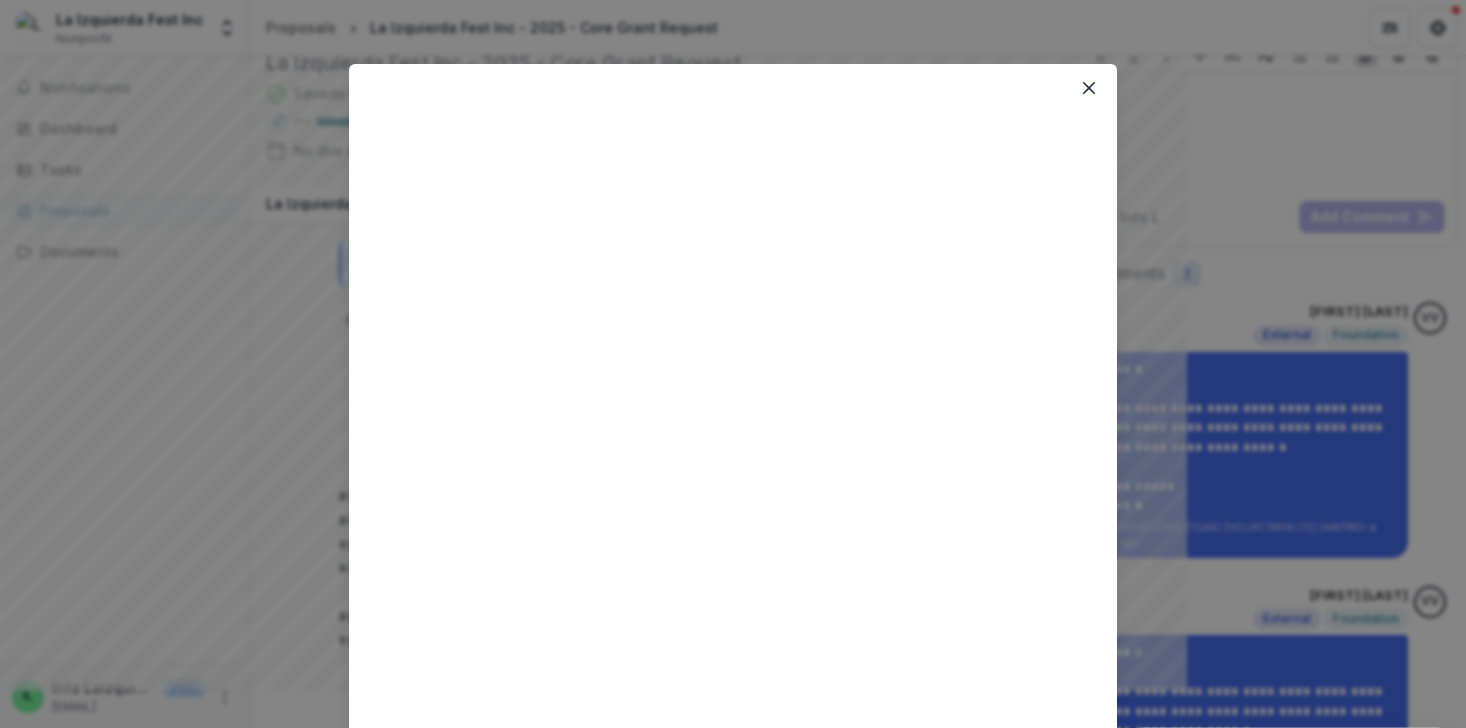 scroll, scrollTop: 185, scrollLeft: 0, axis: vertical 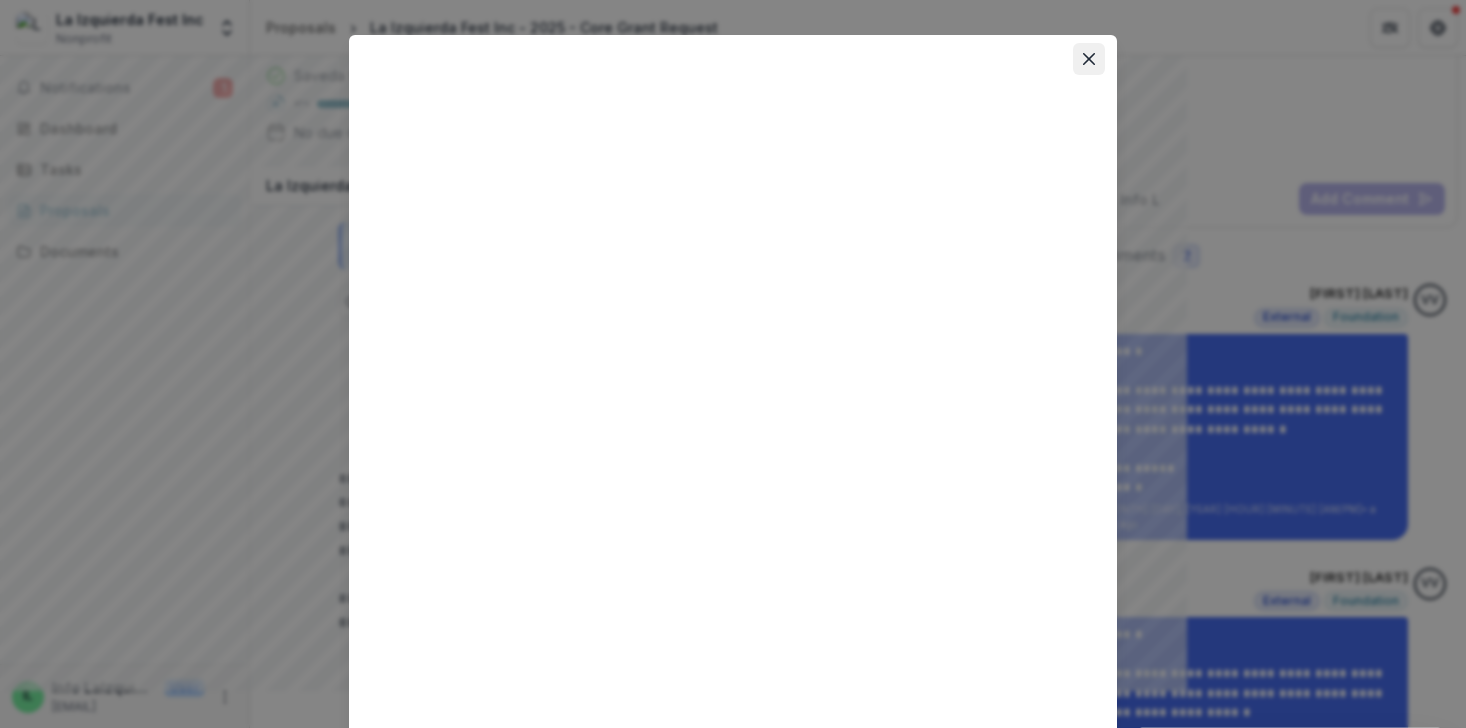 click at bounding box center [1089, 59] 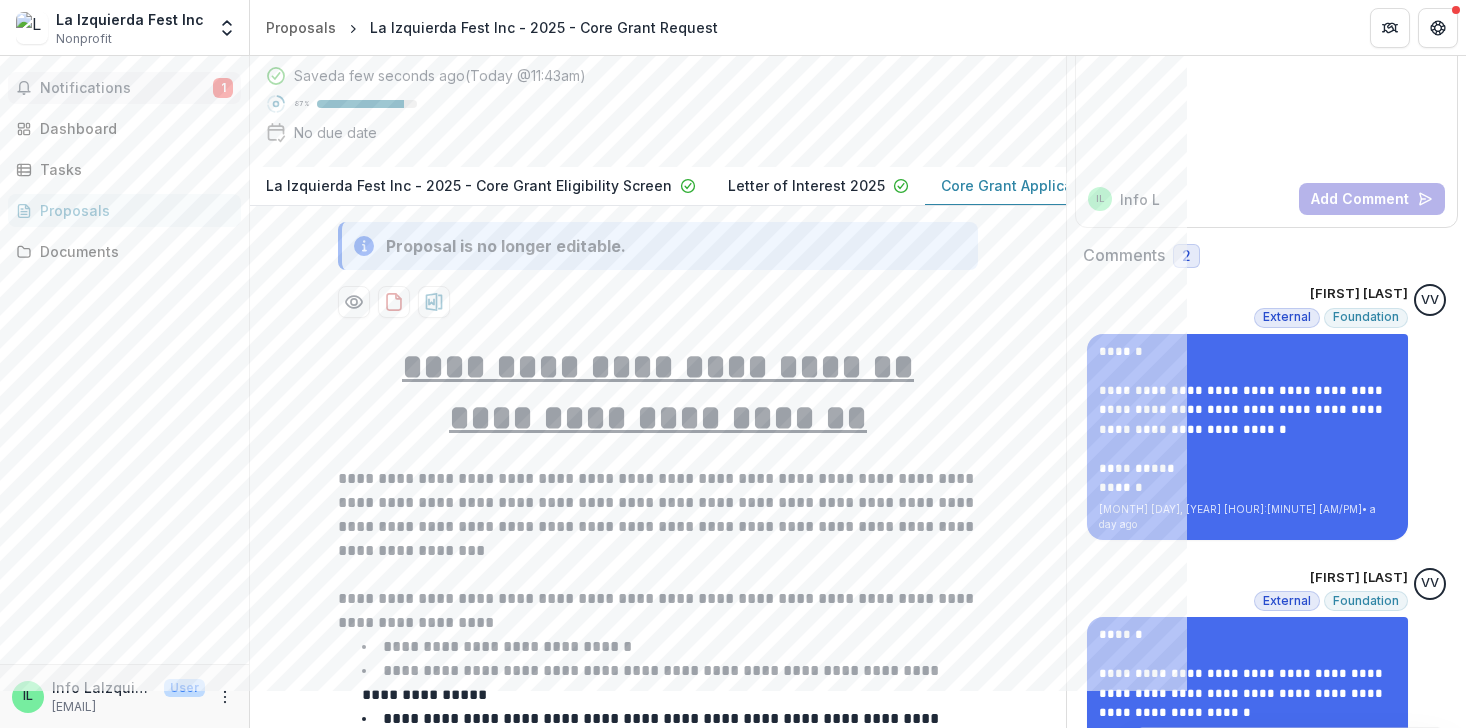 click on "Notifications" at bounding box center [126, 88] 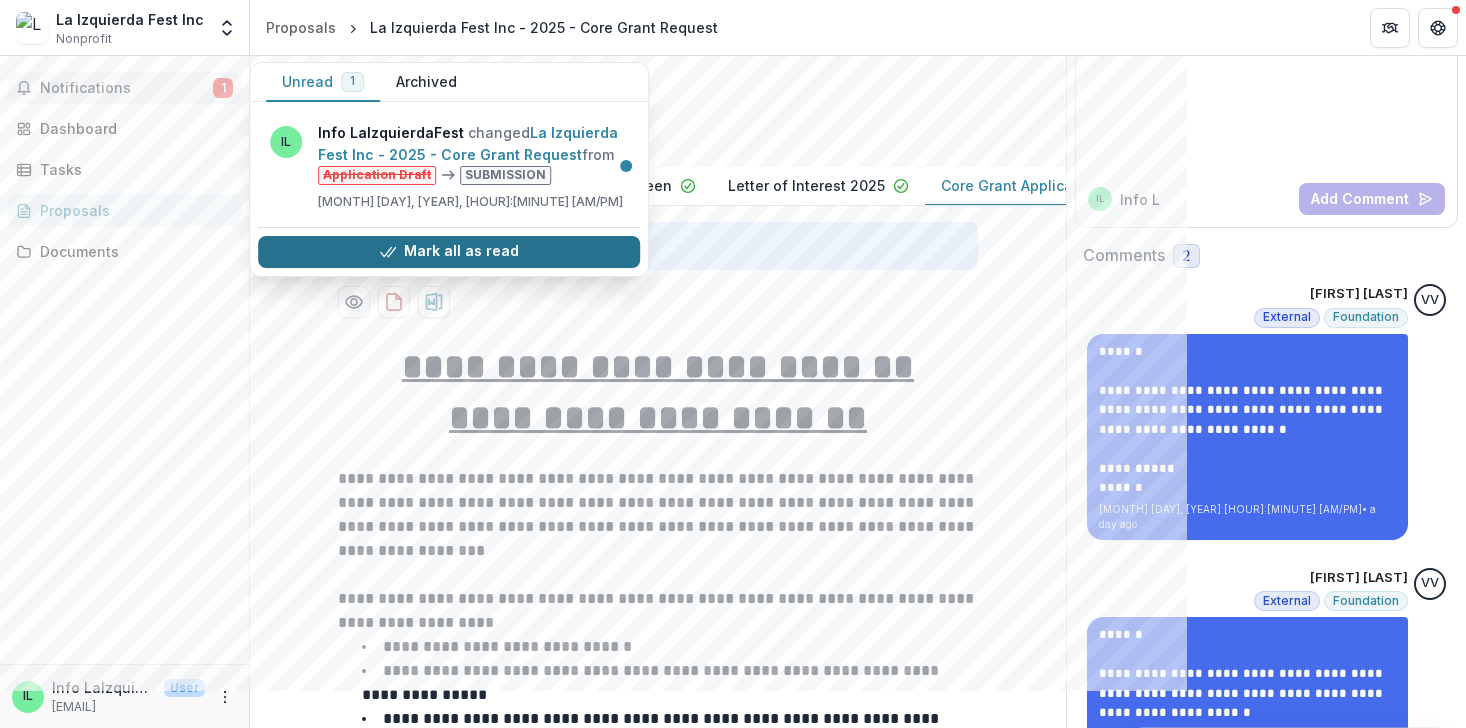 click on "Mark all as read" at bounding box center (449, 252) 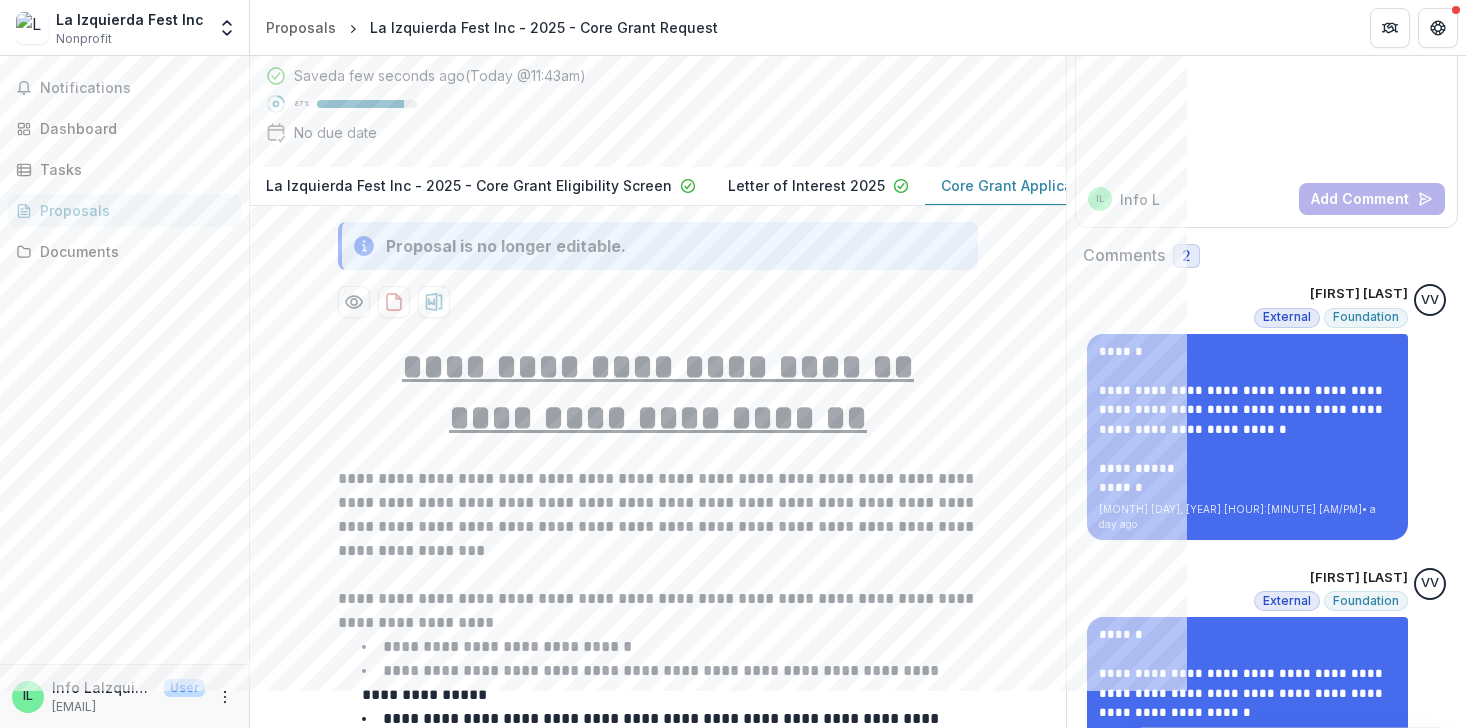 click on "Saved a few seconds ago ( Today @ [HOUR]:[MINUTE][AM/PM] ) 87 % No due date" at bounding box center (642, 108) 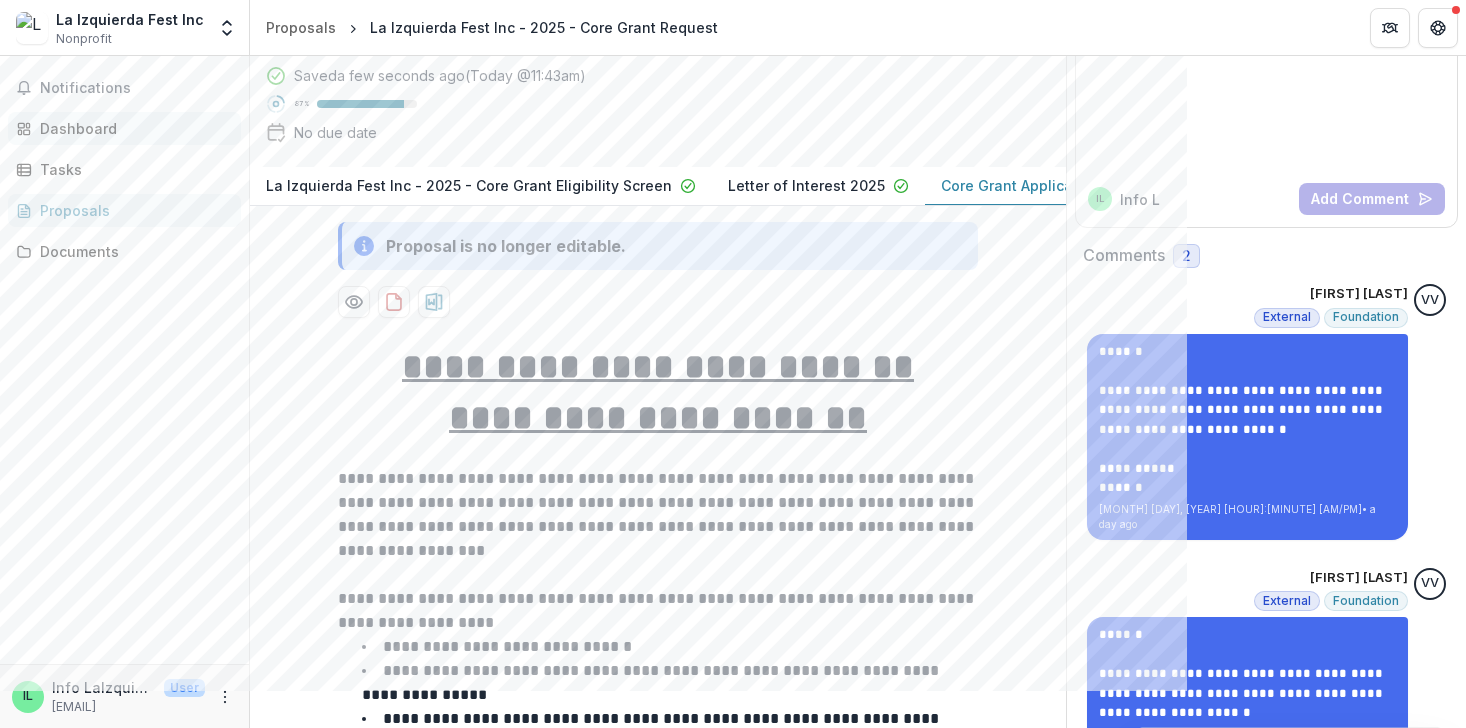 click on "Dashboard" at bounding box center (132, 128) 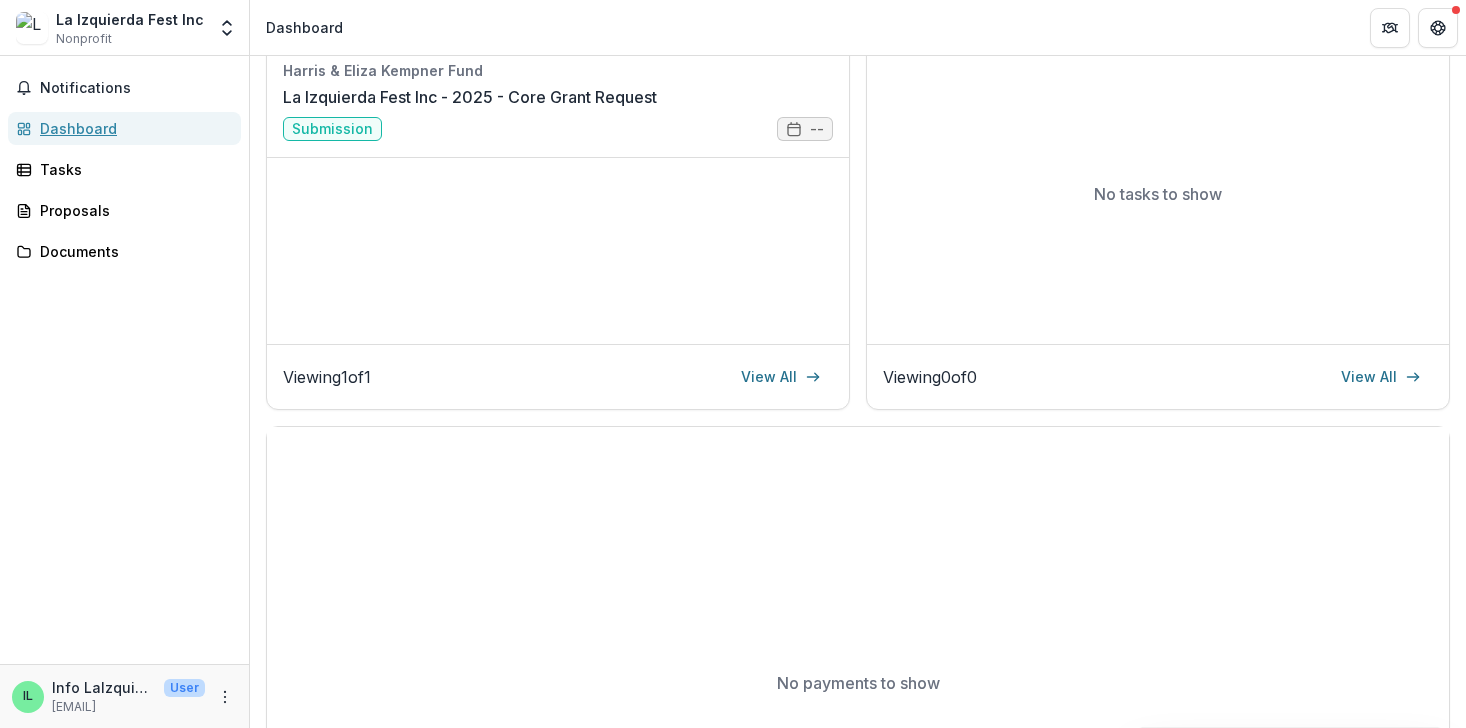 scroll, scrollTop: 314, scrollLeft: 0, axis: vertical 